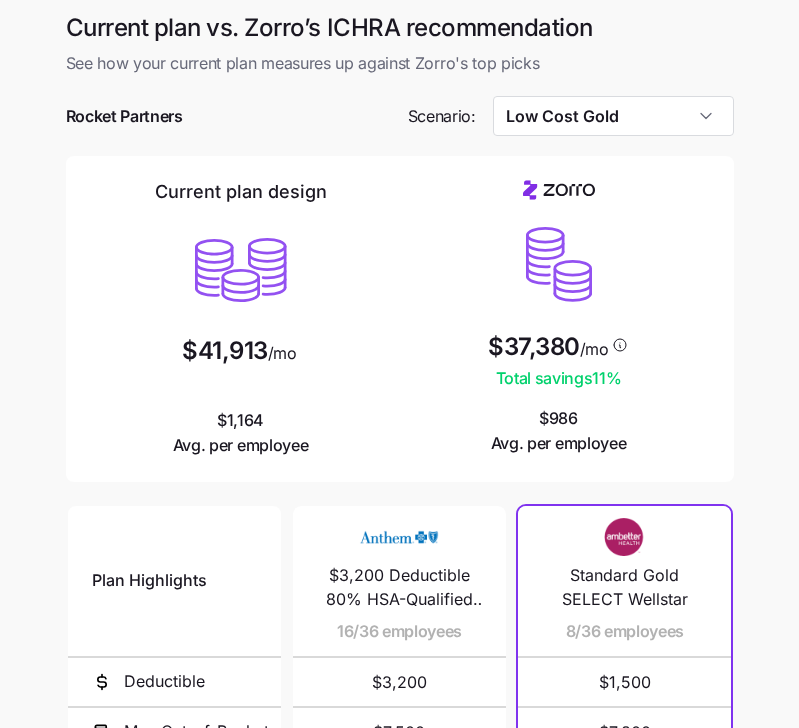 scroll, scrollTop: 0, scrollLeft: 0, axis: both 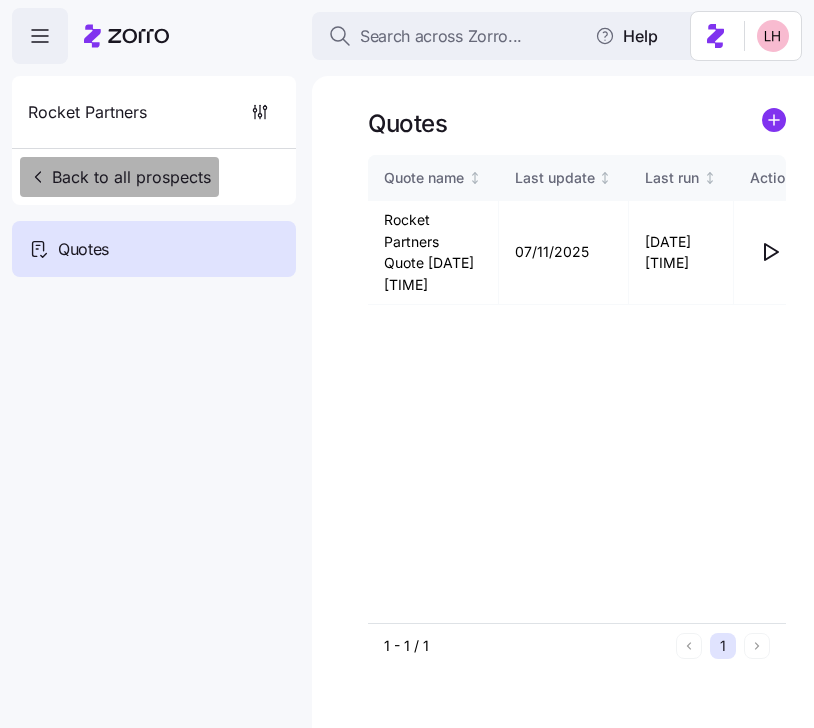 click on "Back to all prospects" at bounding box center (119, 177) 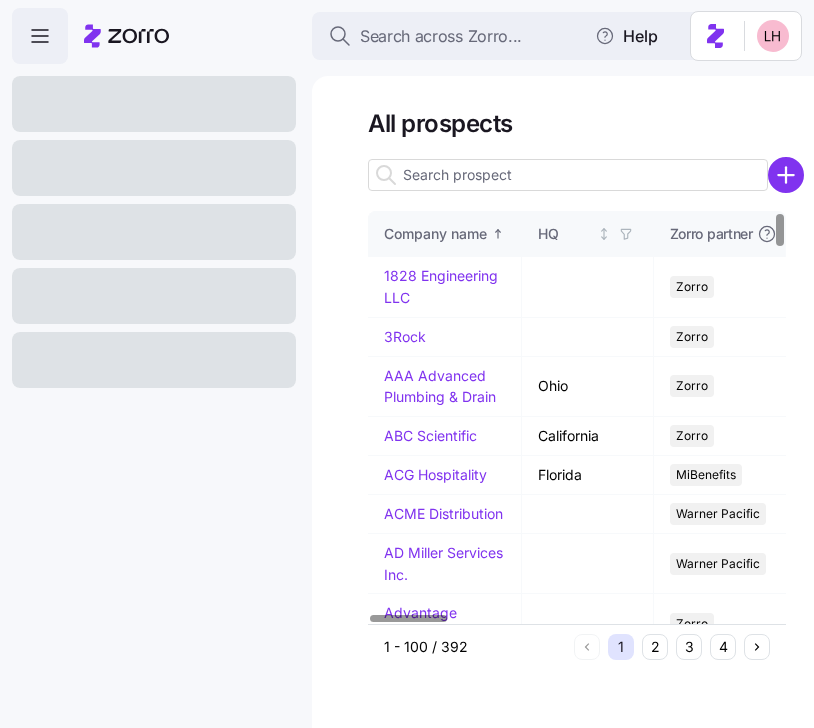 click at bounding box center (568, 175) 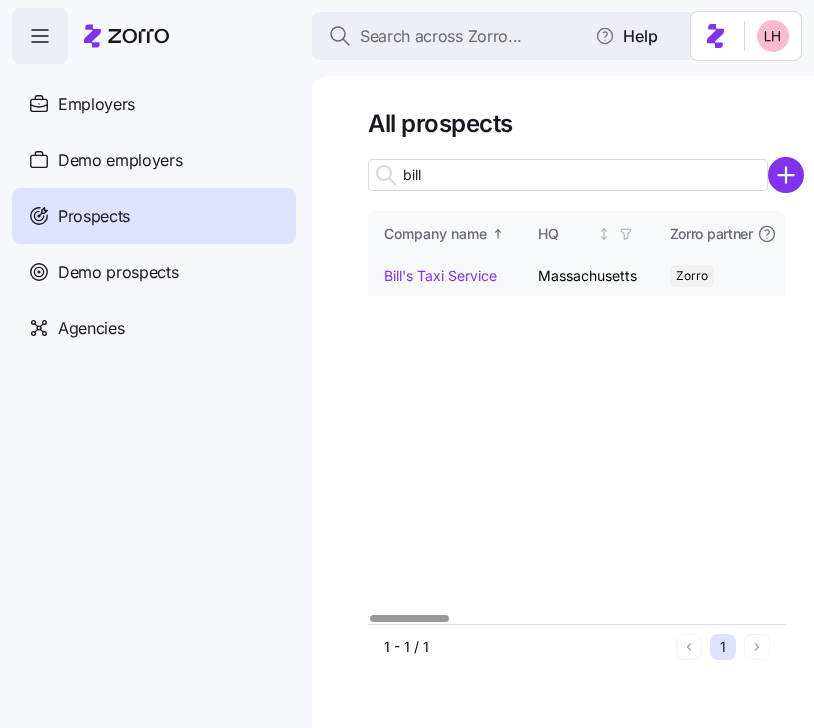type on "bill" 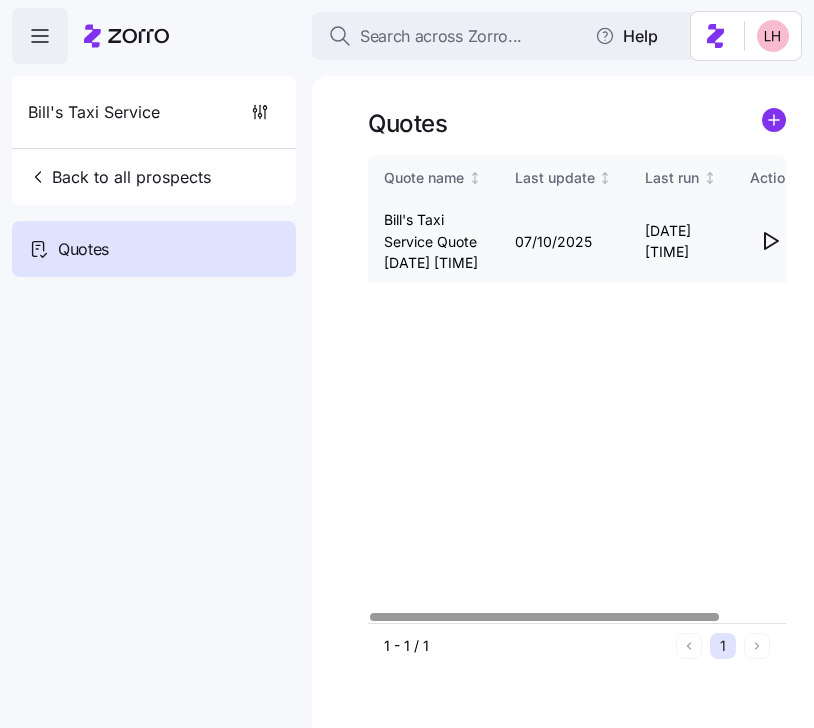 click 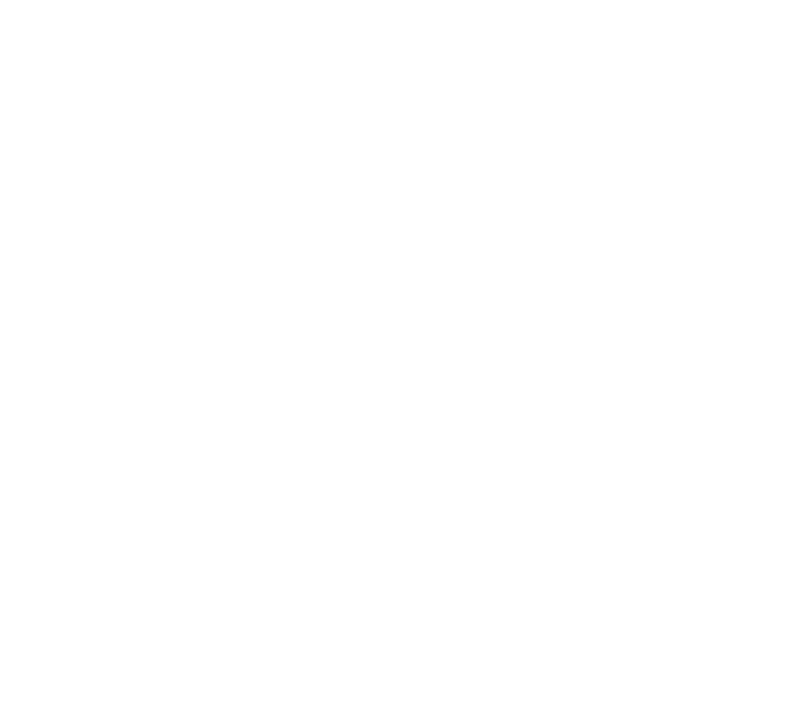scroll, scrollTop: 0, scrollLeft: 0, axis: both 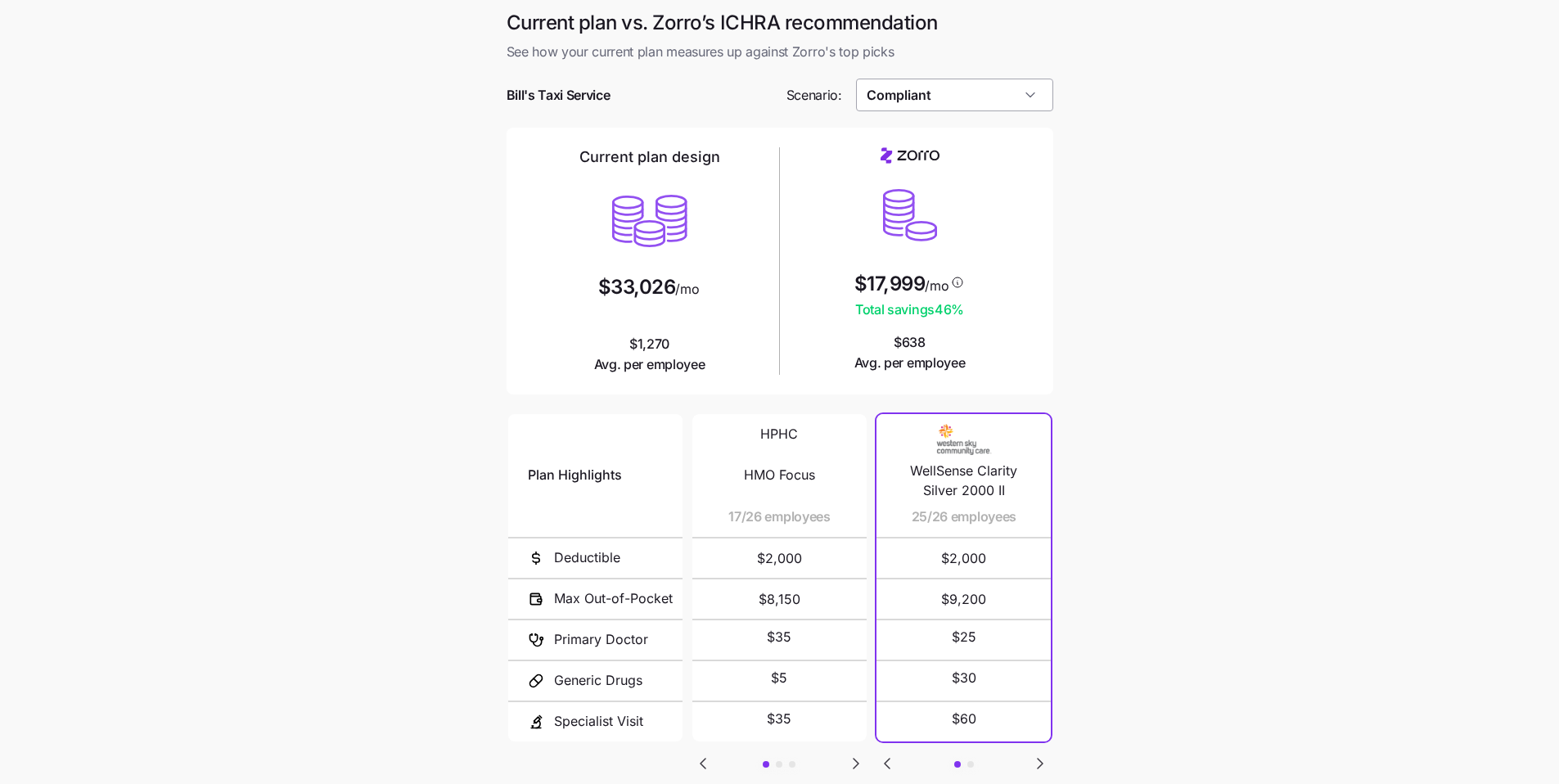 click on "Compliant" at bounding box center [954, 95] 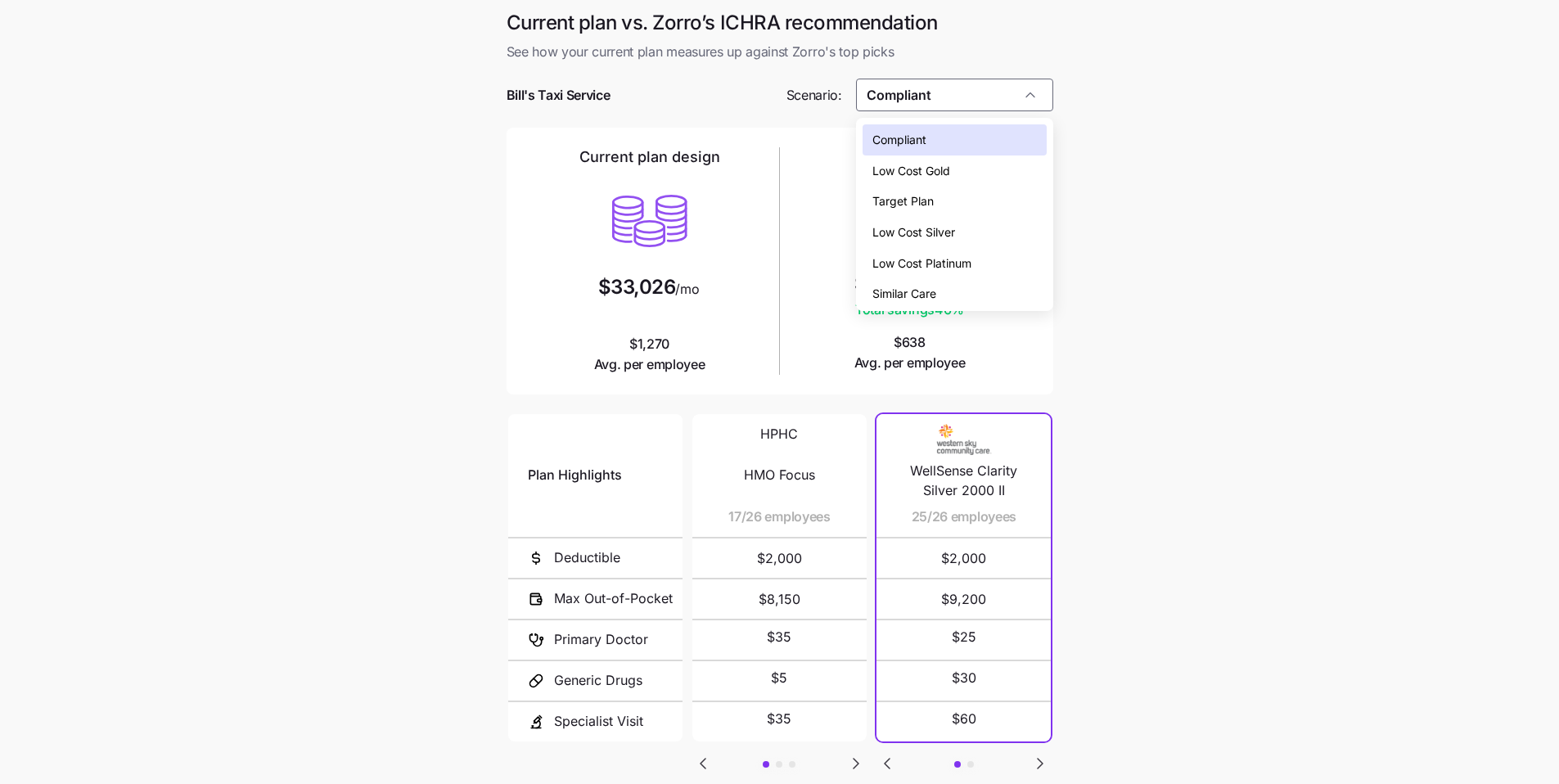click on "Low Cost Gold" at bounding box center [954, 171] 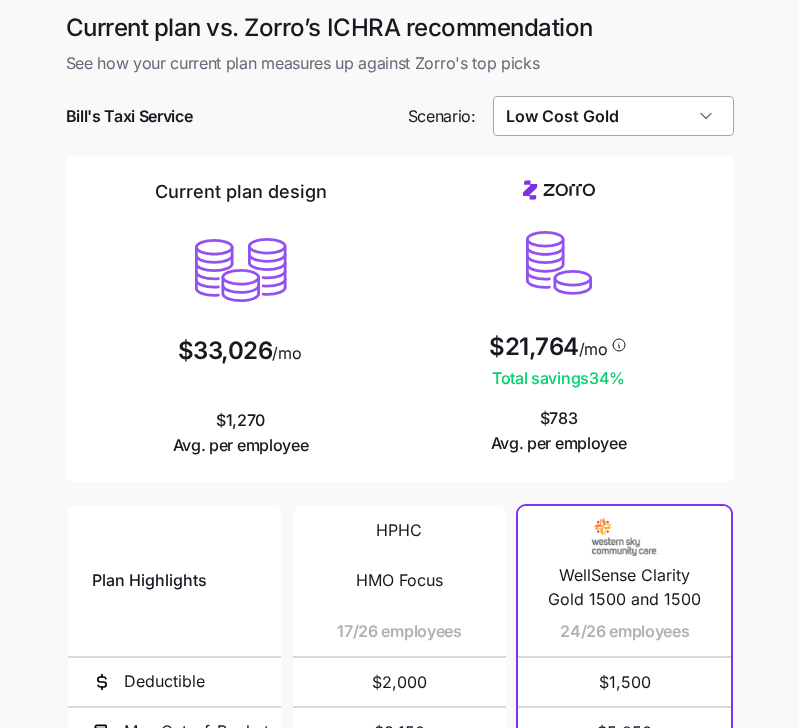 click on "Low Cost Gold" at bounding box center (613, 116) 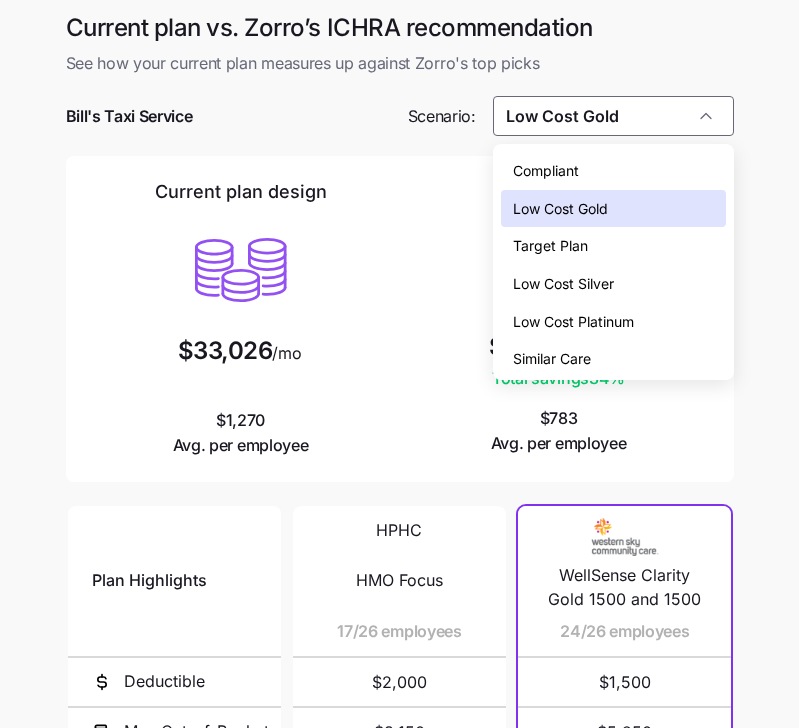 click on "Compliant Low Cost Gold Target Plan Low Cost Silver Low Cost Platinum Similar Care" at bounding box center [613, 265] 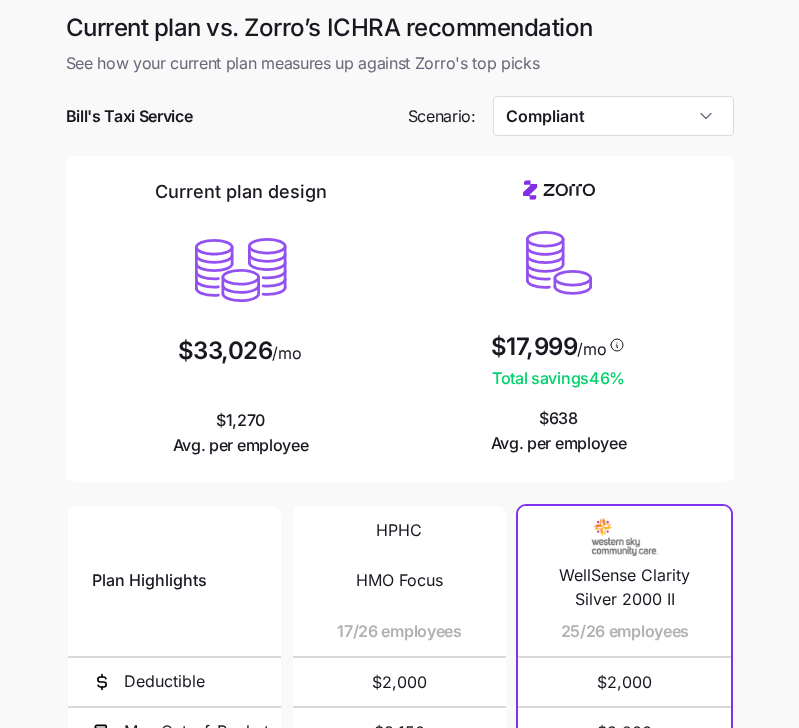 click on "$17,999 /mo Total savings  46 % $638 Avg. per employee" at bounding box center (559, 318) 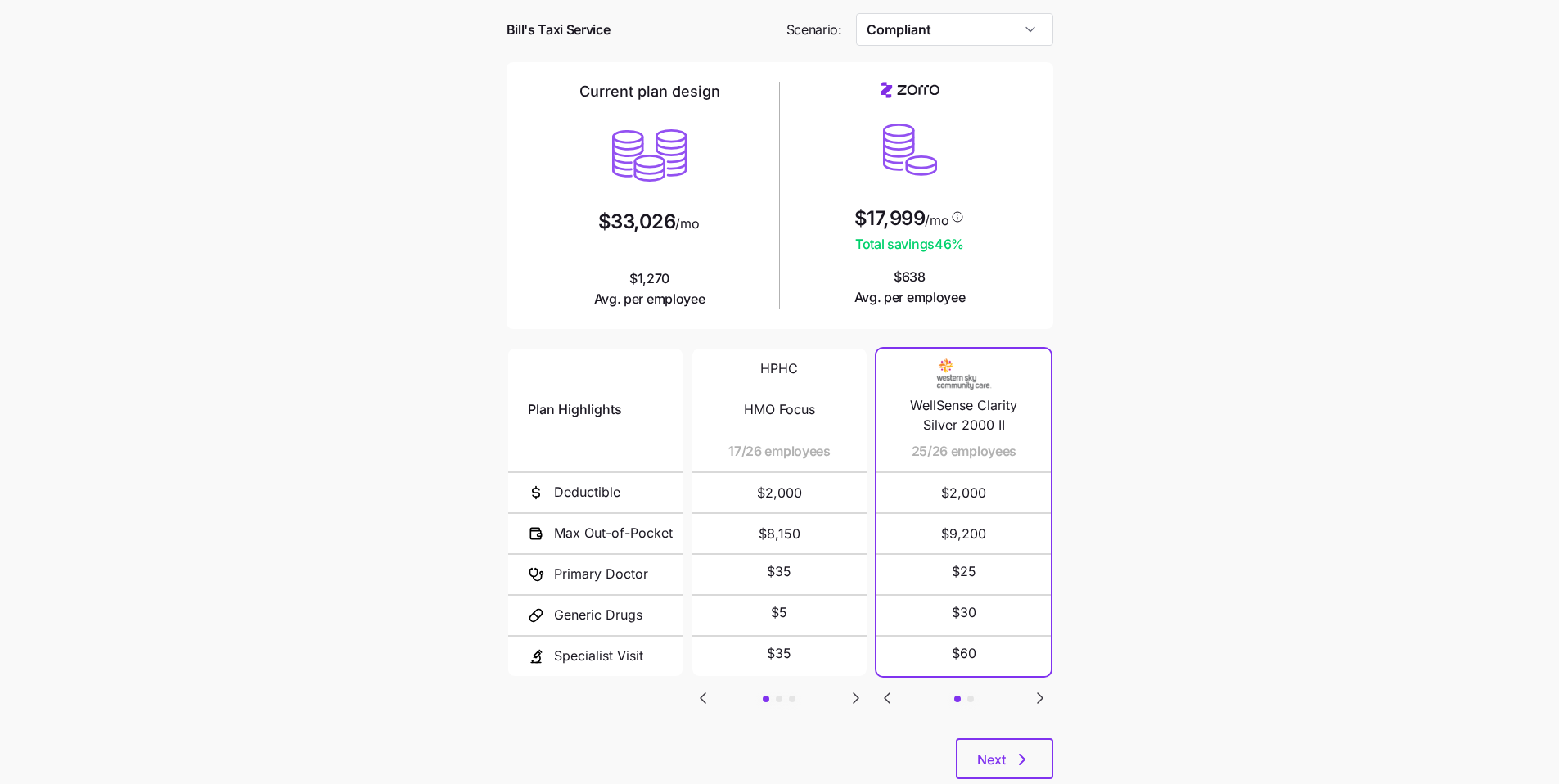 scroll, scrollTop: 0, scrollLeft: 0, axis: both 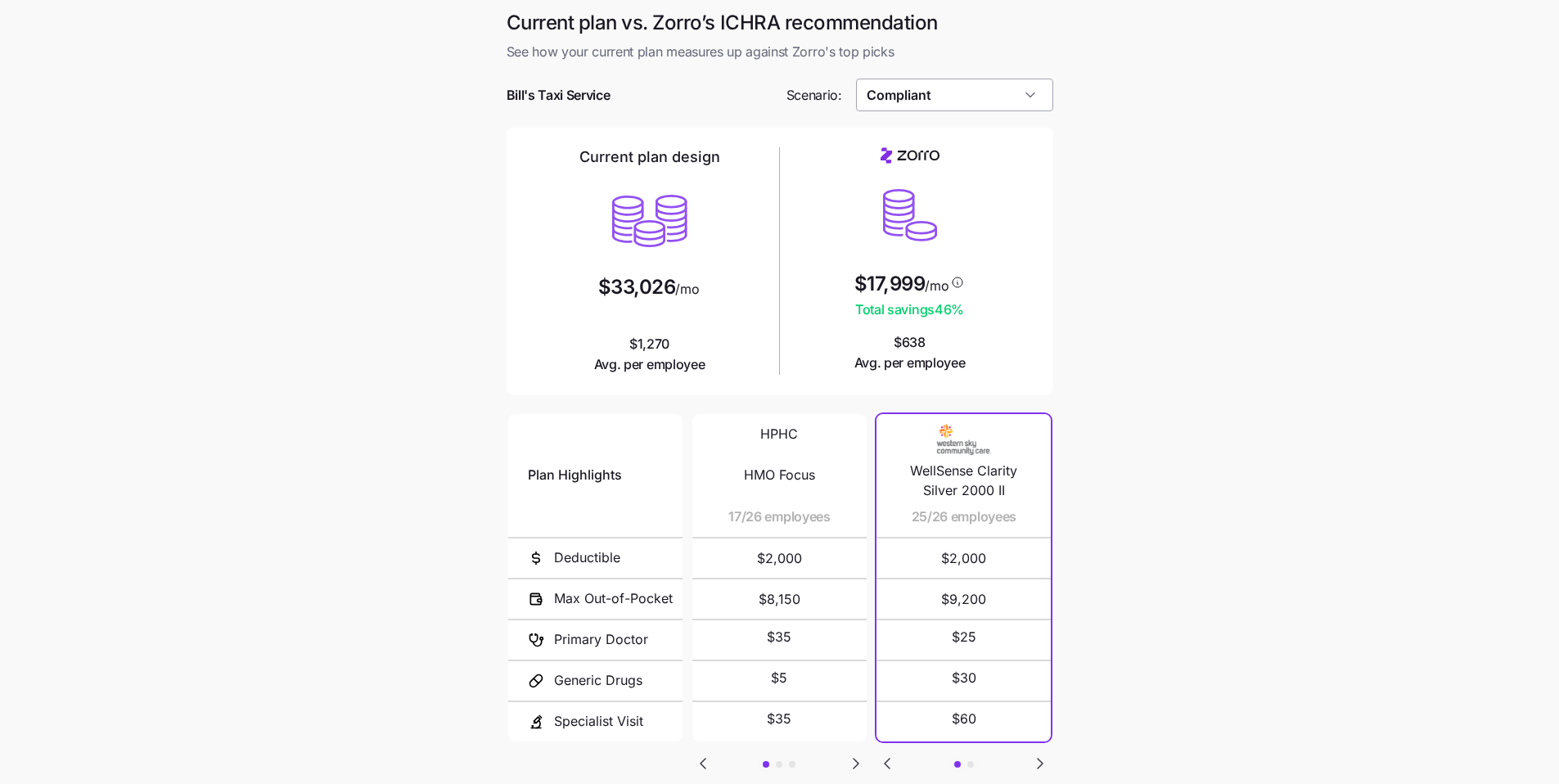 click on "Compliant" at bounding box center [954, 95] 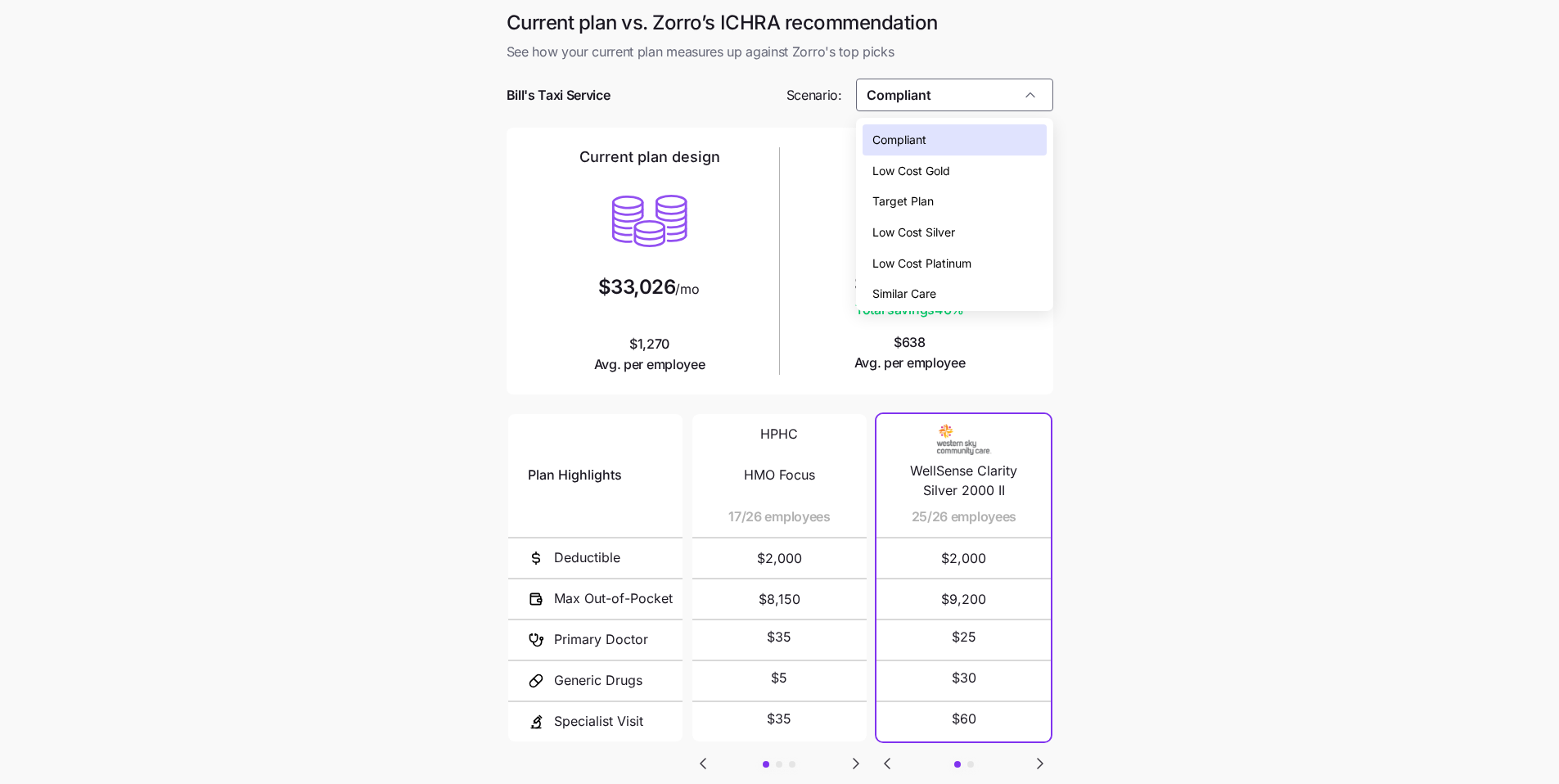 click on "Similar Care" at bounding box center (954, 294) 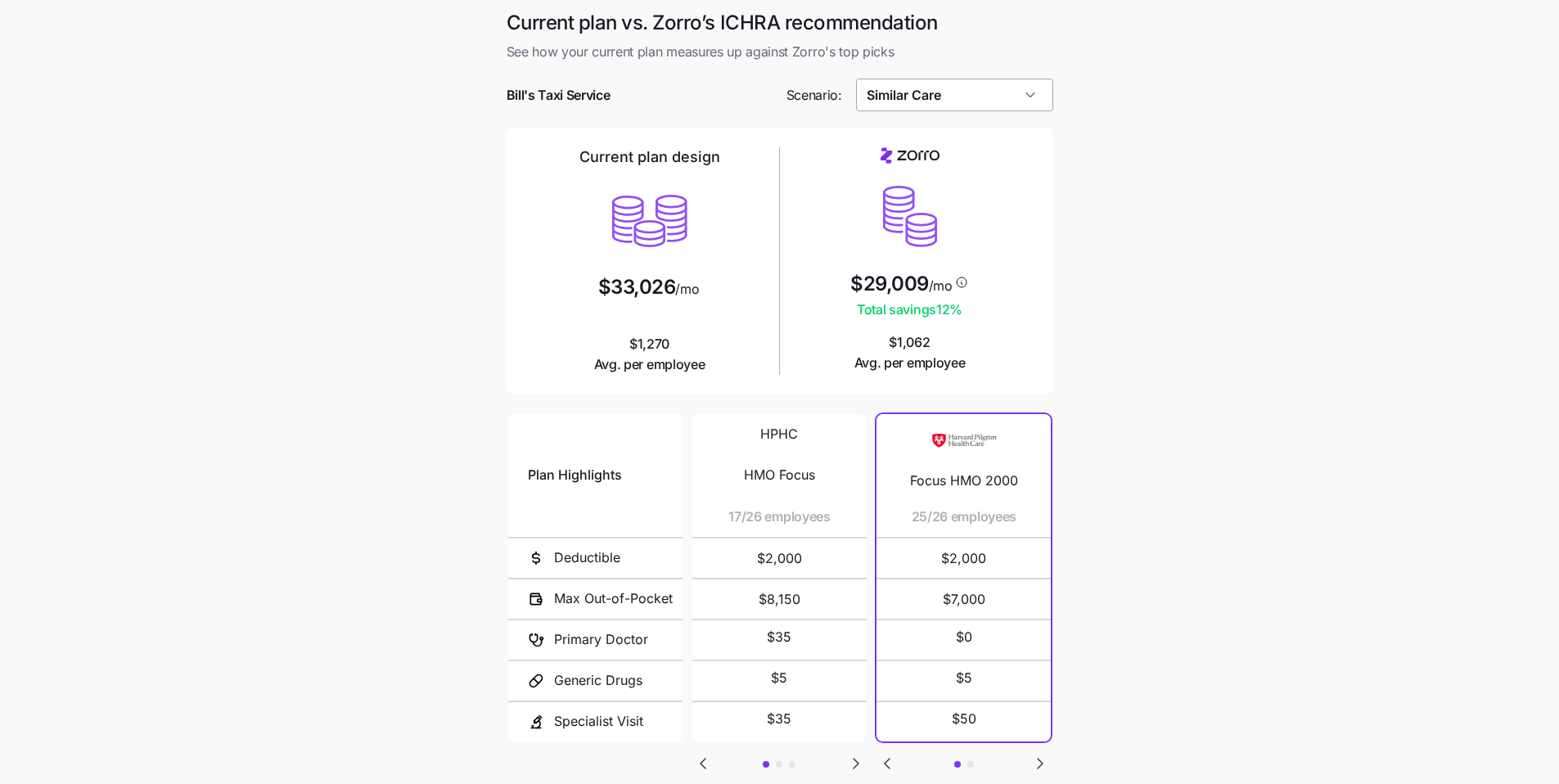click on "Similar Care" at bounding box center (954, 95) 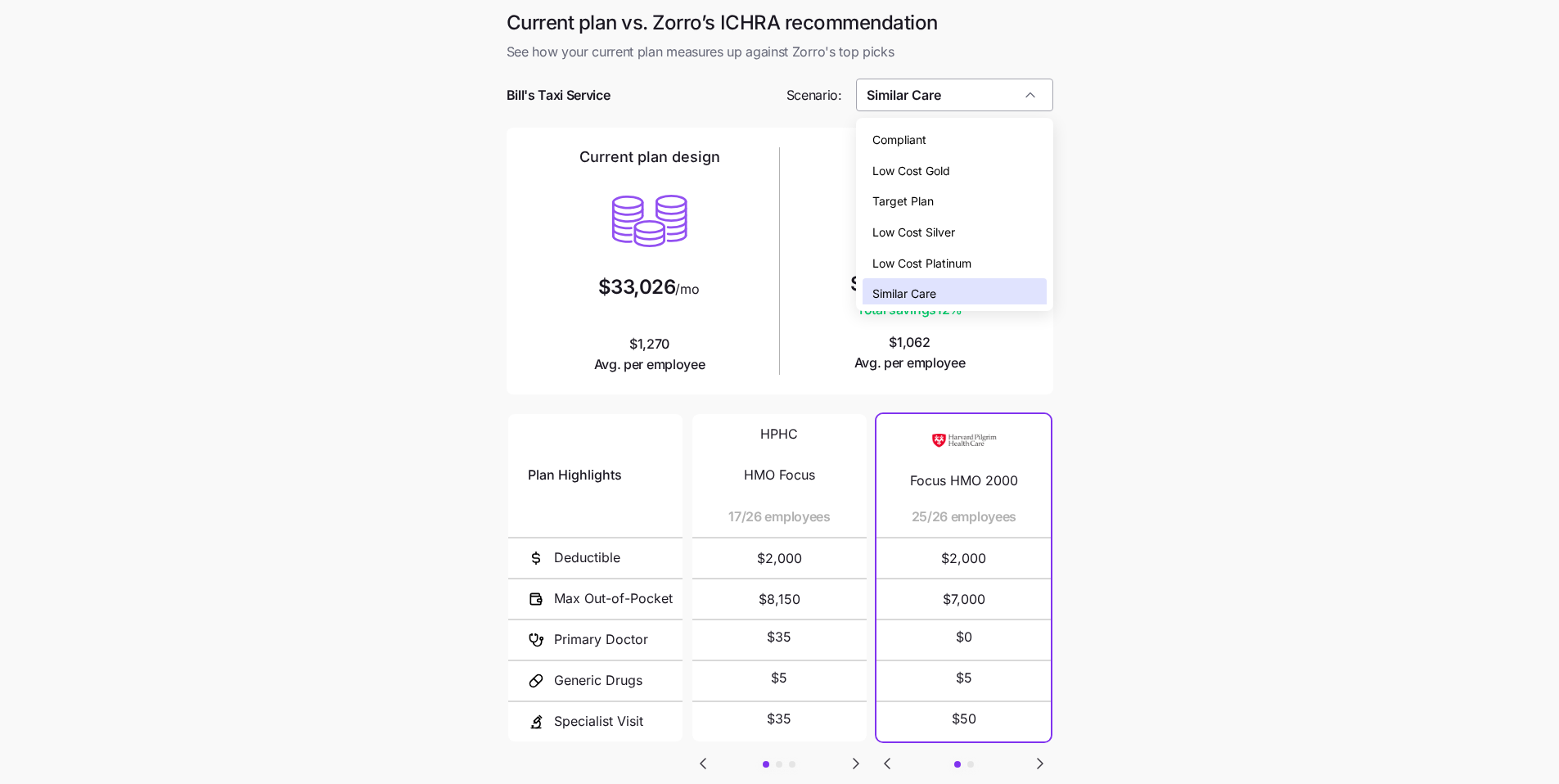 scroll, scrollTop: 5, scrollLeft: 0, axis: vertical 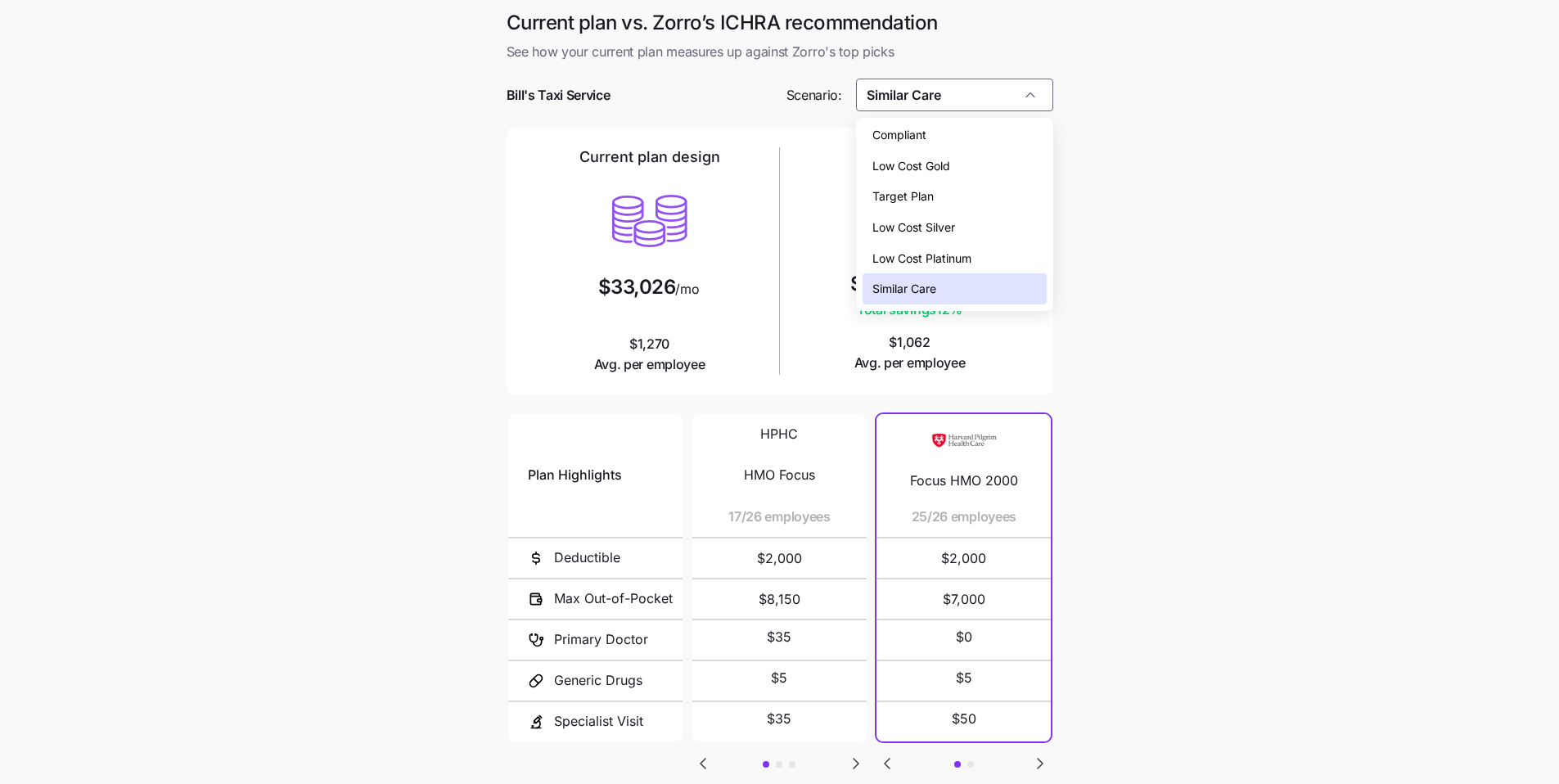 click on "Compliant" at bounding box center (954, 135) 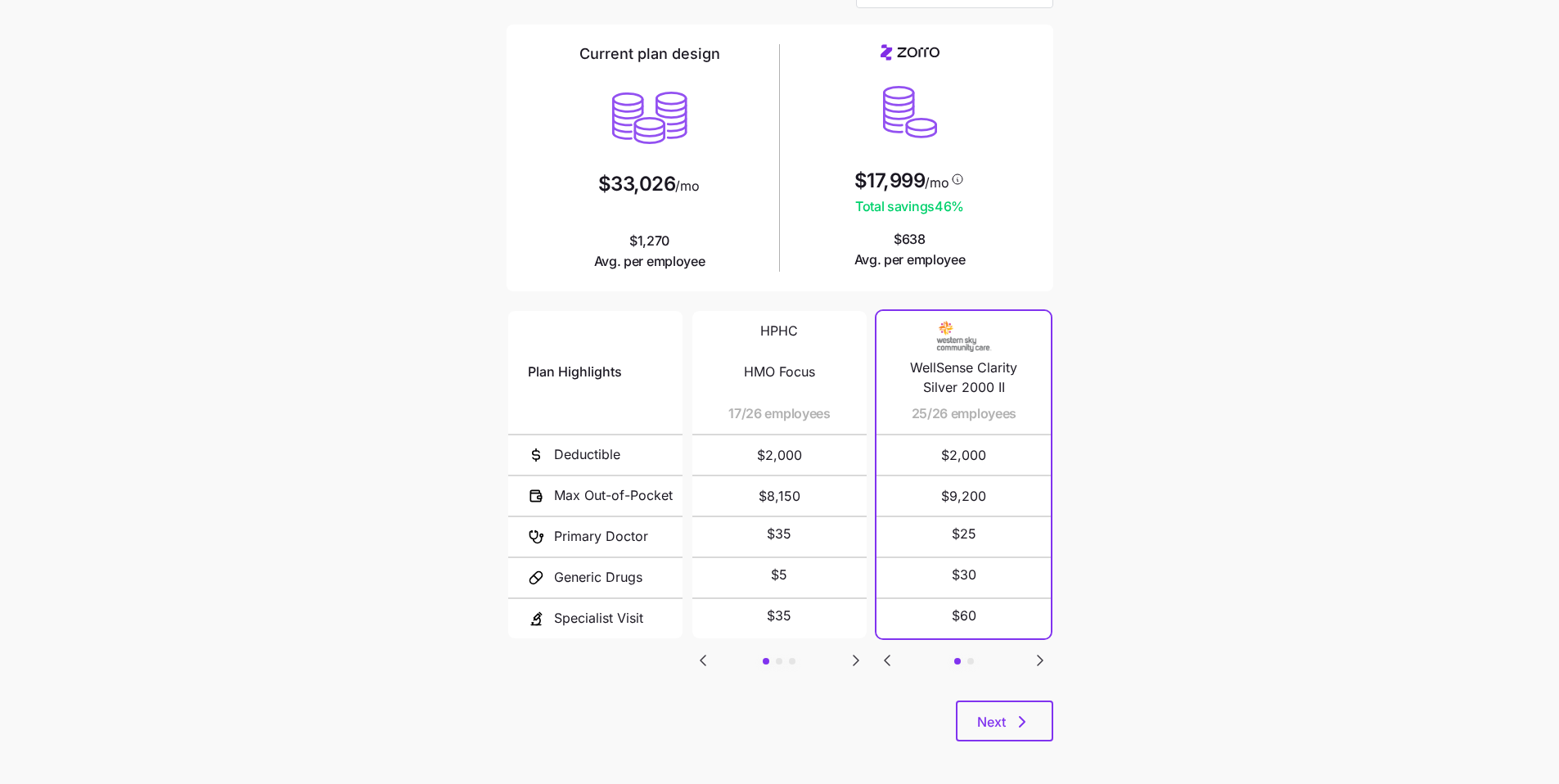 scroll, scrollTop: 110, scrollLeft: 0, axis: vertical 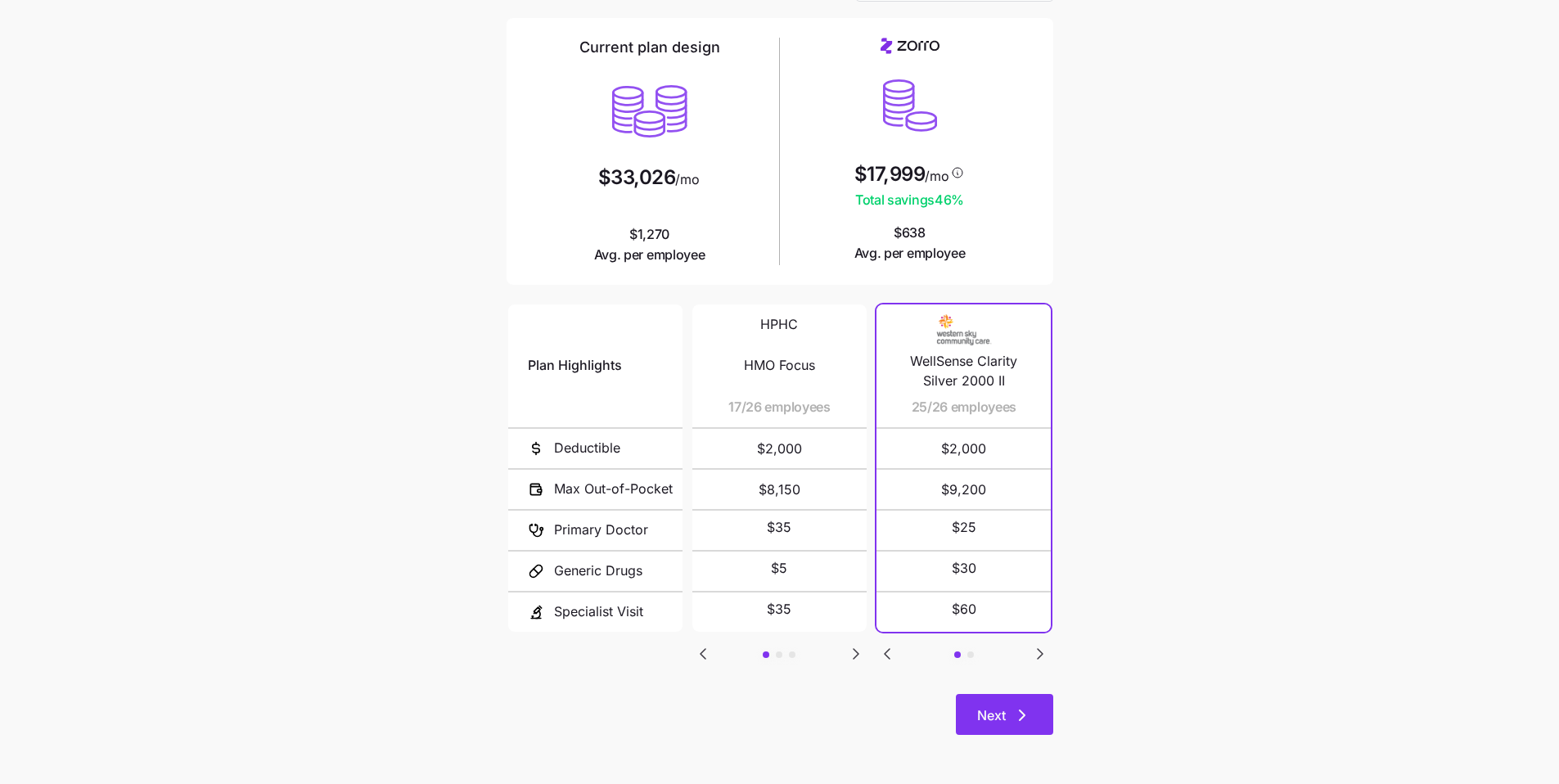 click on "Next" at bounding box center (1004, 714) 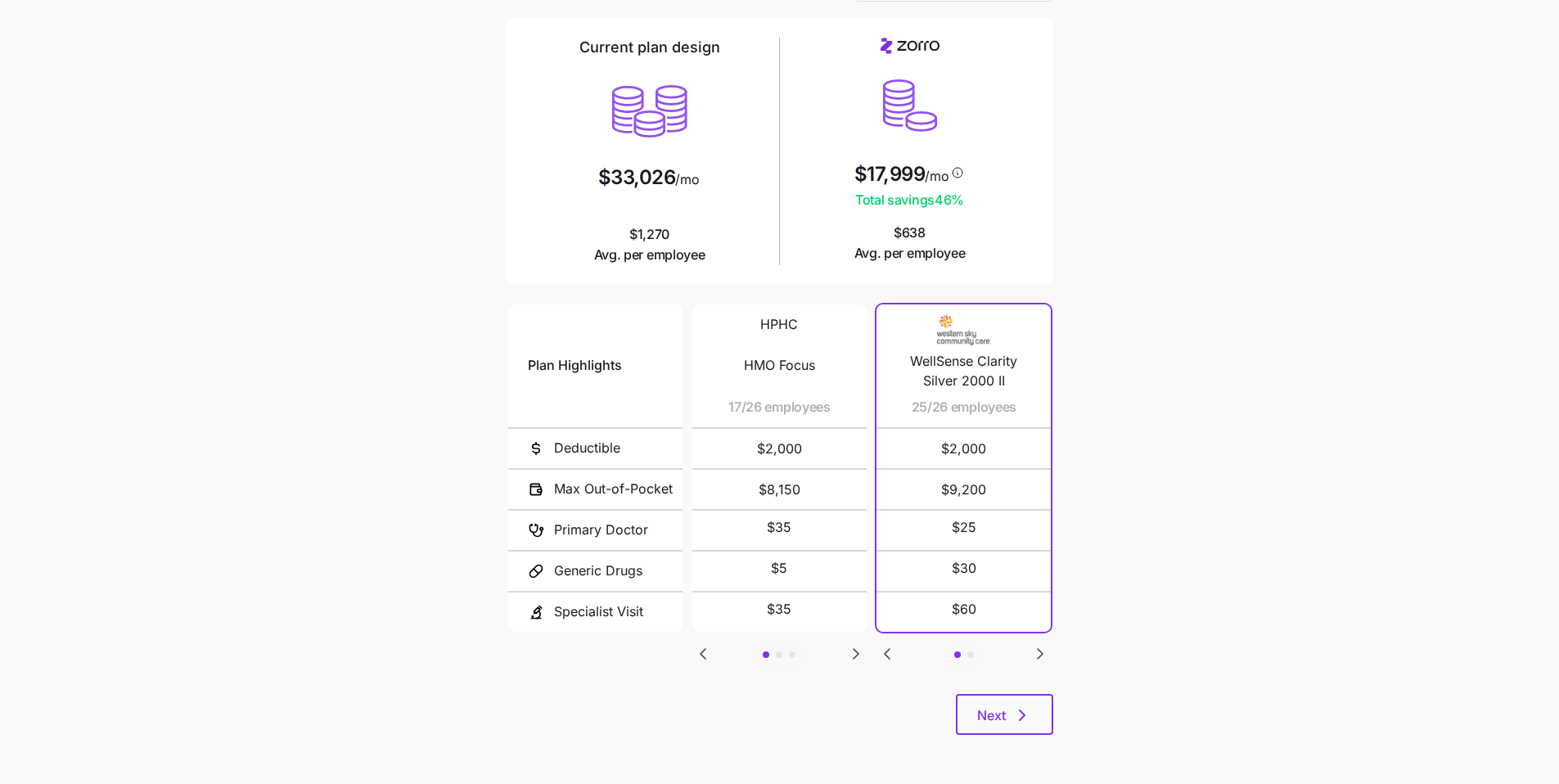 scroll, scrollTop: 0, scrollLeft: 0, axis: both 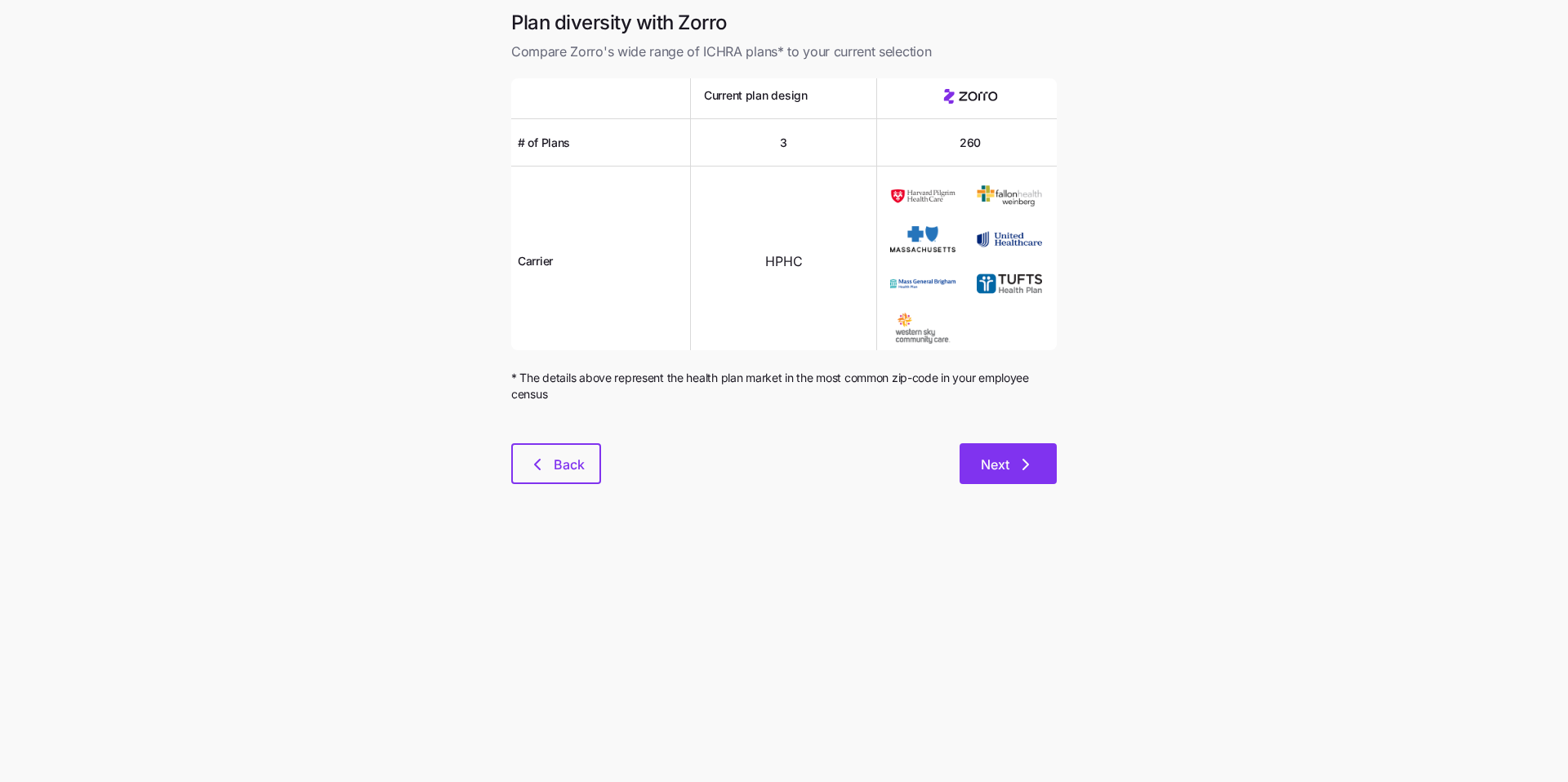 click on "Next" at bounding box center (1008, 464) 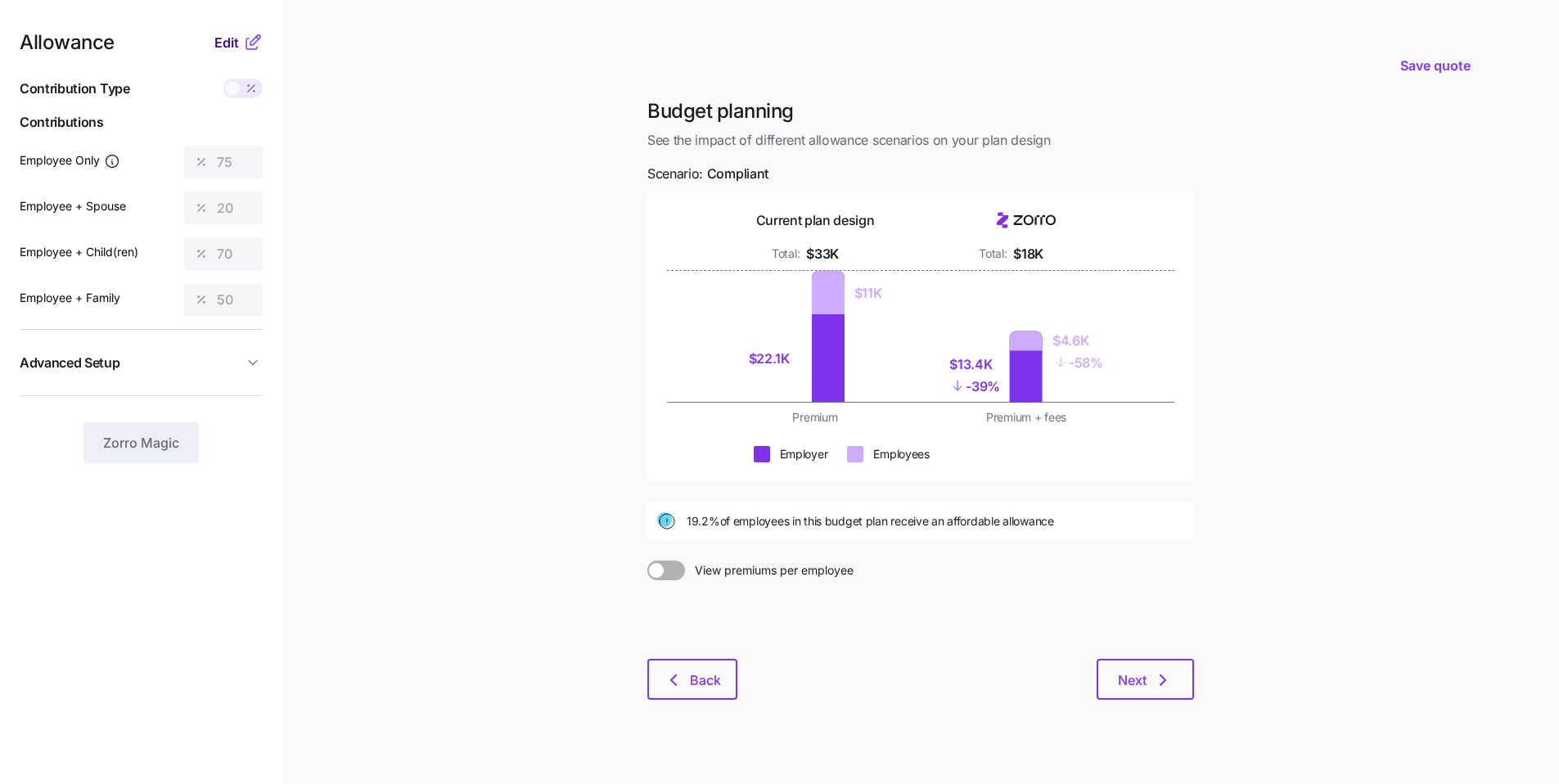 click on "Edit" at bounding box center [227, 43] 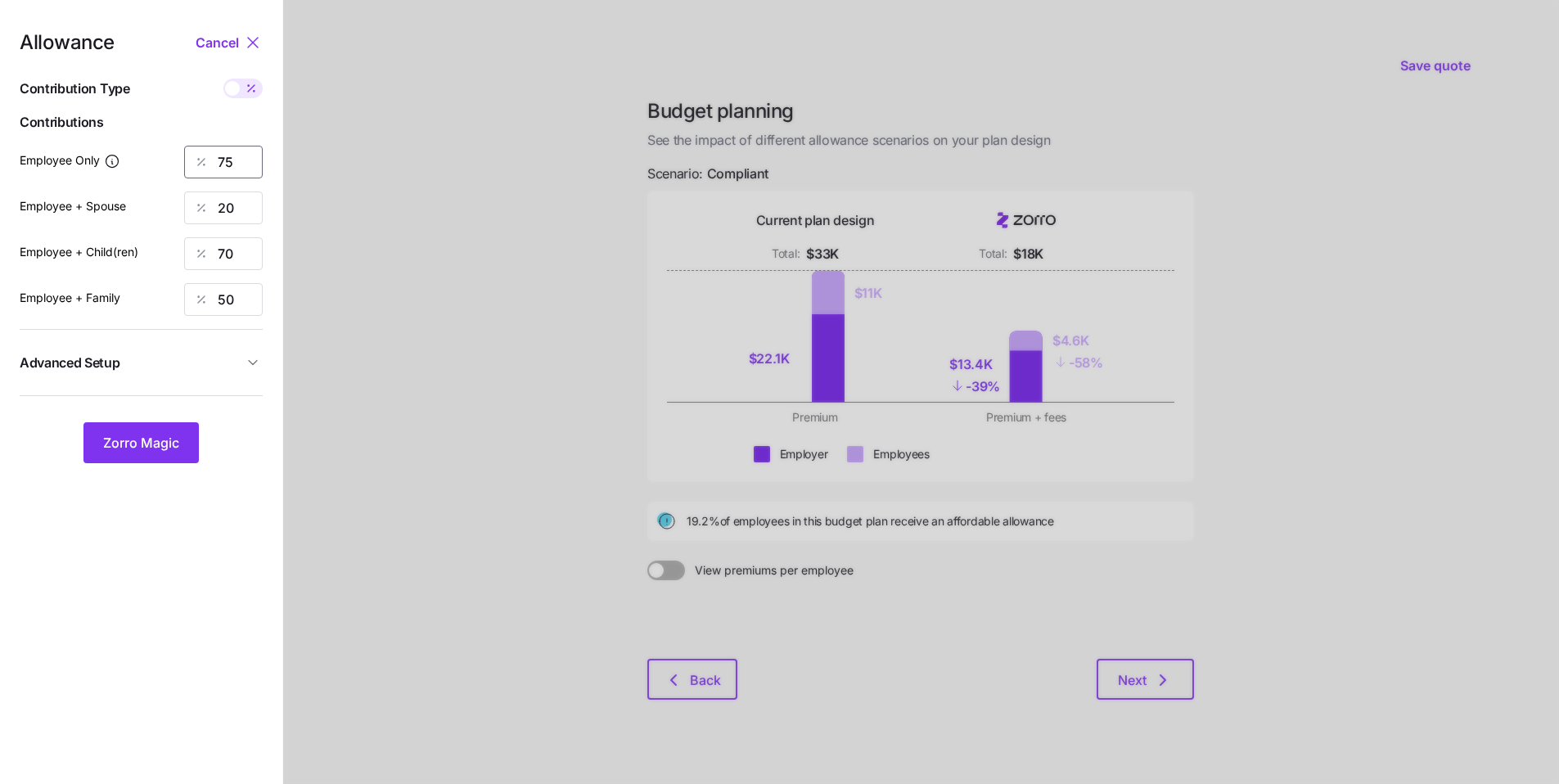 click on "75" at bounding box center [223, 162] 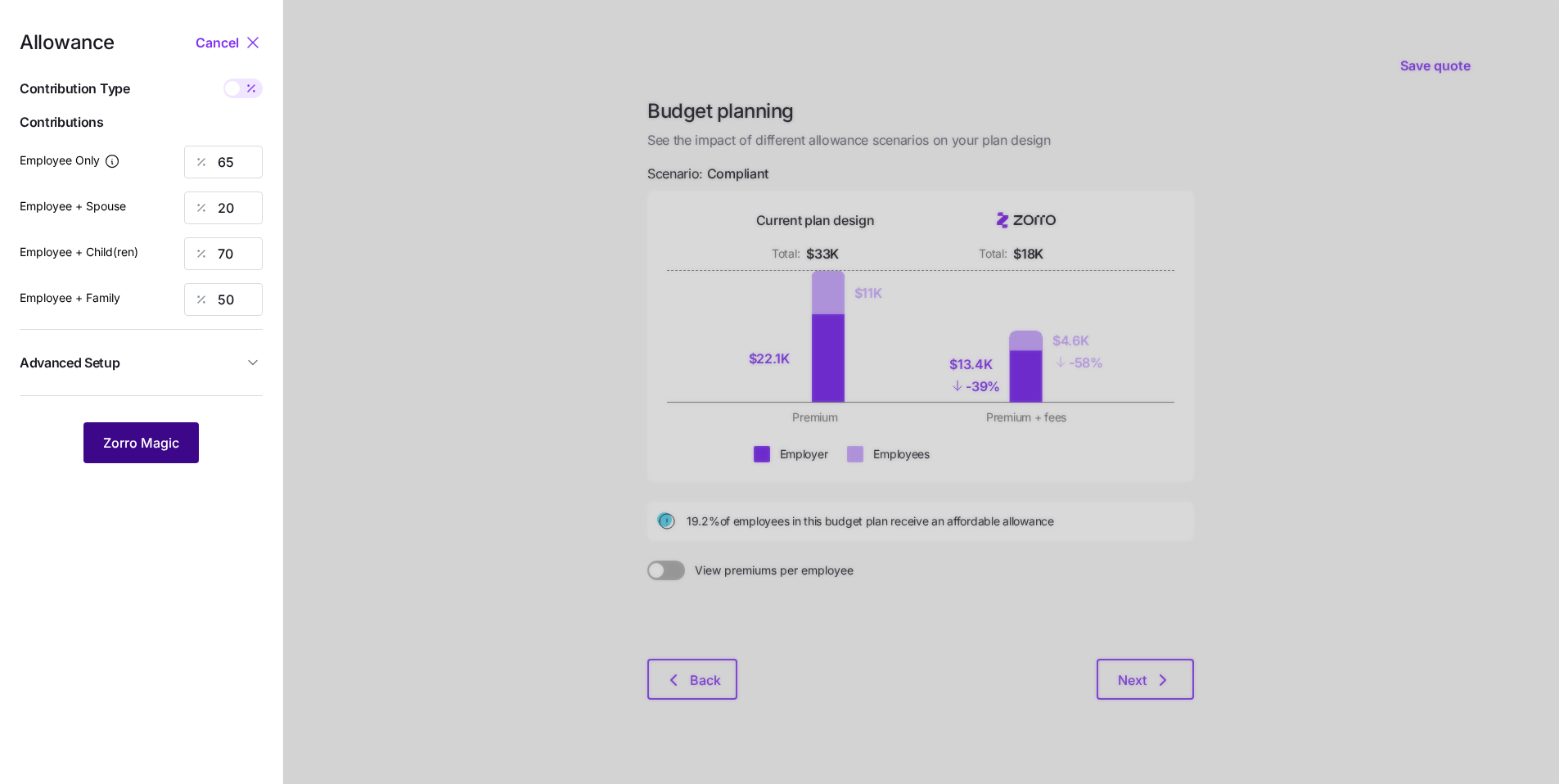 click on "Zorro Magic" at bounding box center [141, 443] 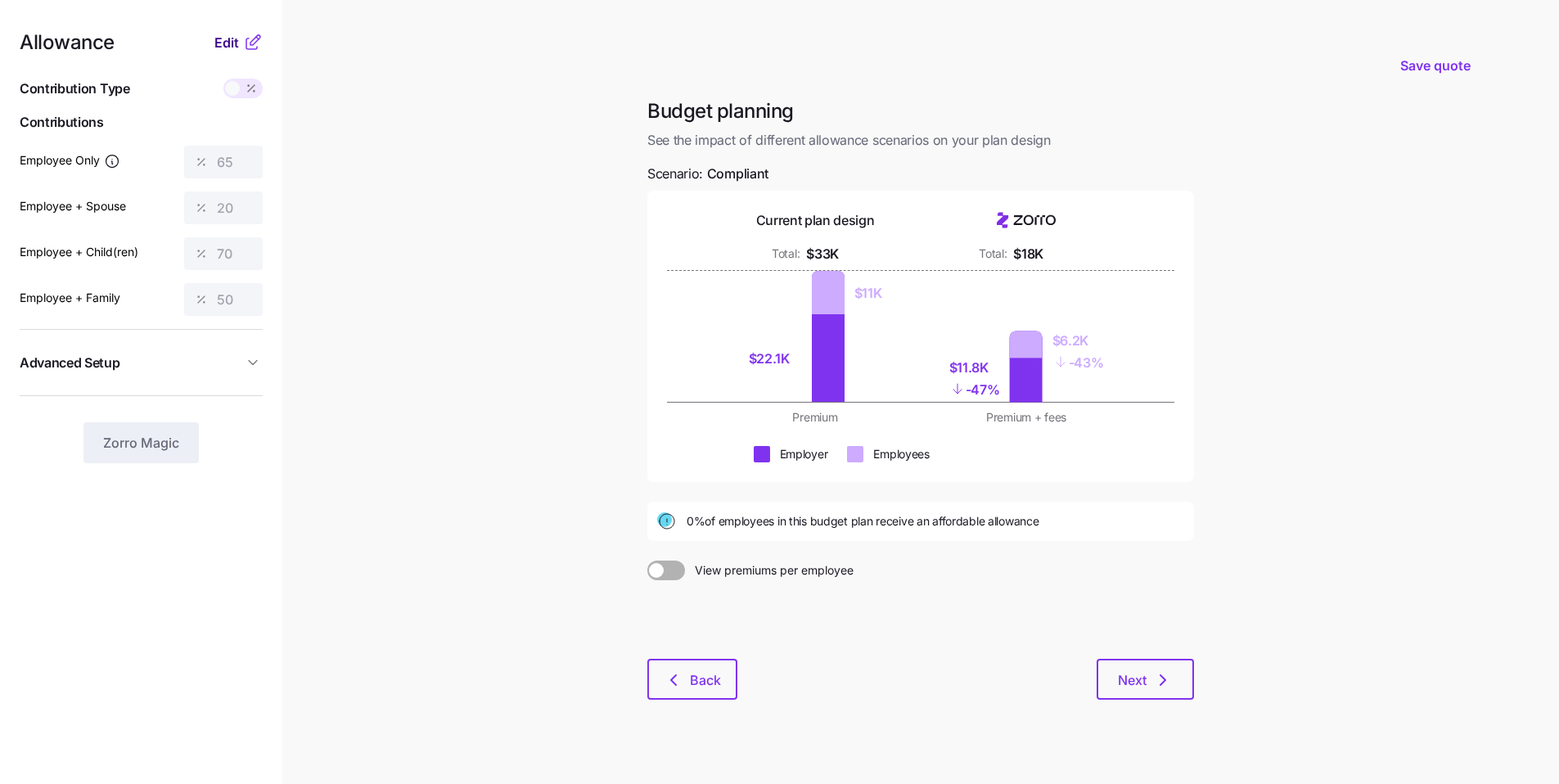 click on "Edit" at bounding box center (227, 43) 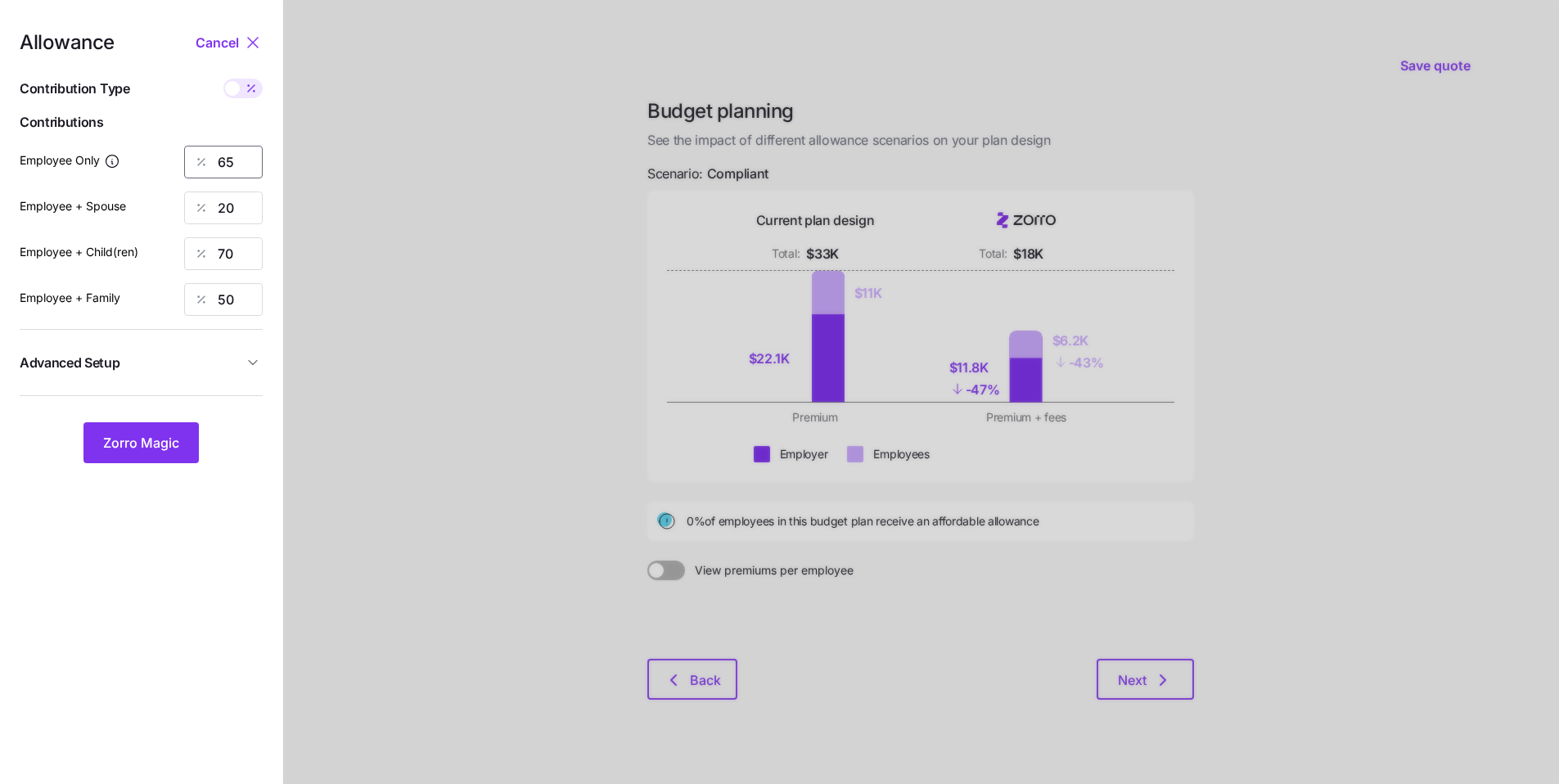 drag, startPoint x: 241, startPoint y: 160, endPoint x: 169, endPoint y: 151, distance: 72.56032 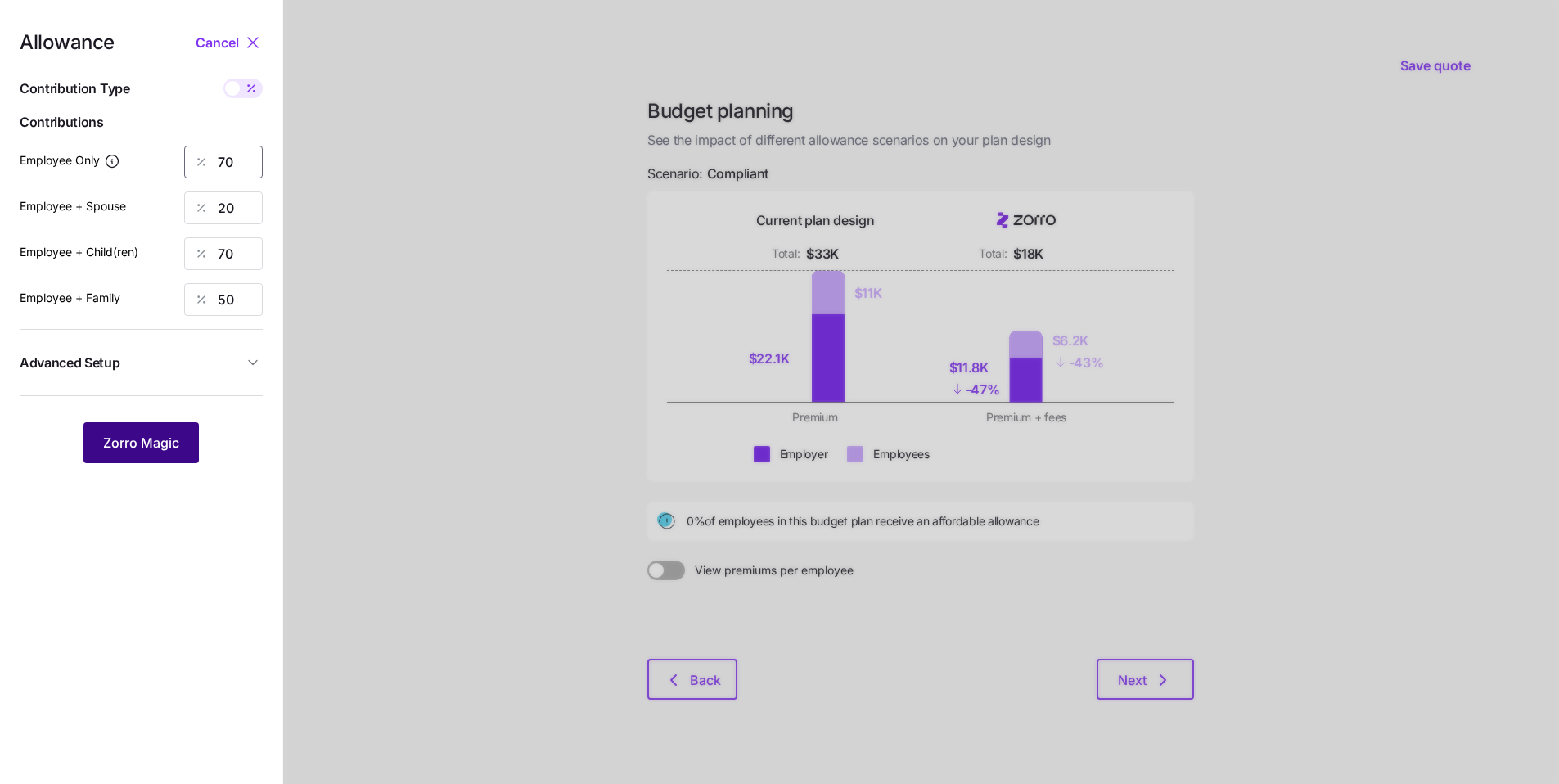 type on "70" 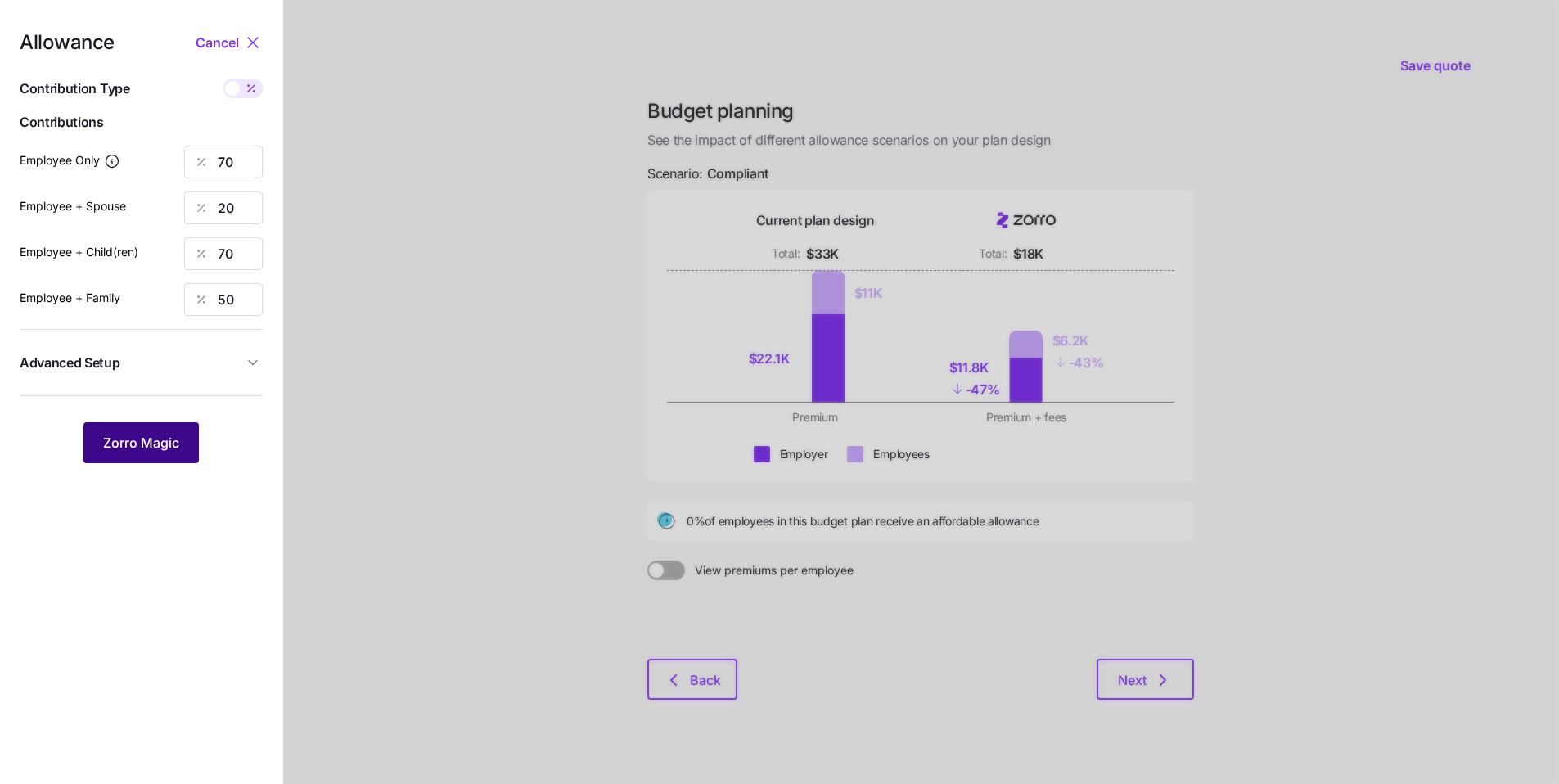click on "Zorro Magic" at bounding box center [141, 443] 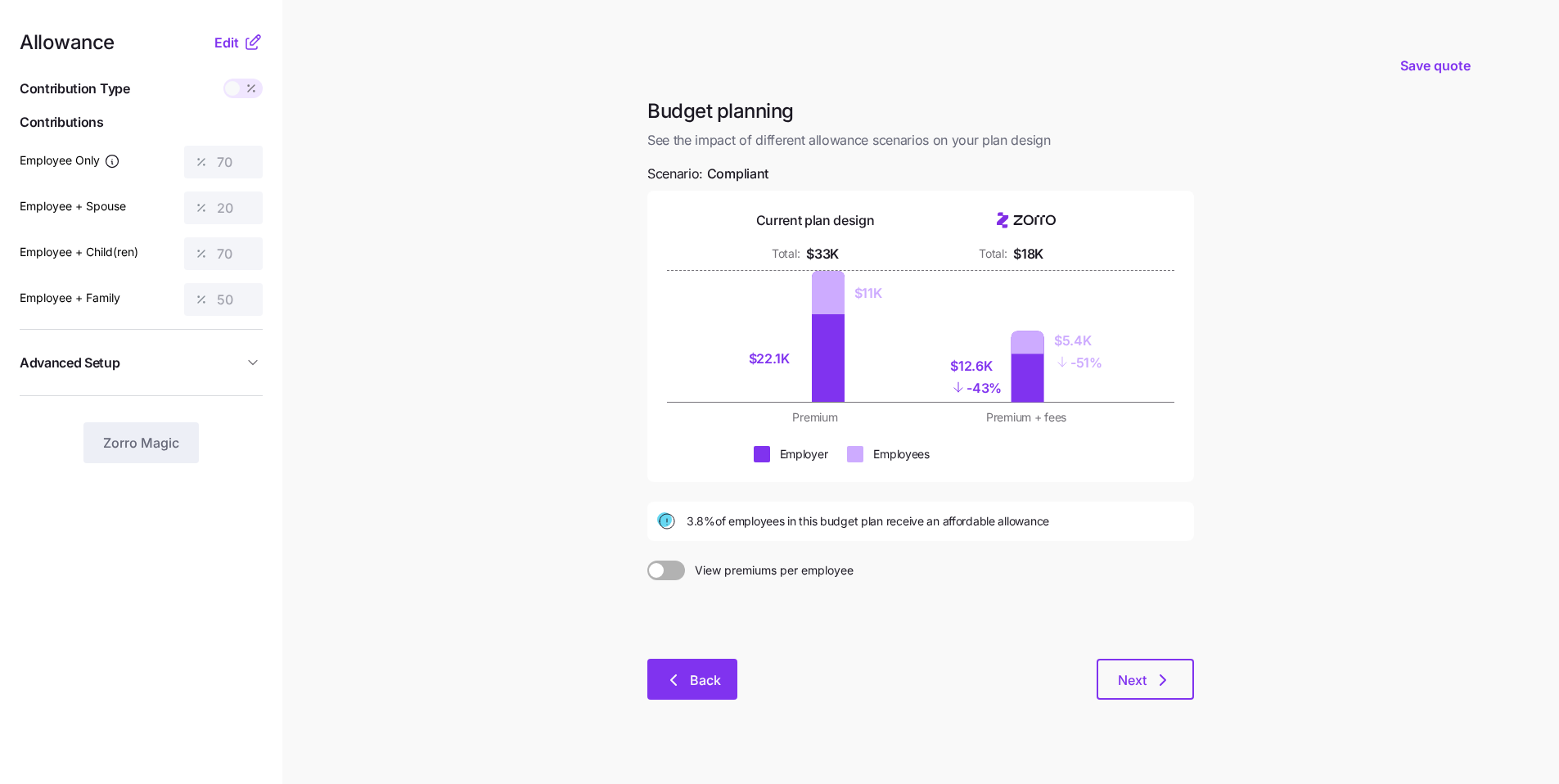 click on "Back" at bounding box center (705, 680) 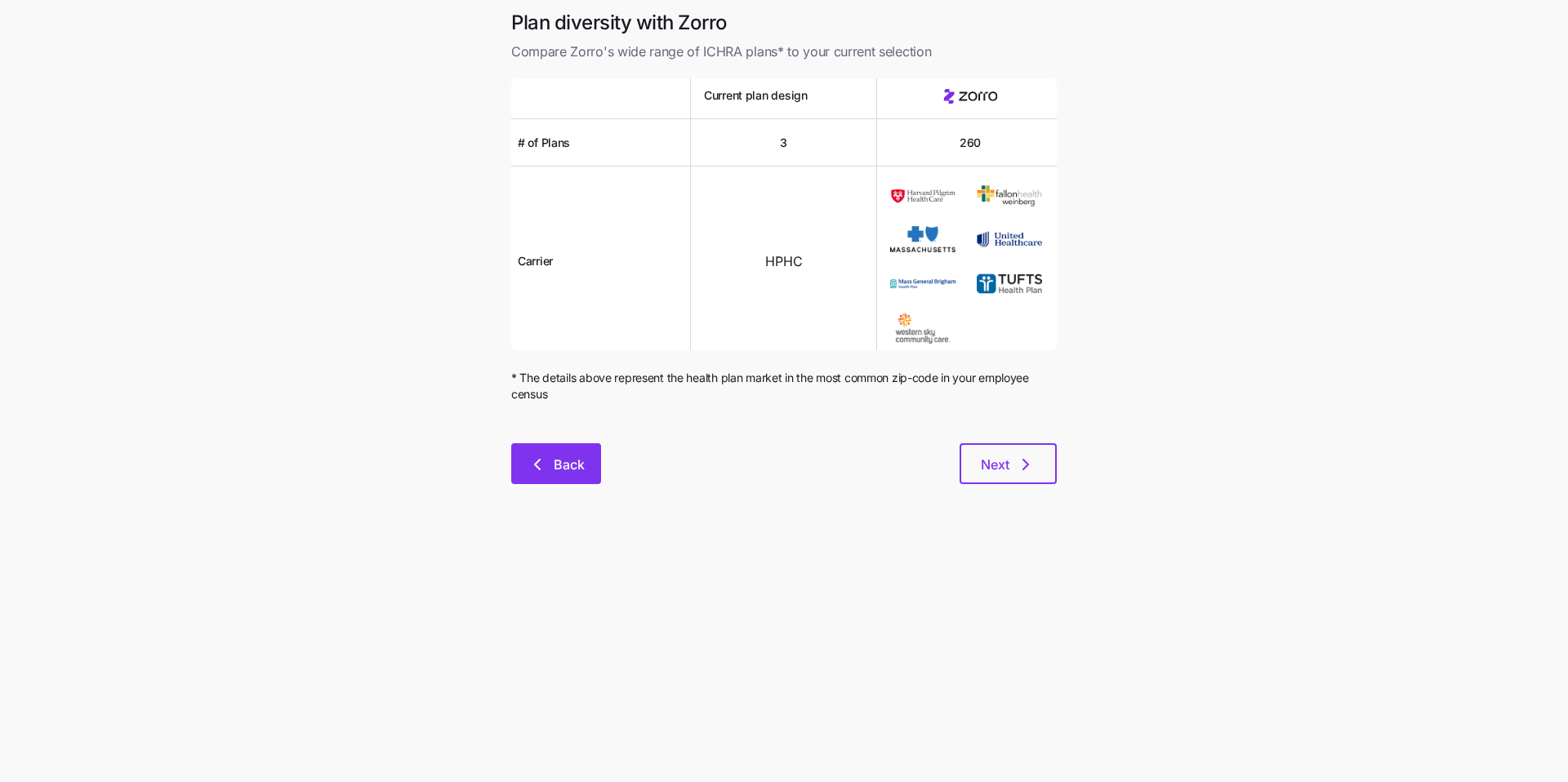 click on "Back" at bounding box center (569, 464) 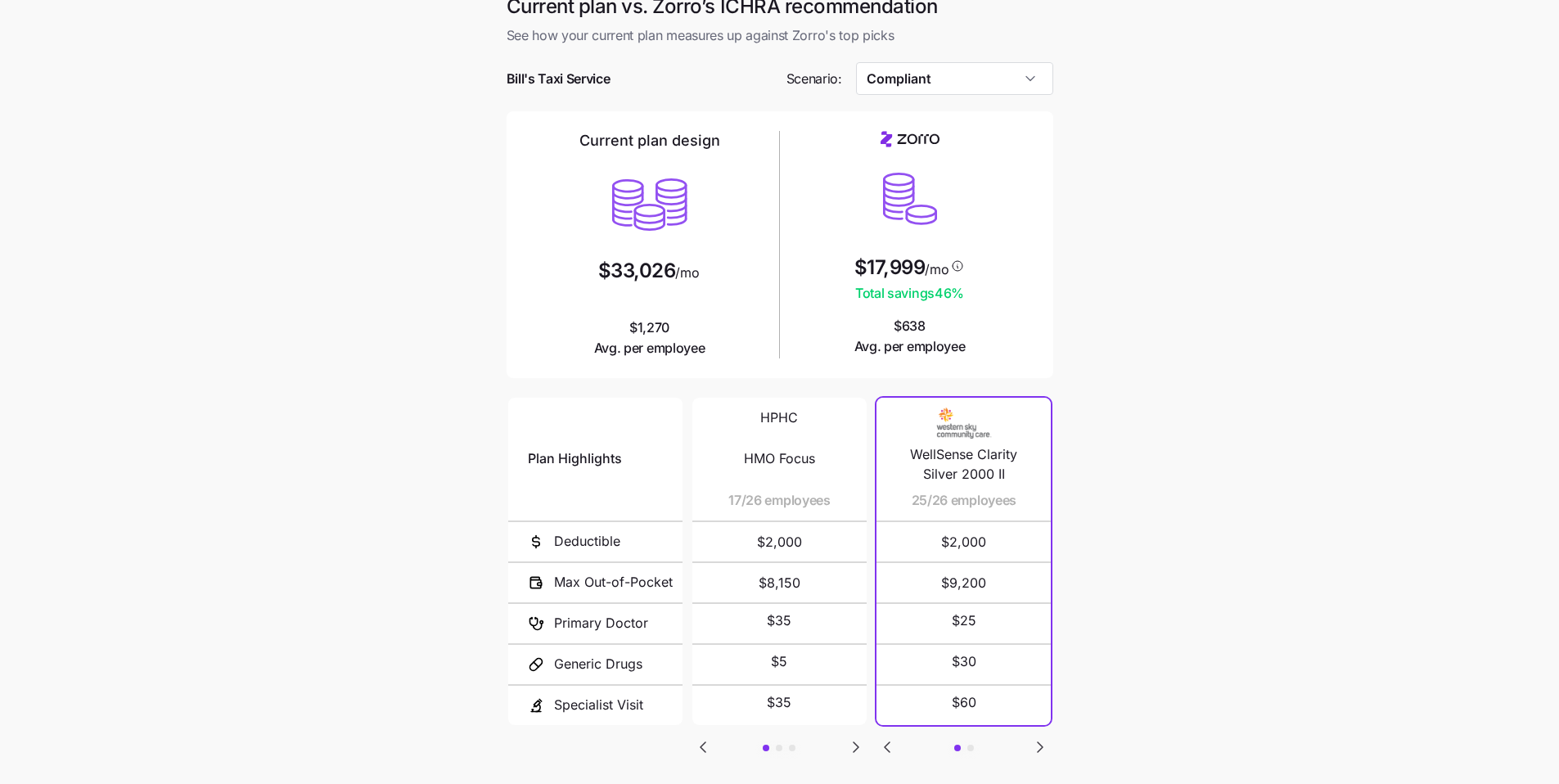 scroll, scrollTop: 32, scrollLeft: 0, axis: vertical 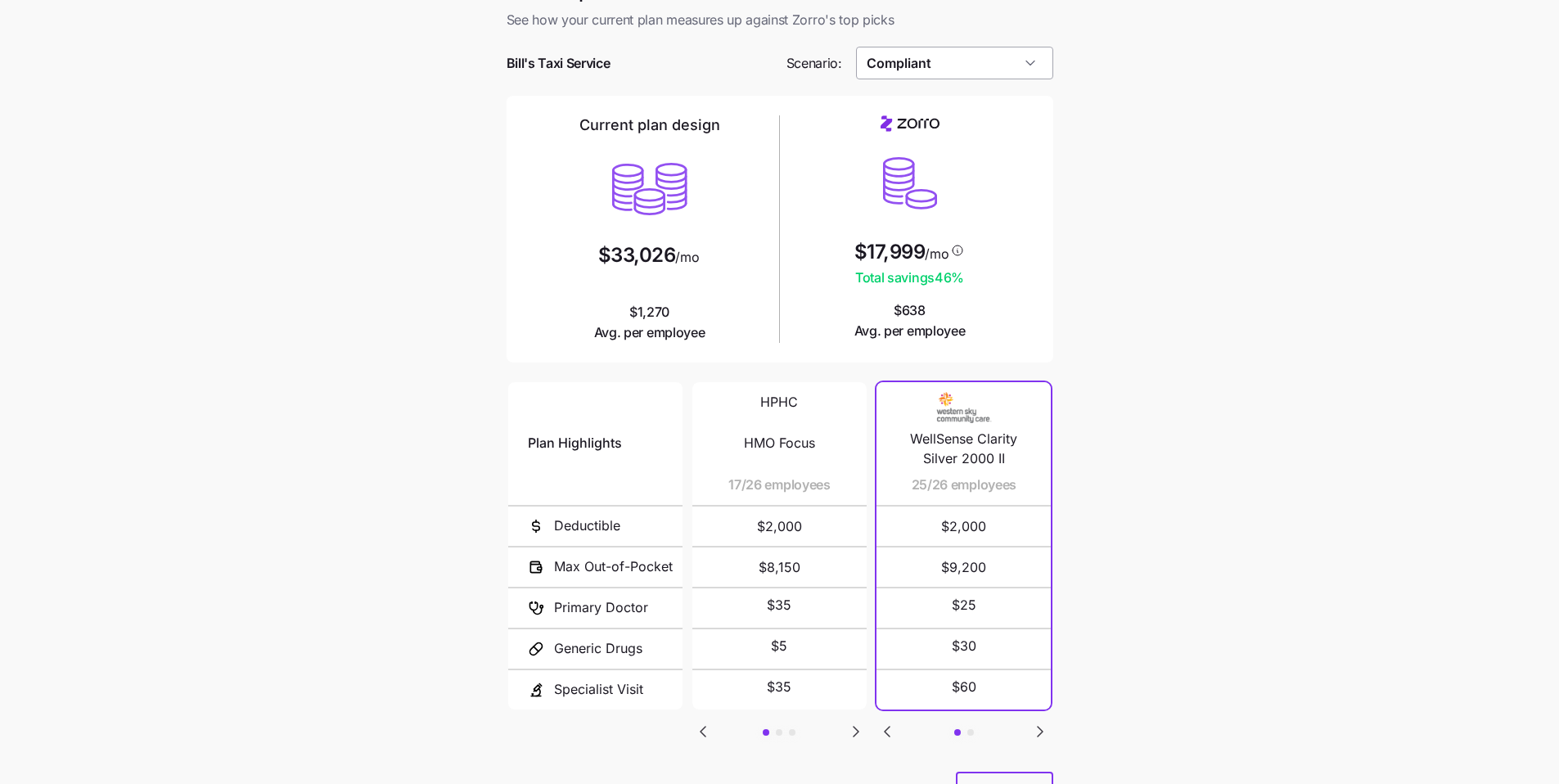 click on "Compliant" at bounding box center (954, 63) 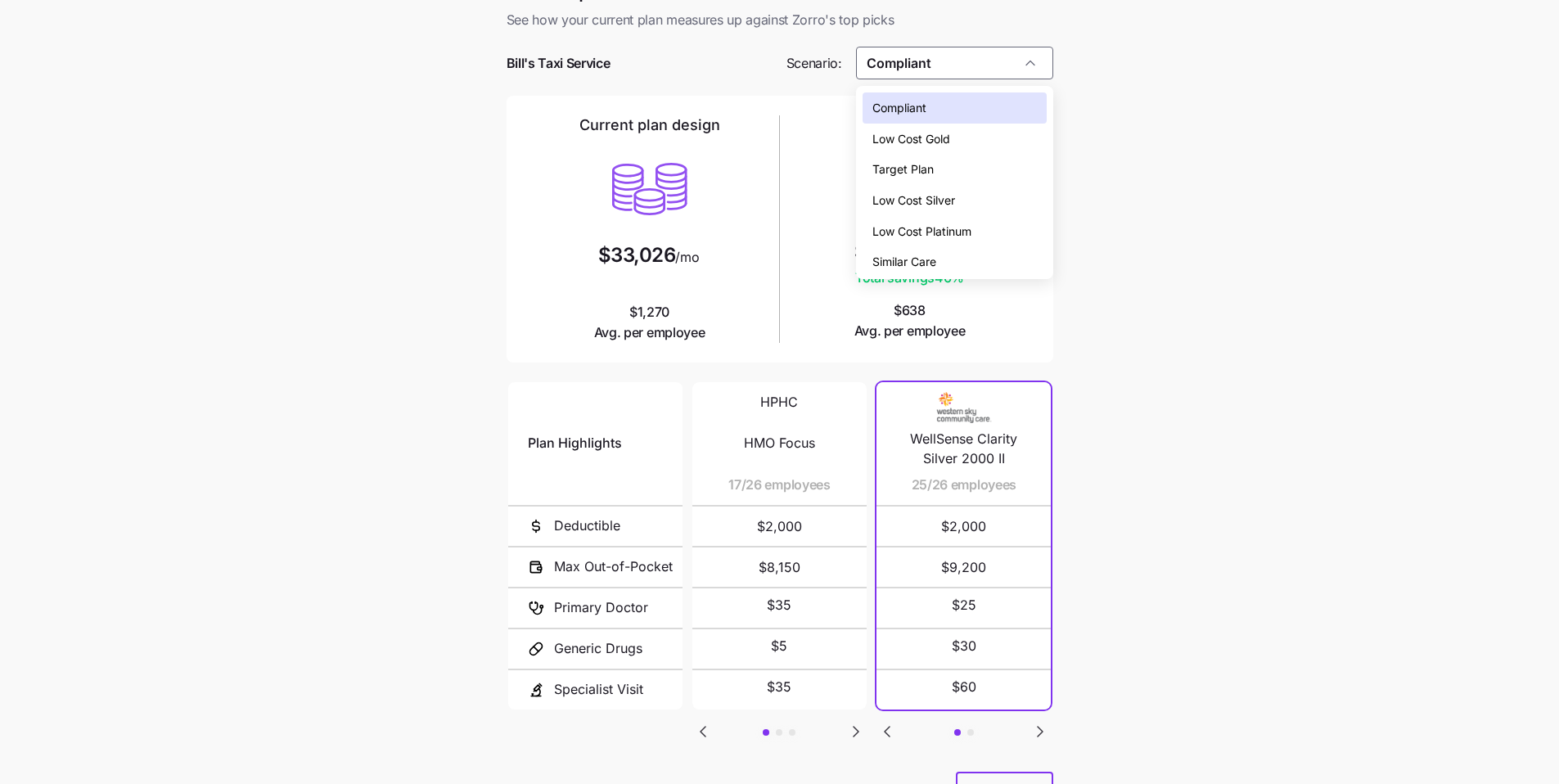 click on "Low Cost Gold" at bounding box center [954, 139] 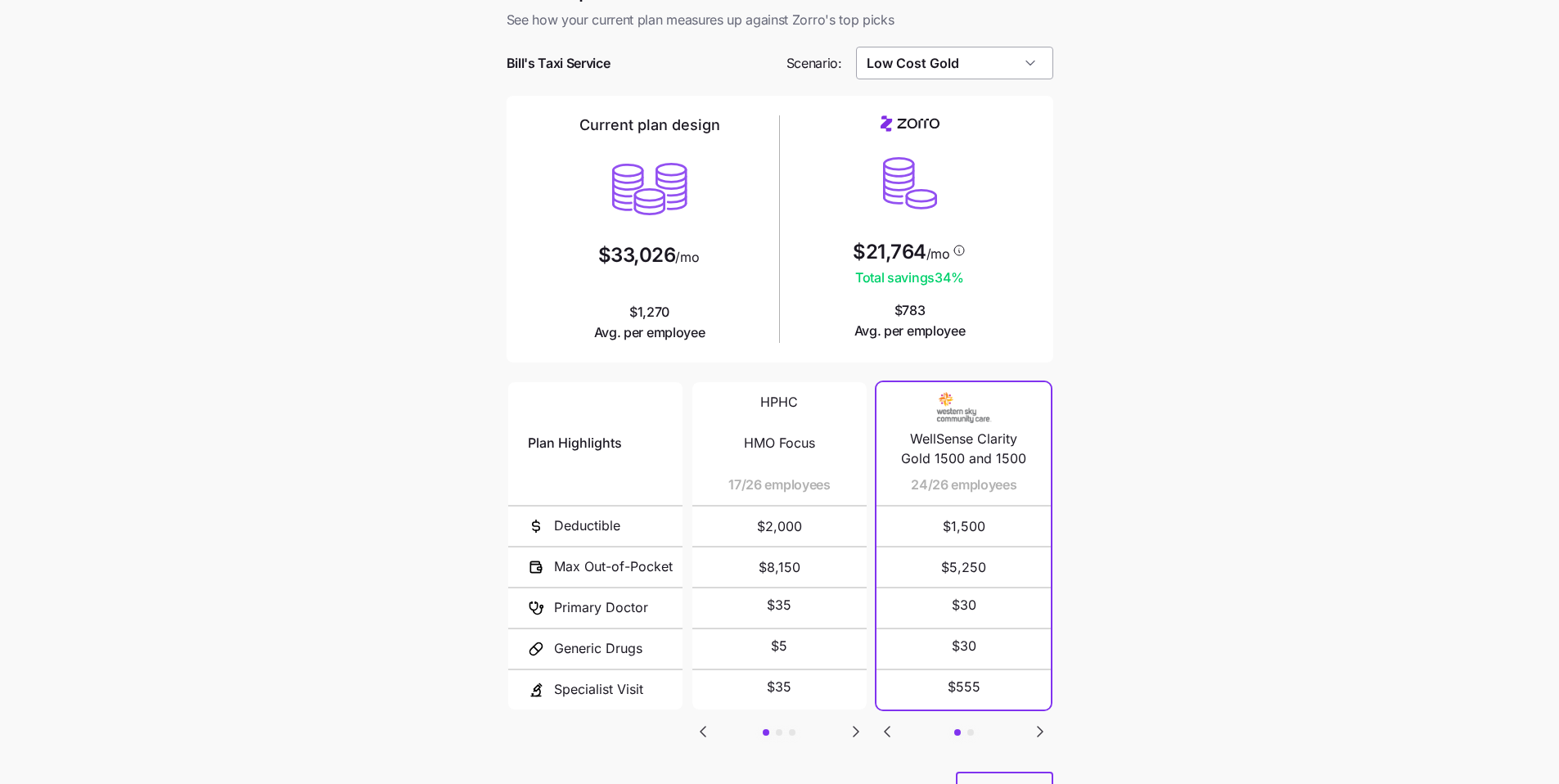 click on "Low Cost Gold" at bounding box center (954, 63) 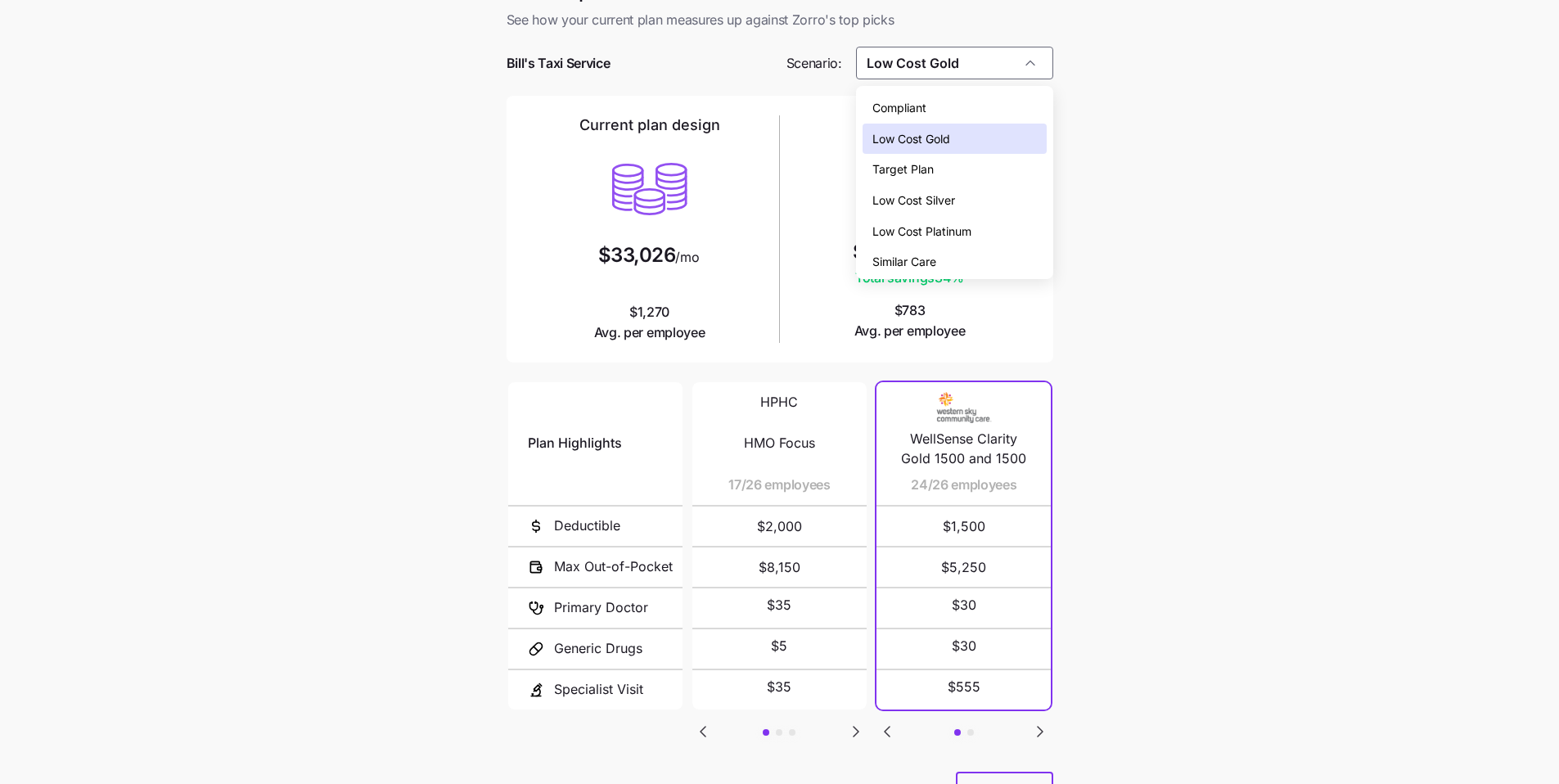 click on "Target Plan" at bounding box center [954, 169] 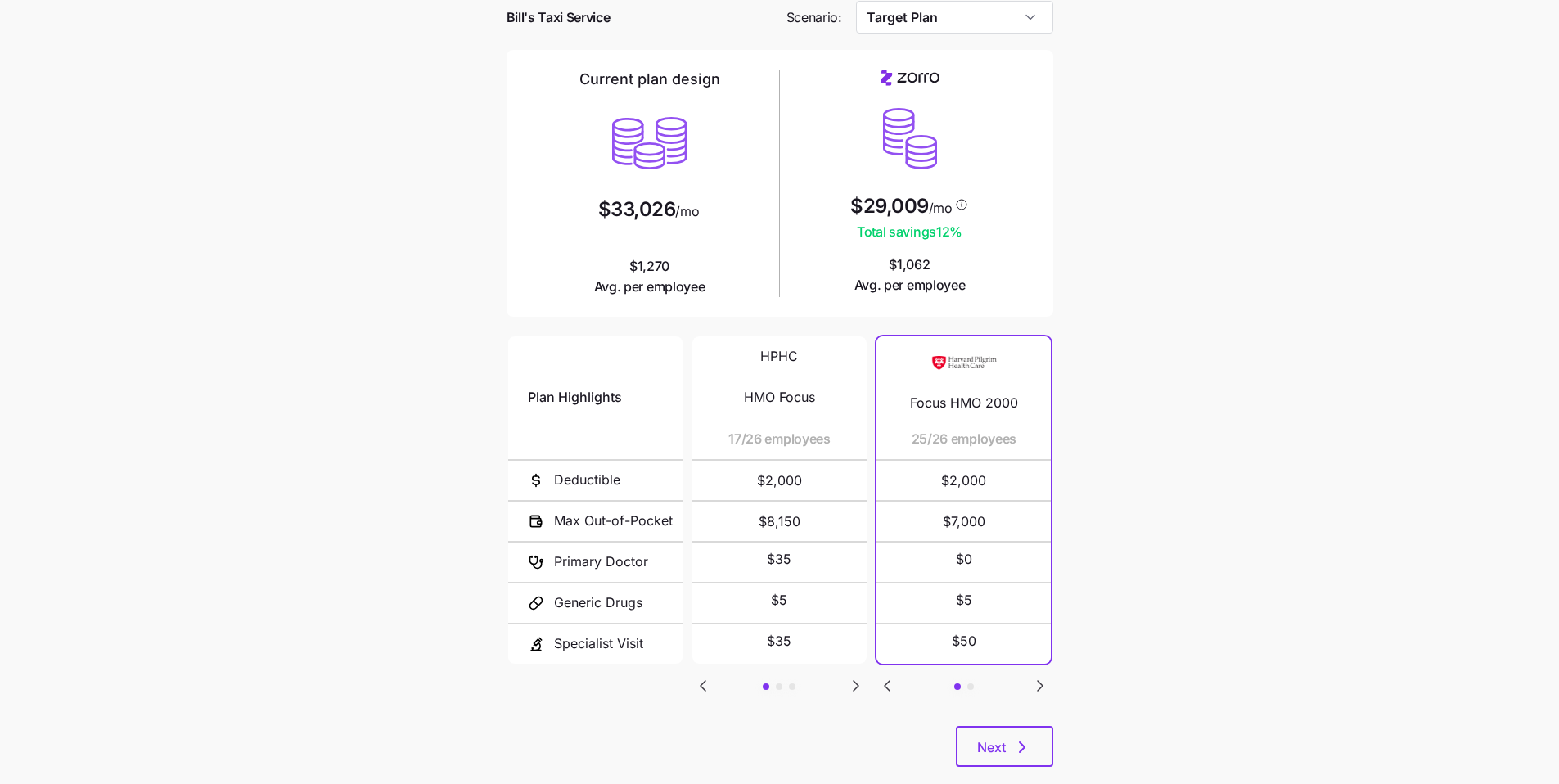 scroll, scrollTop: 93, scrollLeft: 0, axis: vertical 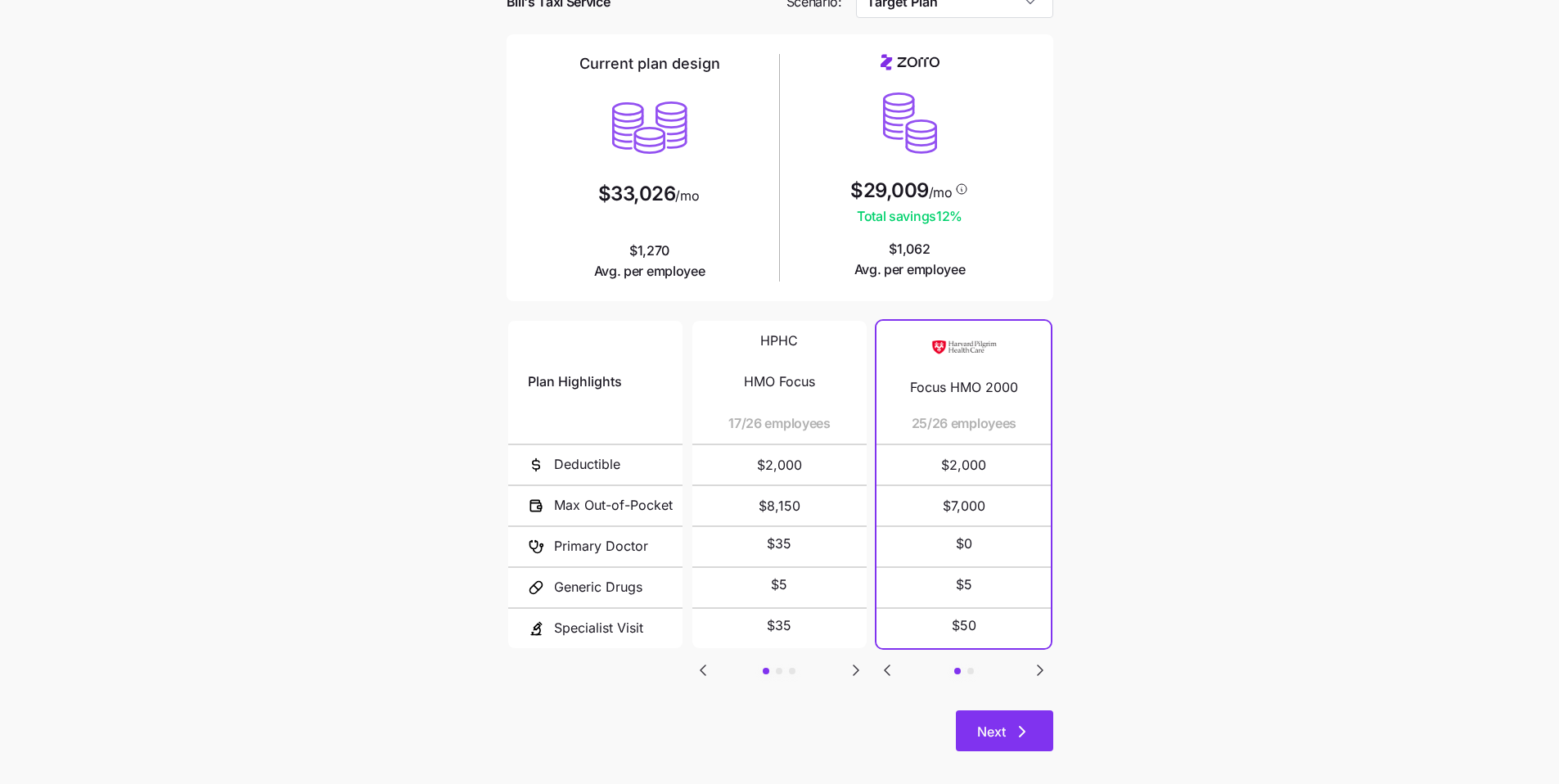 click on "Next" at bounding box center [1004, 731] 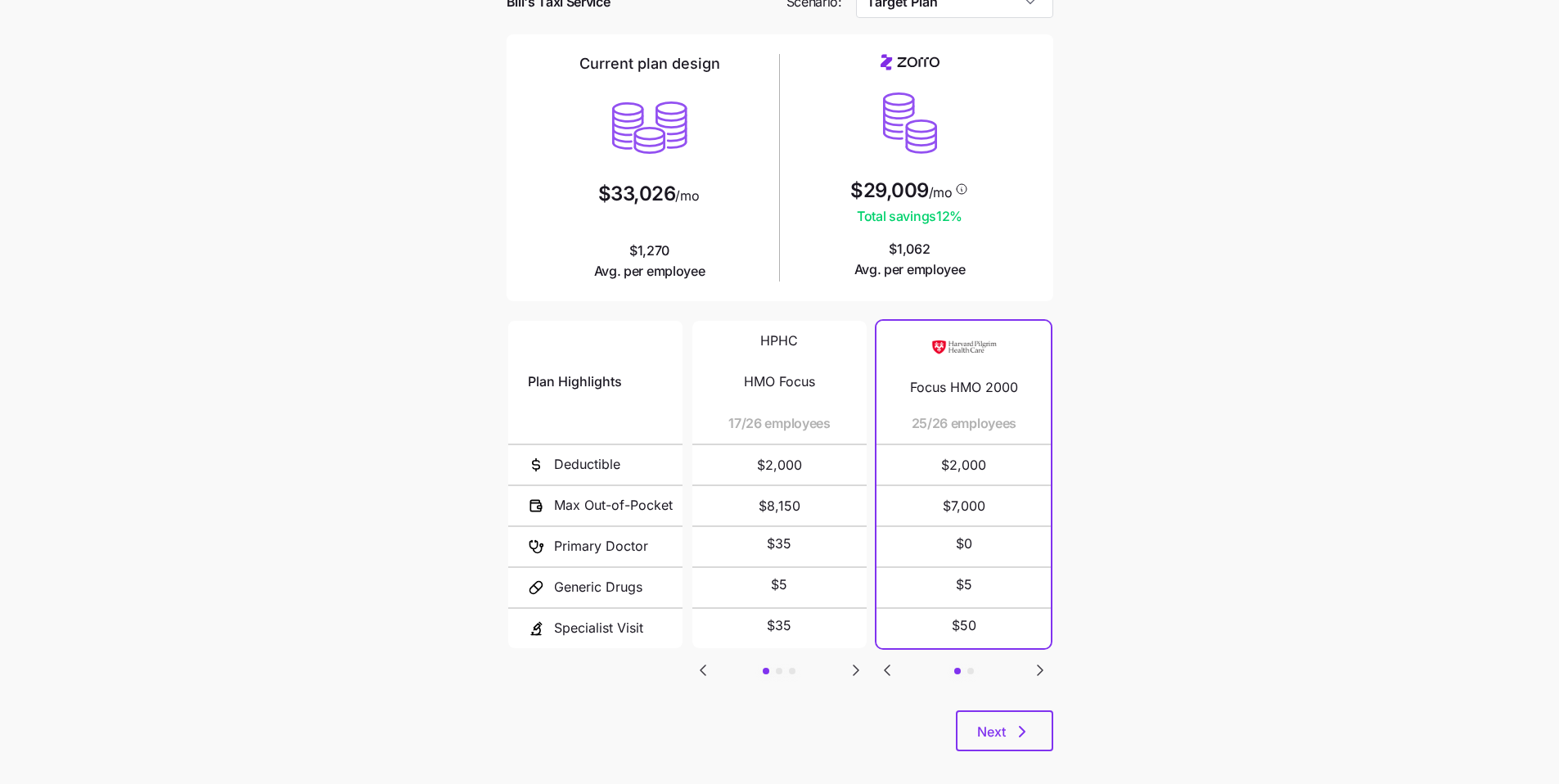 scroll, scrollTop: 0, scrollLeft: 0, axis: both 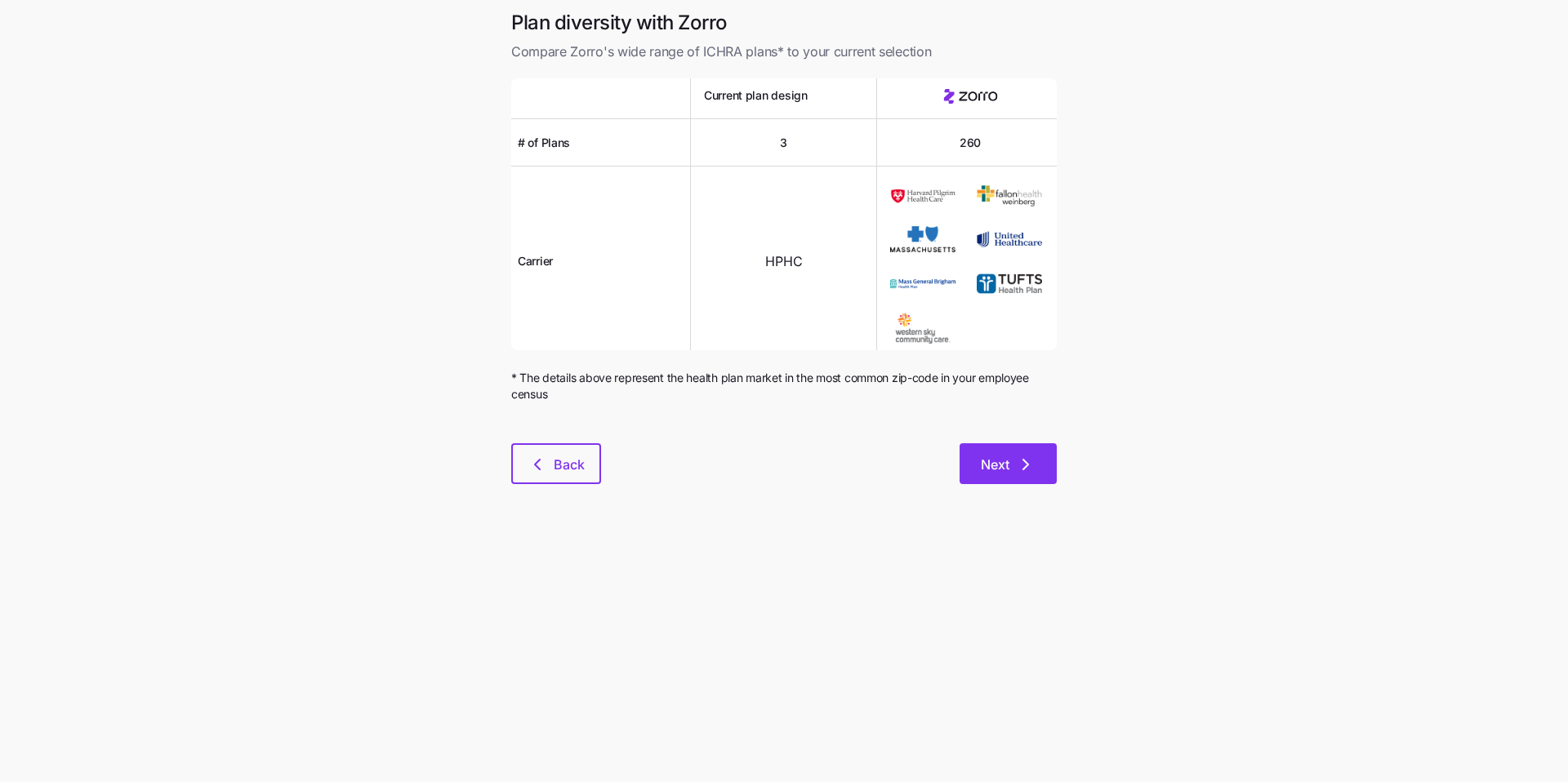 click on "Next" at bounding box center [1008, 464] 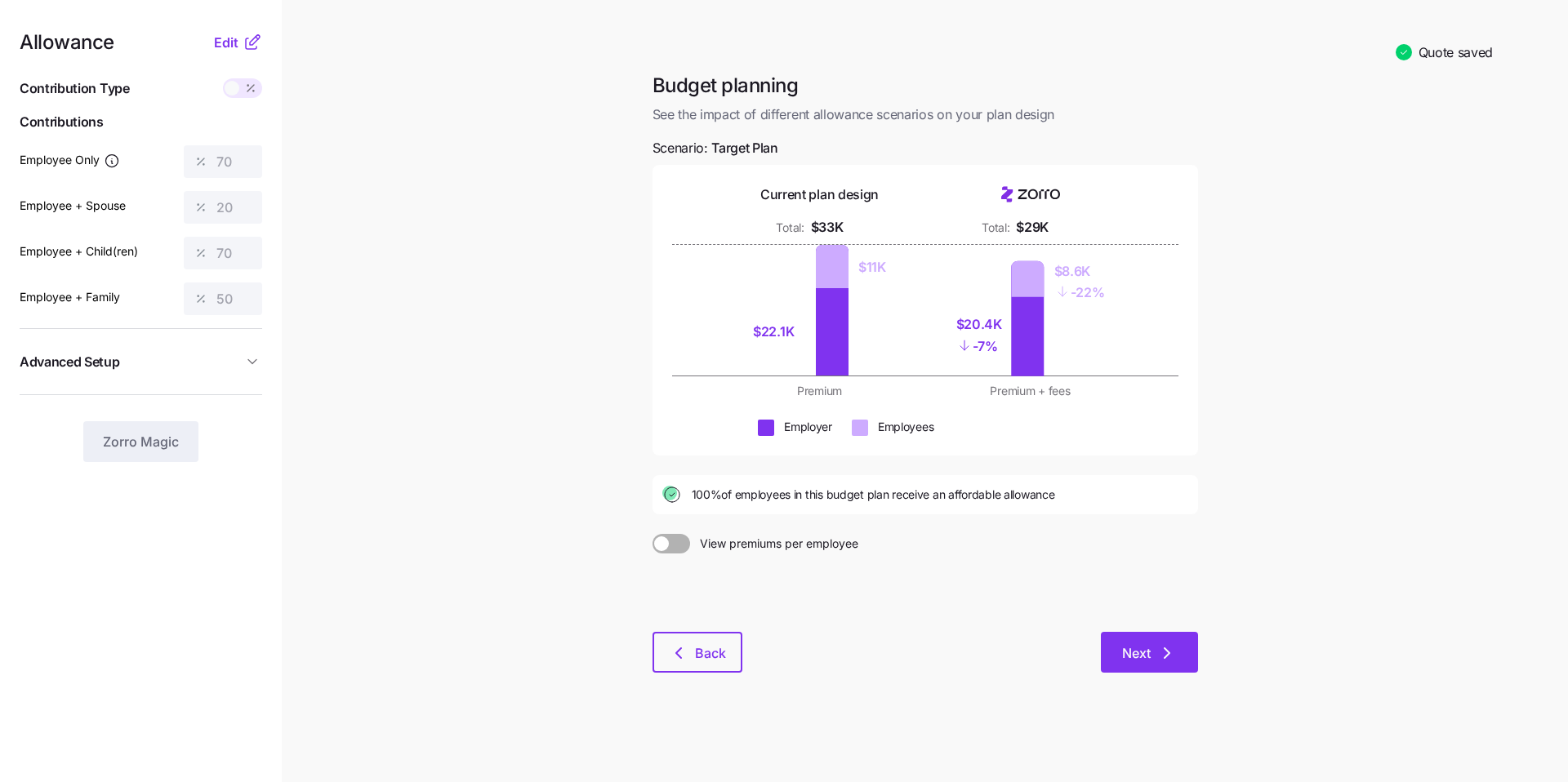 click on "Next" at bounding box center [1136, 653] 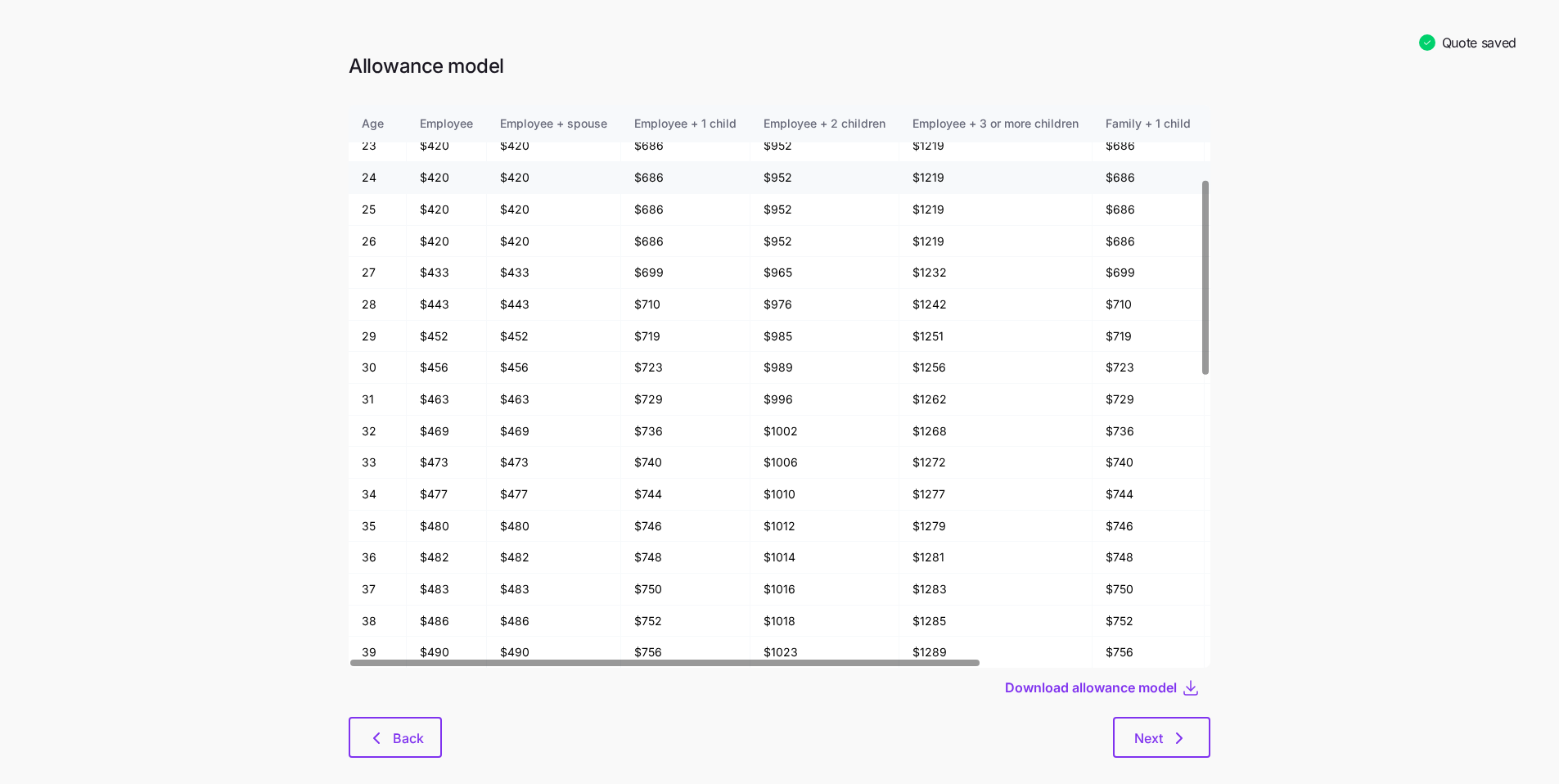 scroll, scrollTop: 215, scrollLeft: 0, axis: vertical 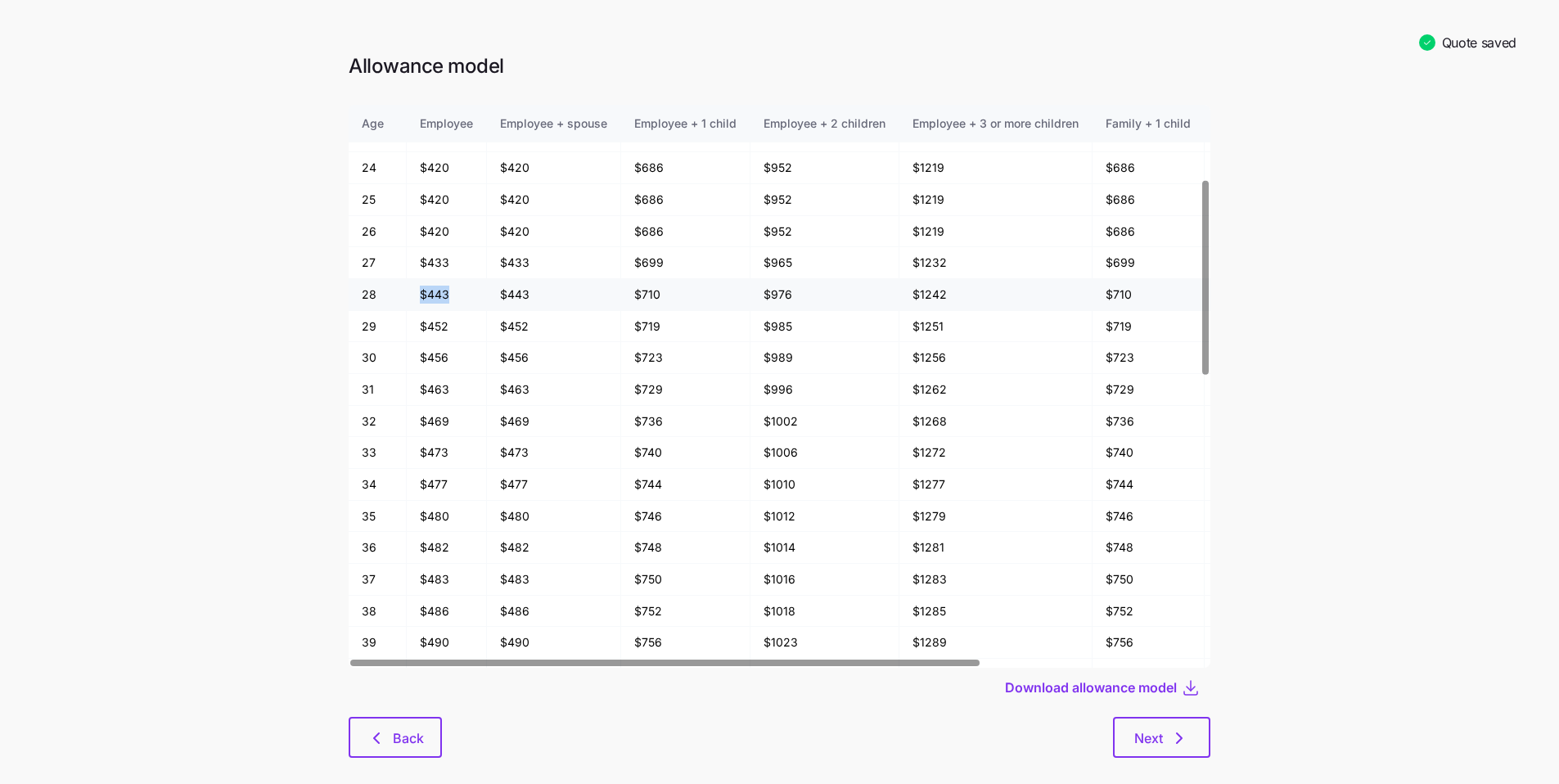 drag, startPoint x: 397, startPoint y: 299, endPoint x: 458, endPoint y: 305, distance: 61.29437 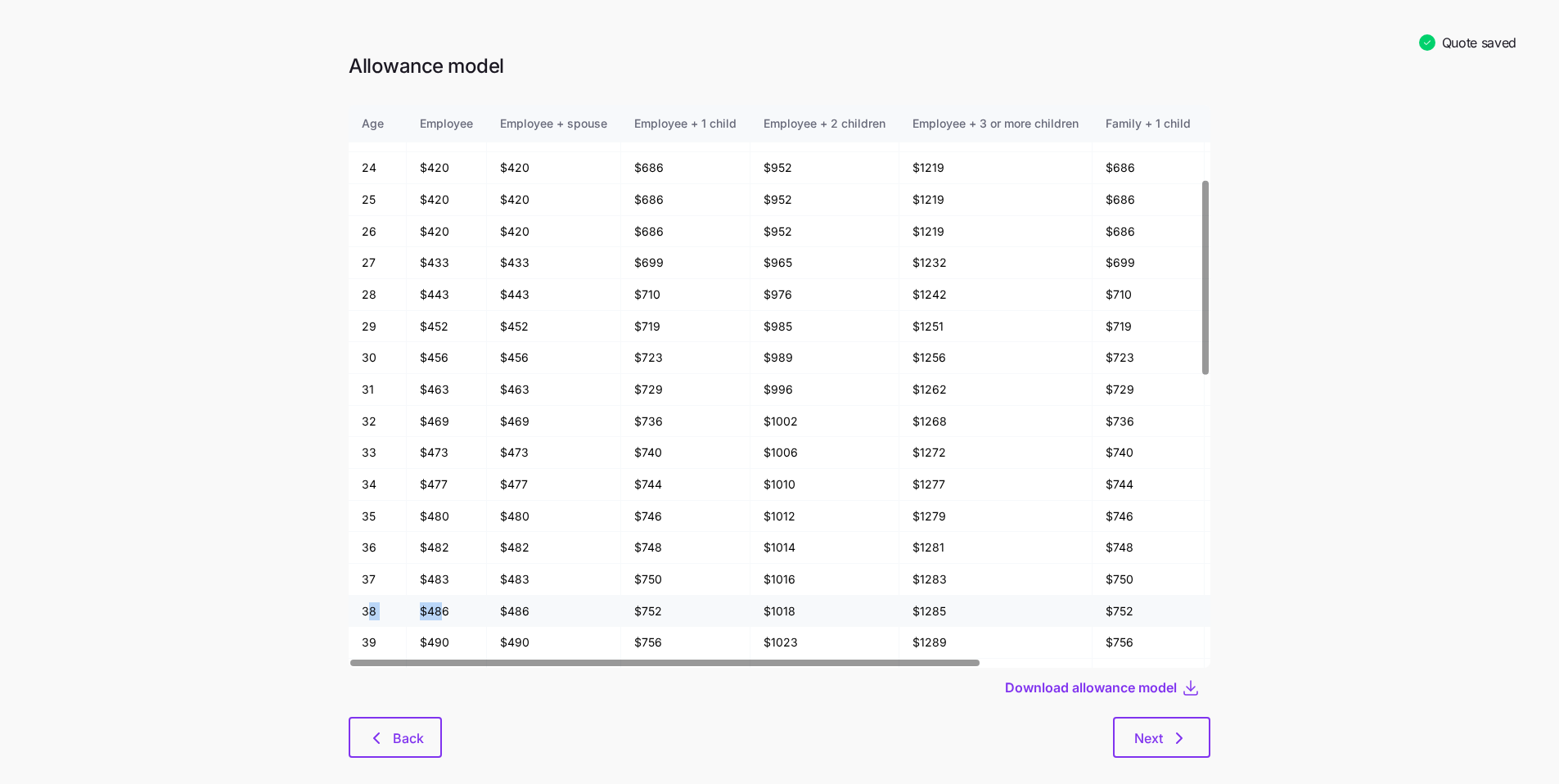 drag, startPoint x: 367, startPoint y: 610, endPoint x: 444, endPoint y: 612, distance: 77.02597 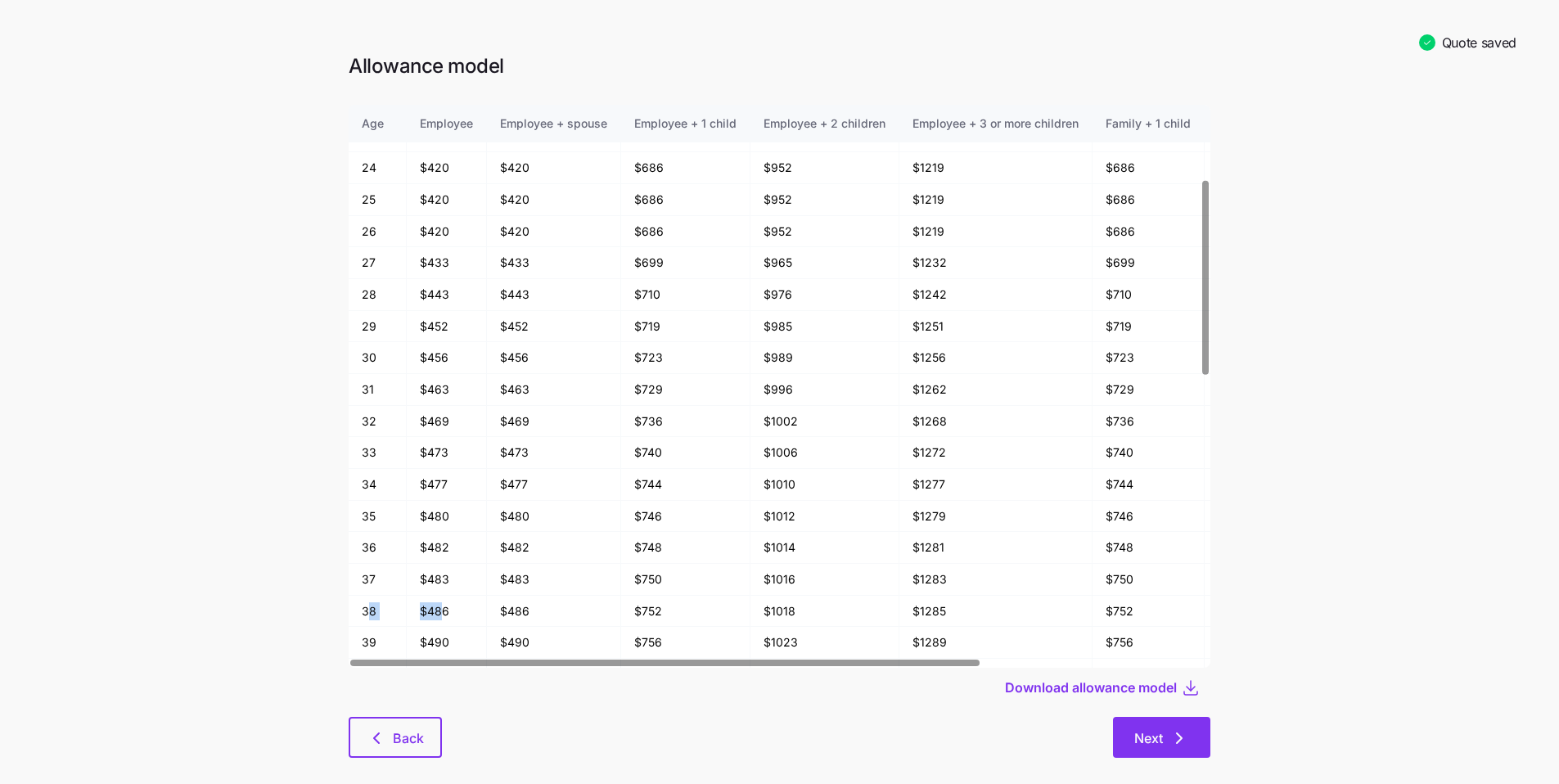 click on "Next" at bounding box center [1161, 738] 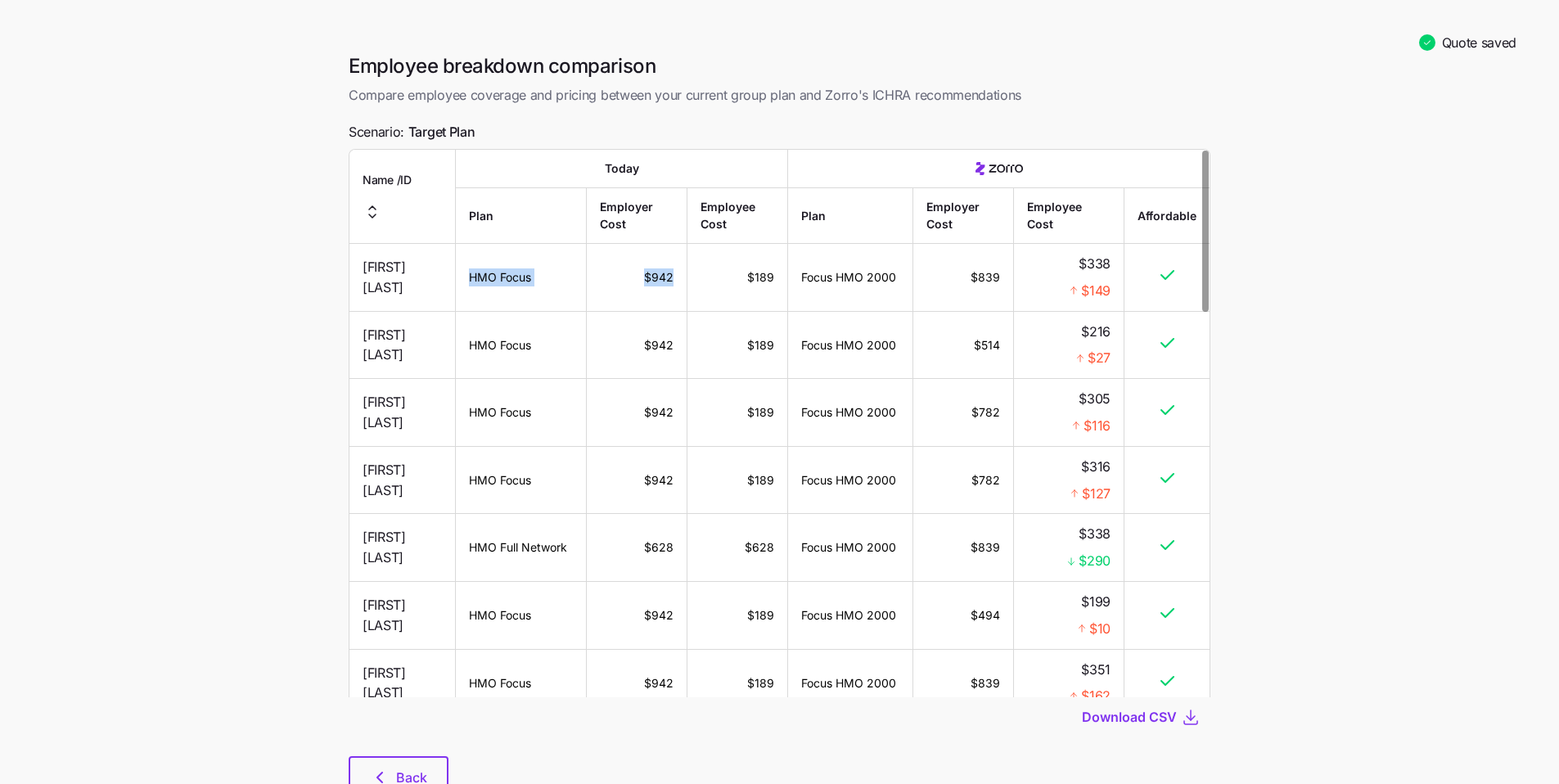drag, startPoint x: 480, startPoint y: 283, endPoint x: 650, endPoint y: 285, distance: 170.01176 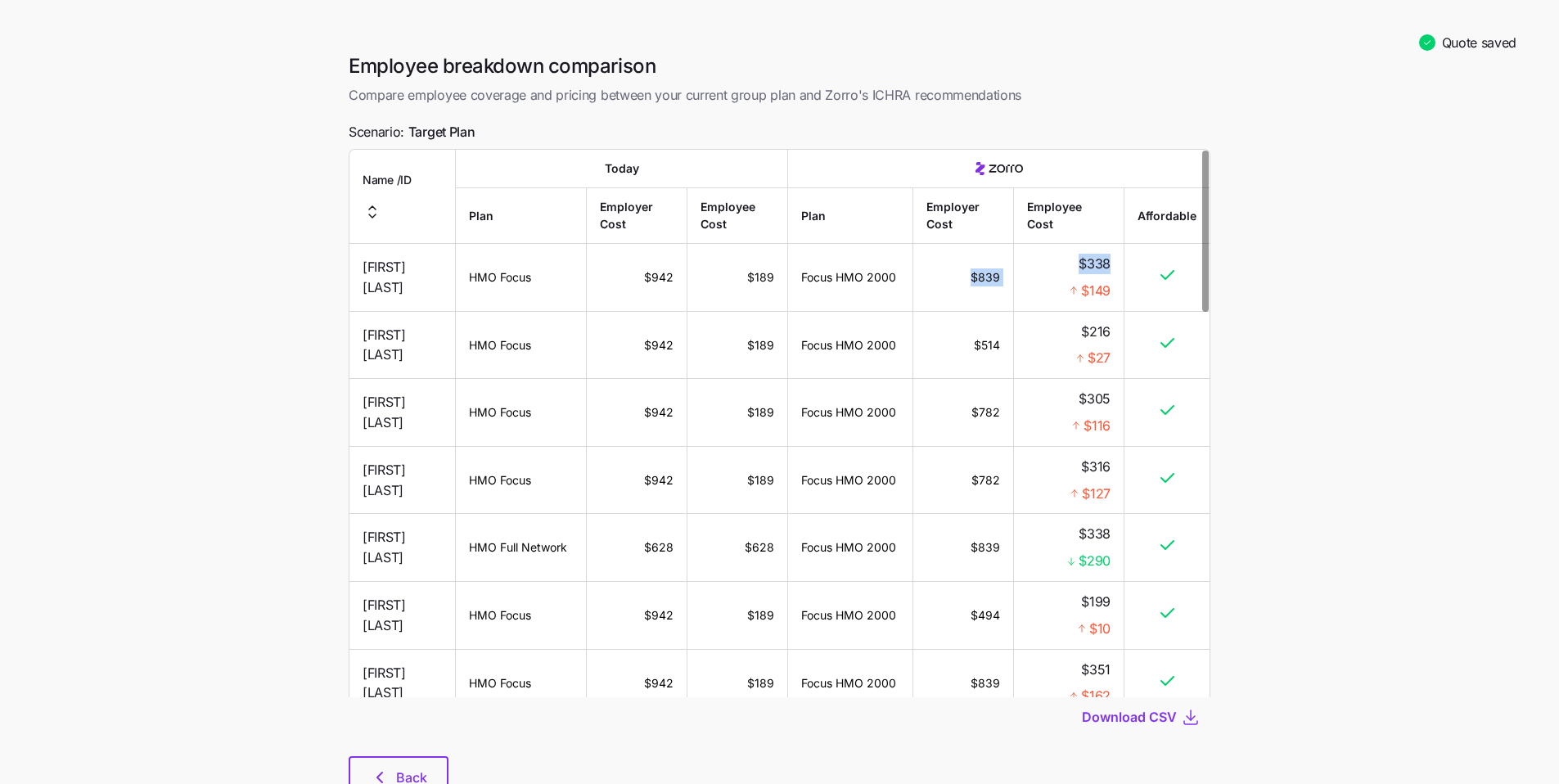 drag, startPoint x: 975, startPoint y: 282, endPoint x: 1075, endPoint y: 285, distance: 100.04499 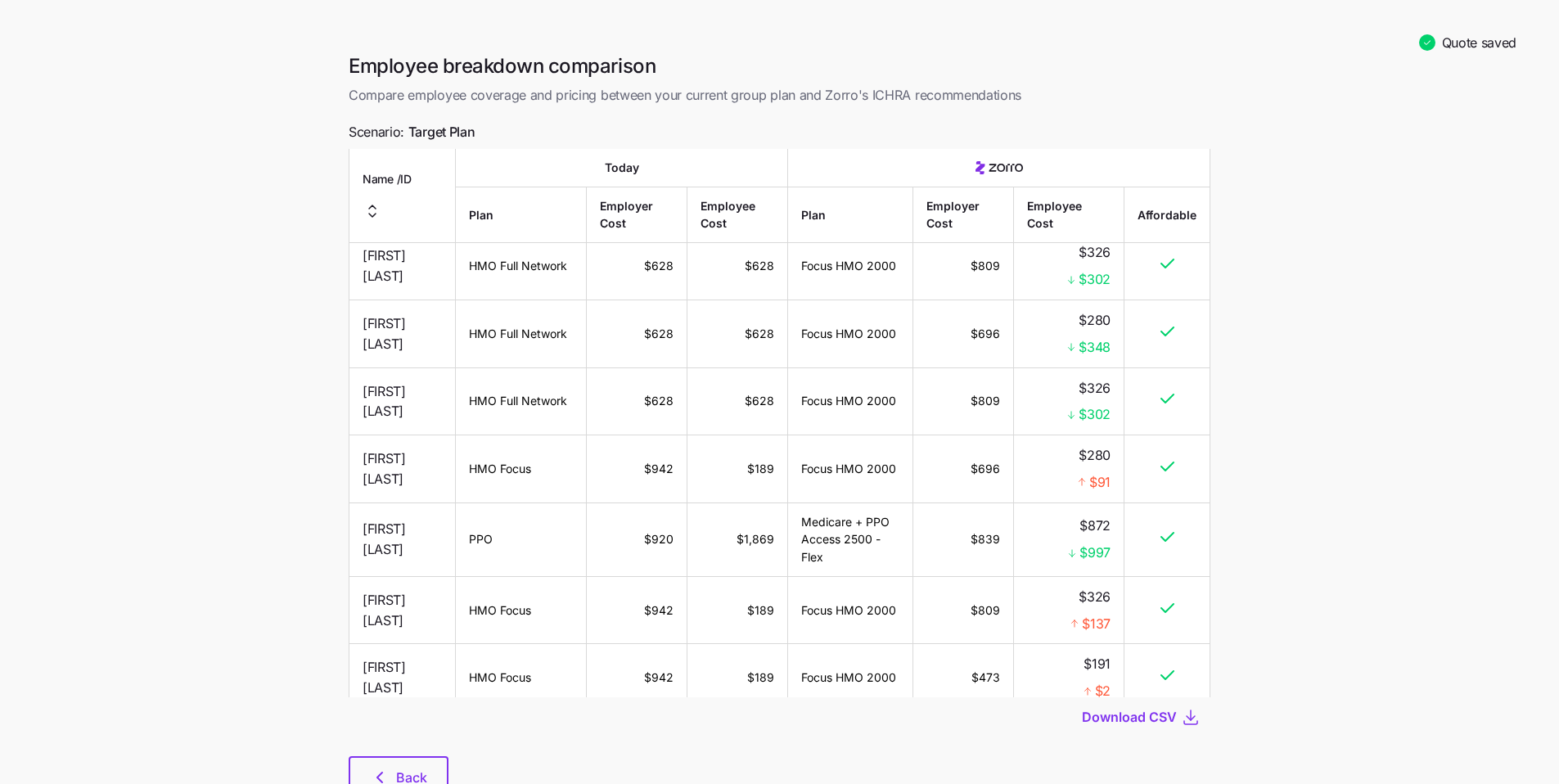 scroll, scrollTop: 1309, scrollLeft: 0, axis: vertical 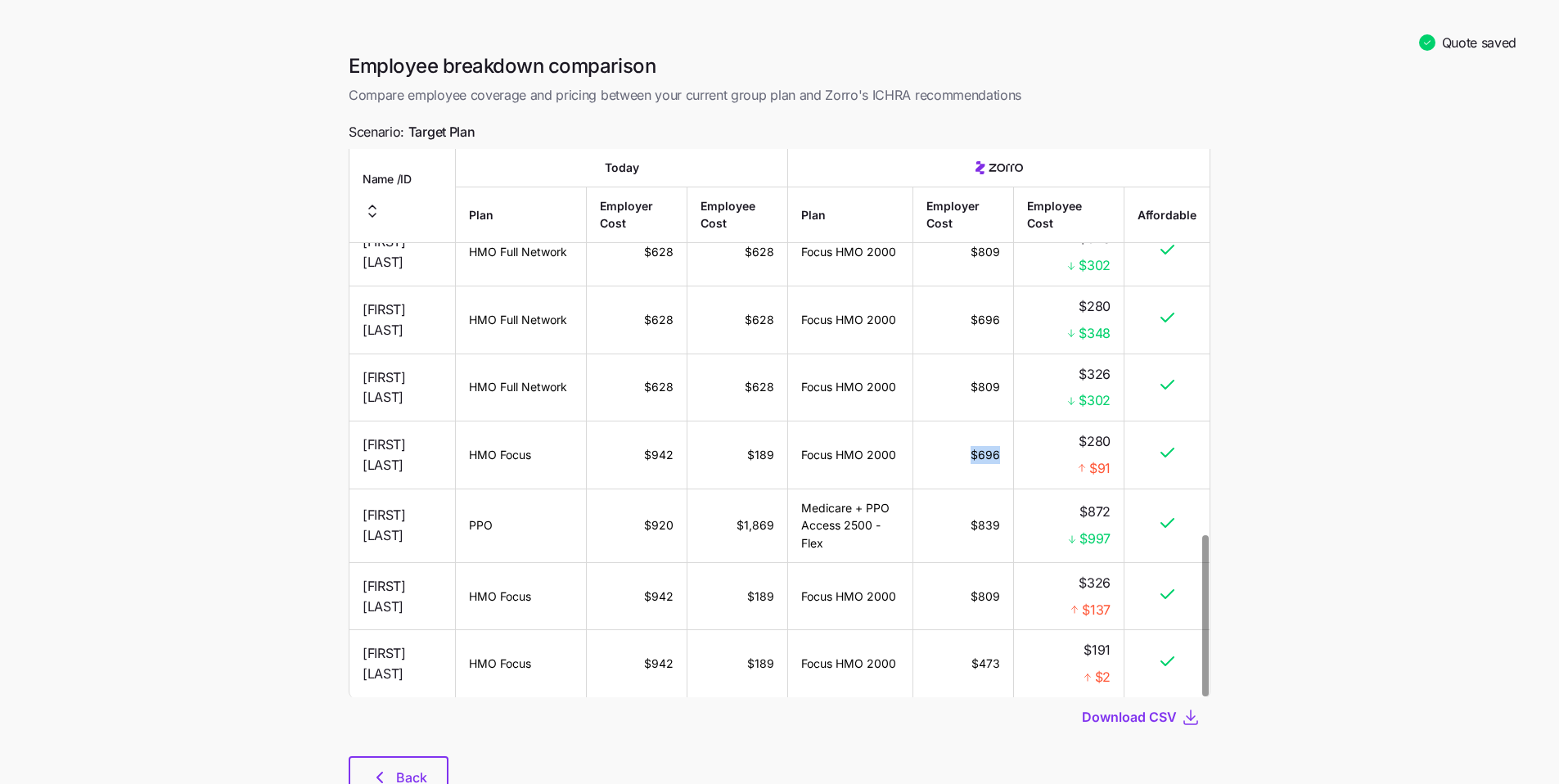 drag, startPoint x: 1004, startPoint y: 457, endPoint x: 971, endPoint y: 455, distance: 33.060551 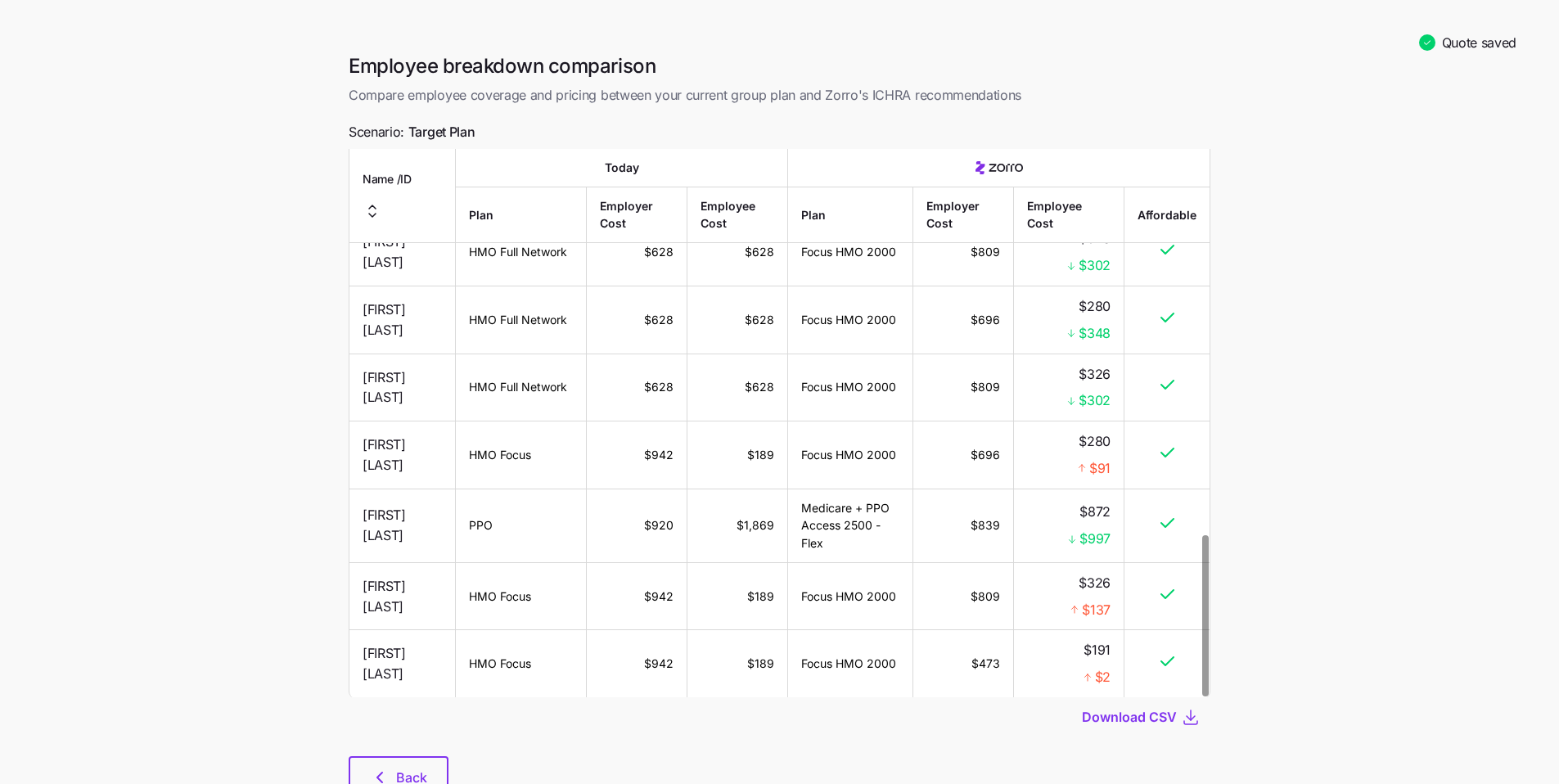 click at bounding box center [1069, 387] 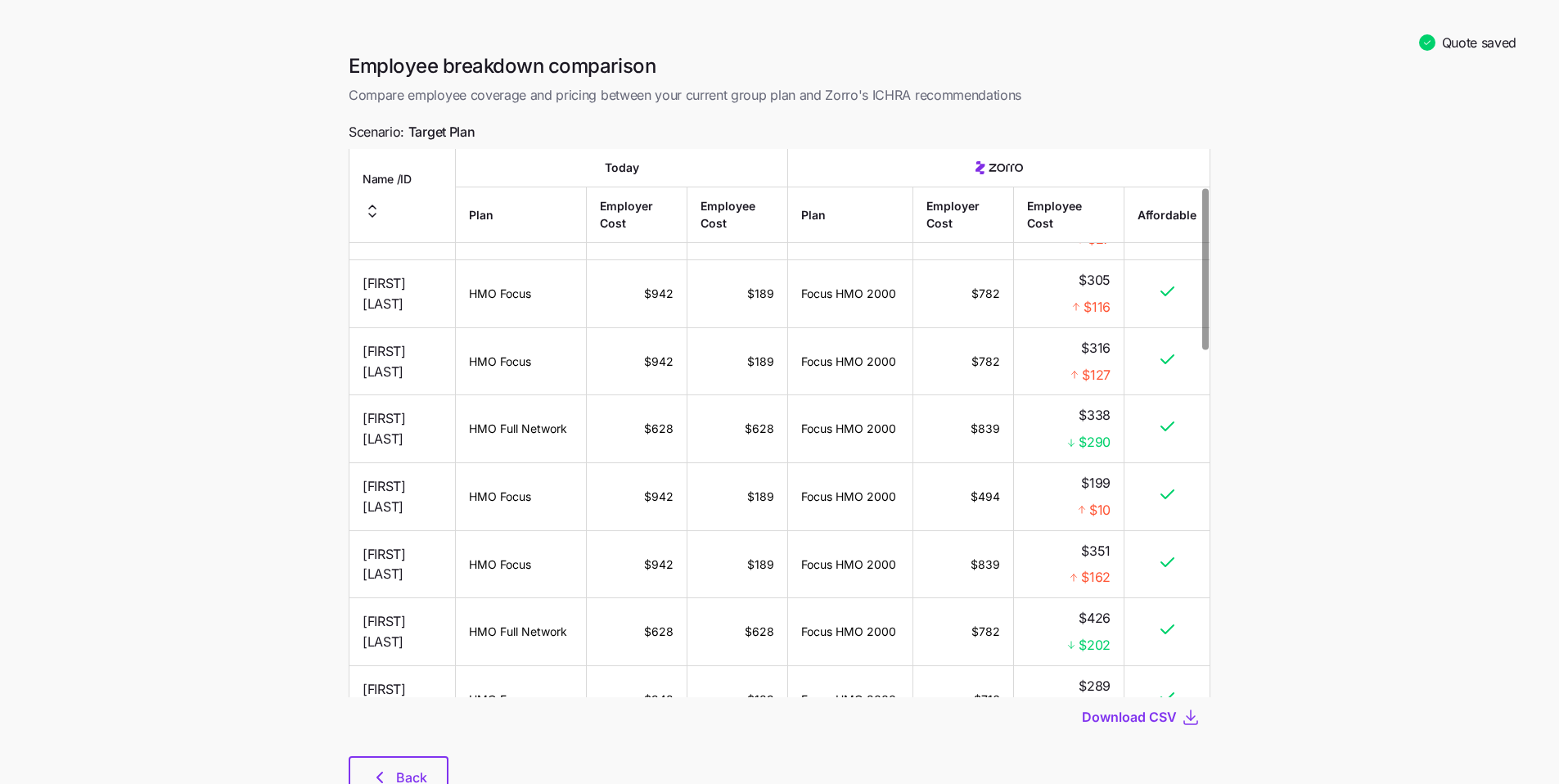 scroll, scrollTop: 167, scrollLeft: 0, axis: vertical 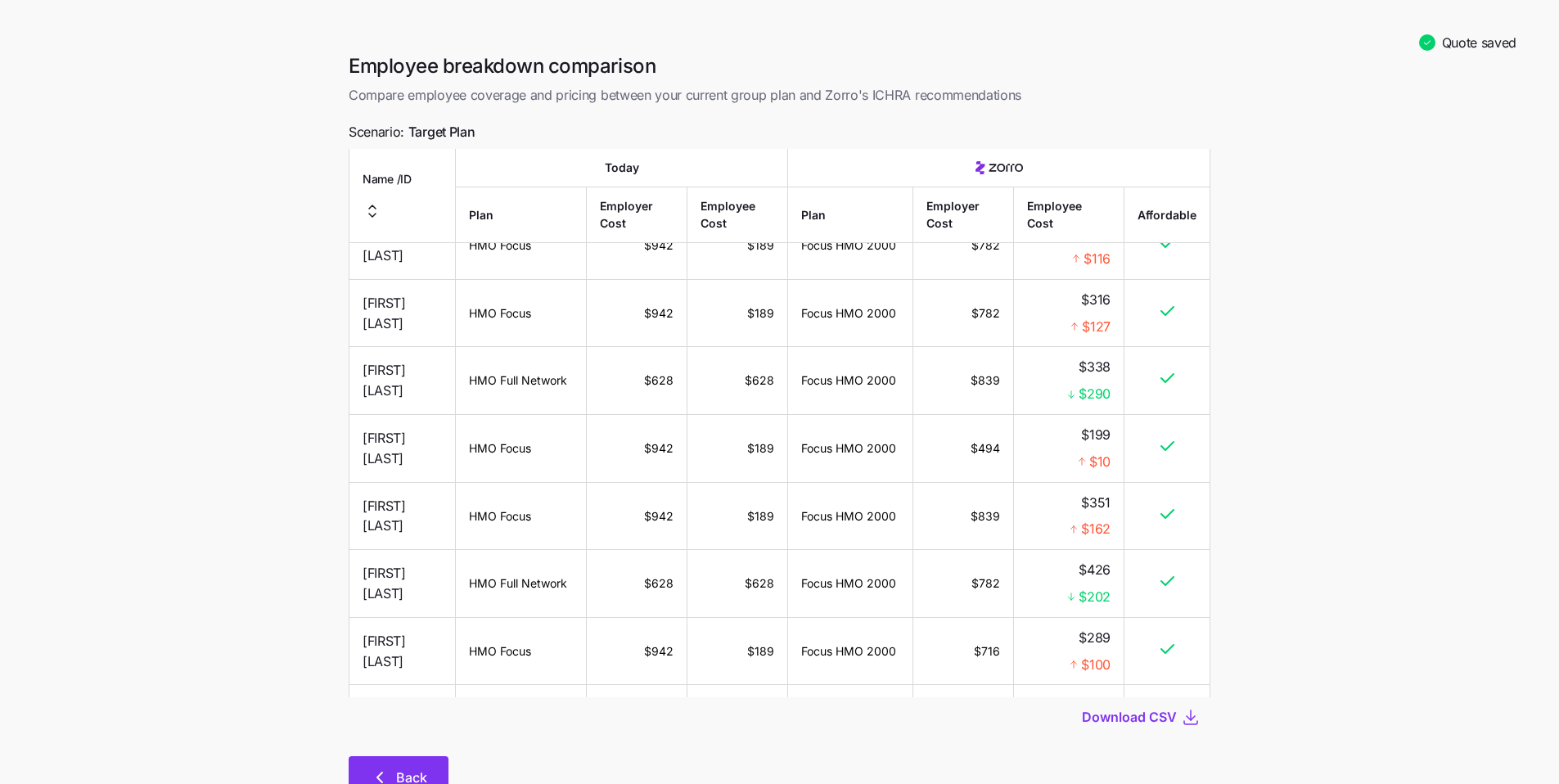 click on "Back" at bounding box center (412, 777) 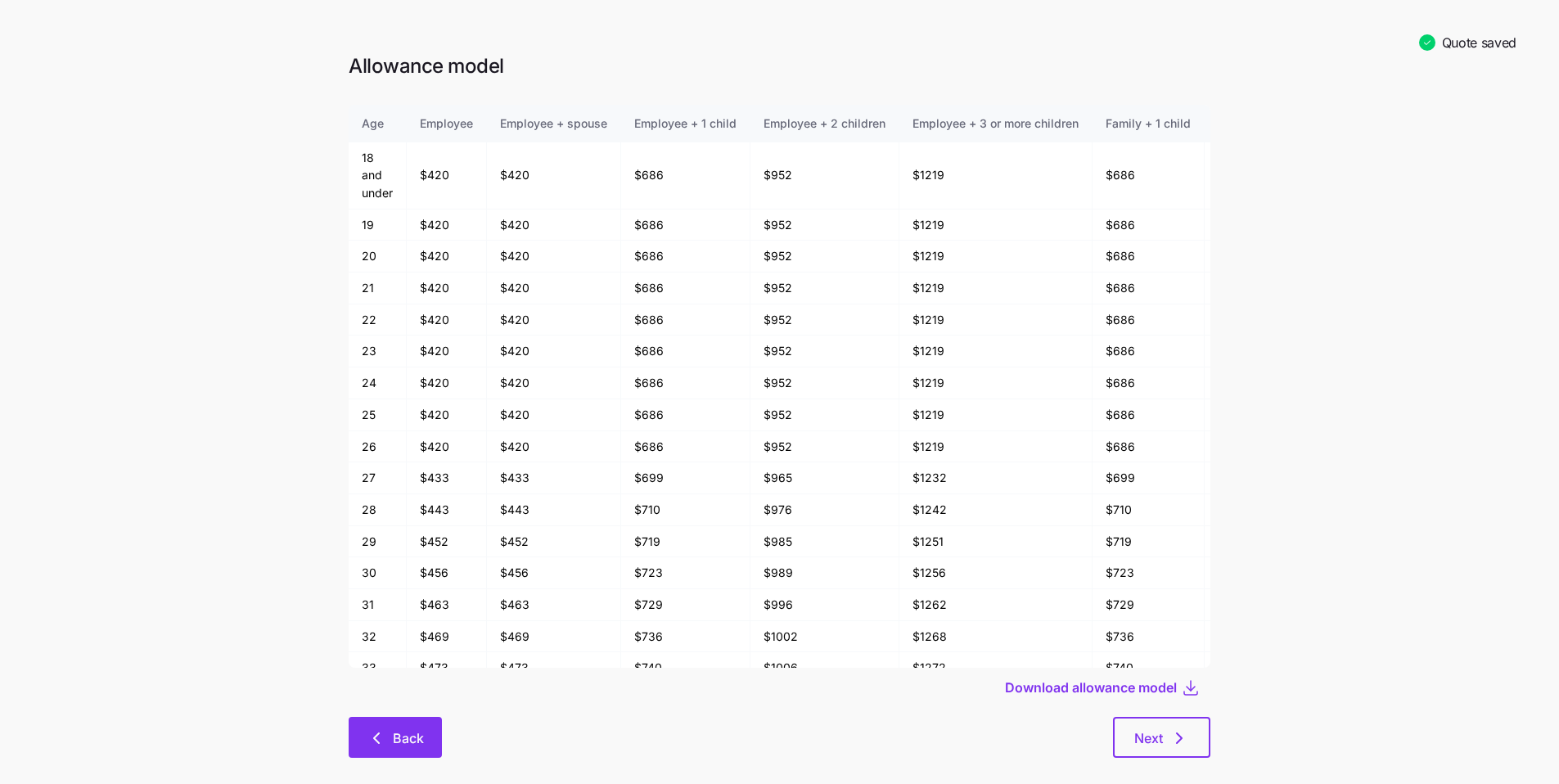 click on "Back" at bounding box center (395, 737) 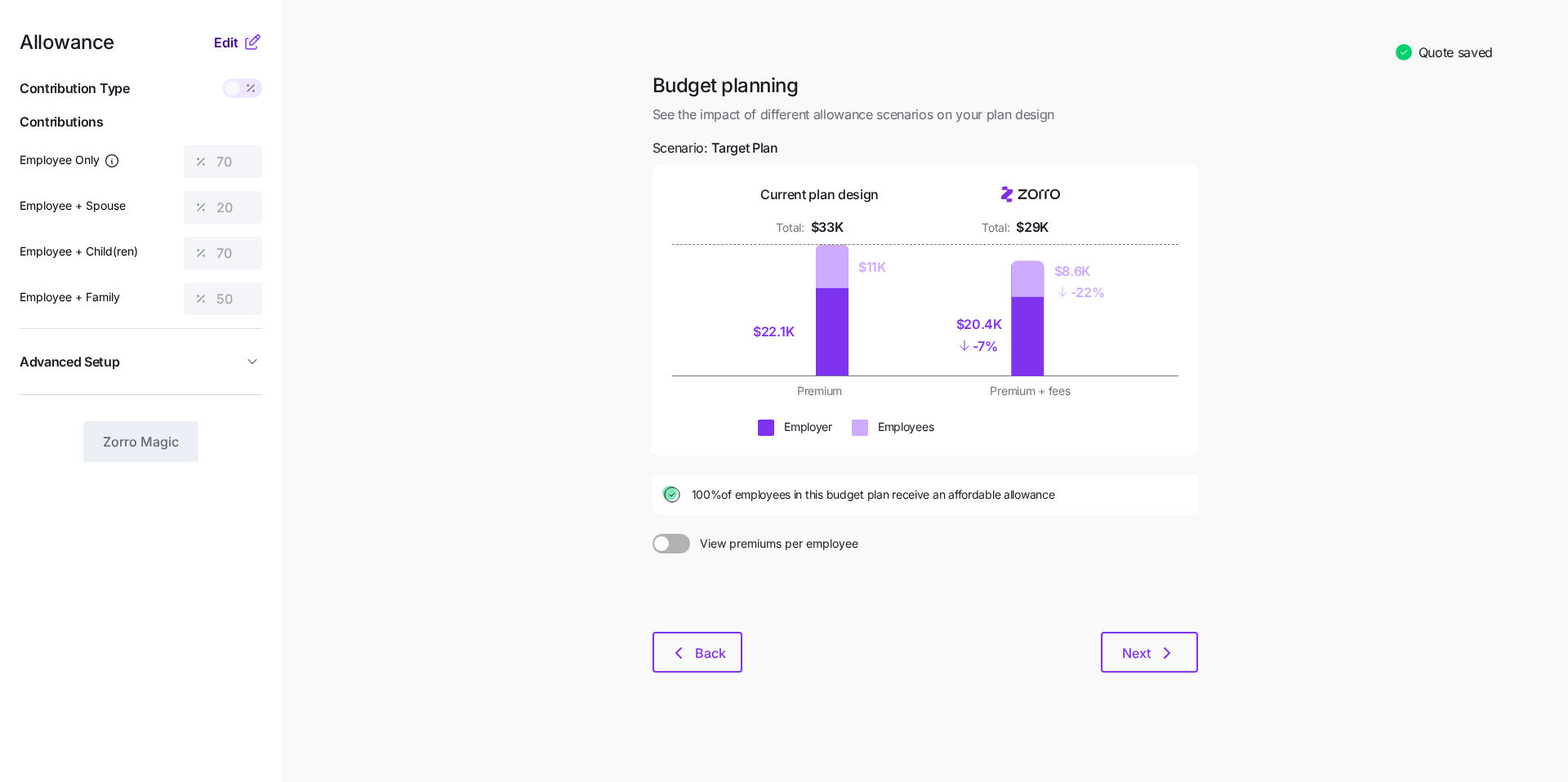 click on "Edit" at bounding box center [226, 42] 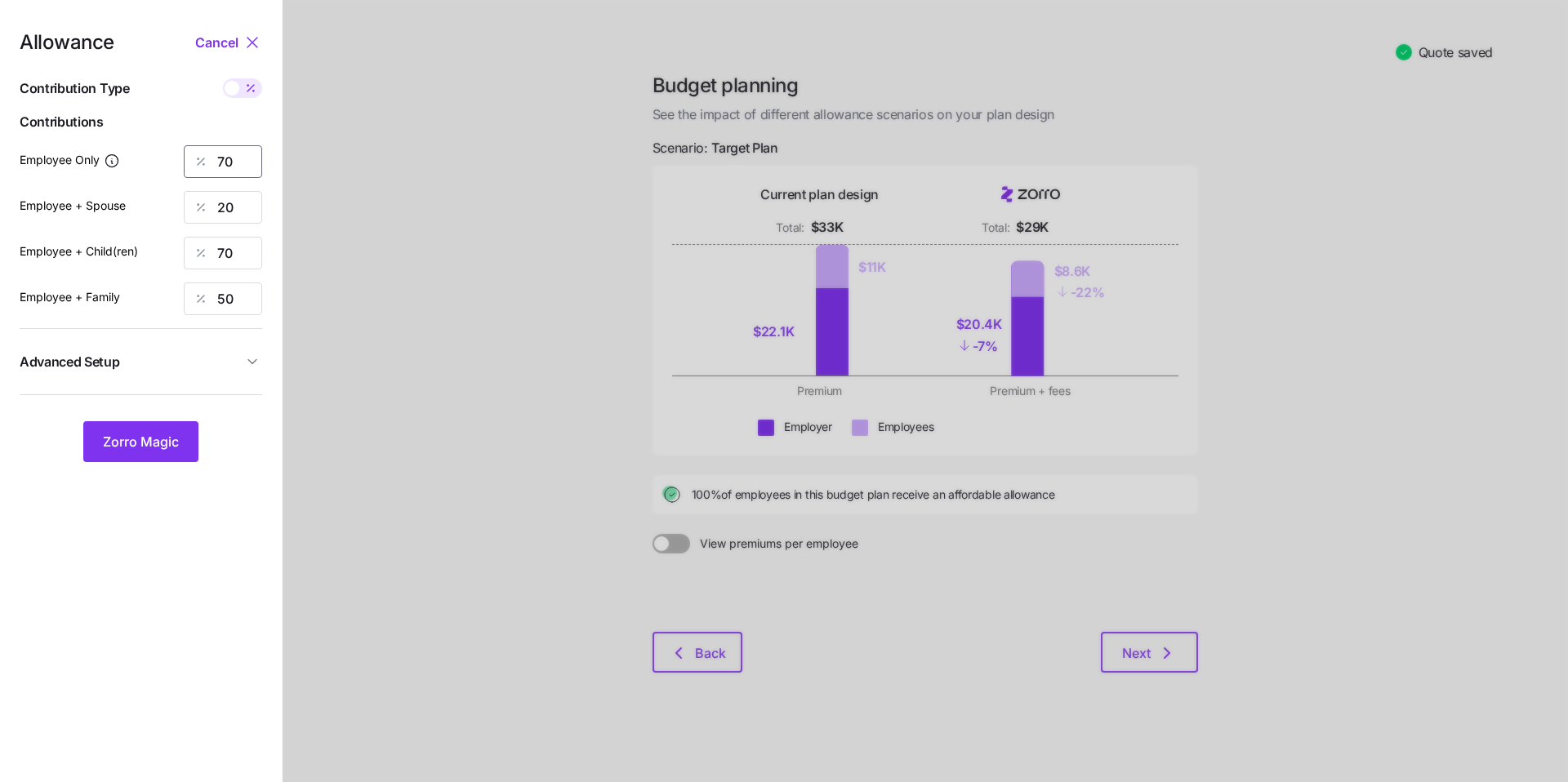 drag, startPoint x: 239, startPoint y: 158, endPoint x: 172, endPoint y: 152, distance: 67.26812 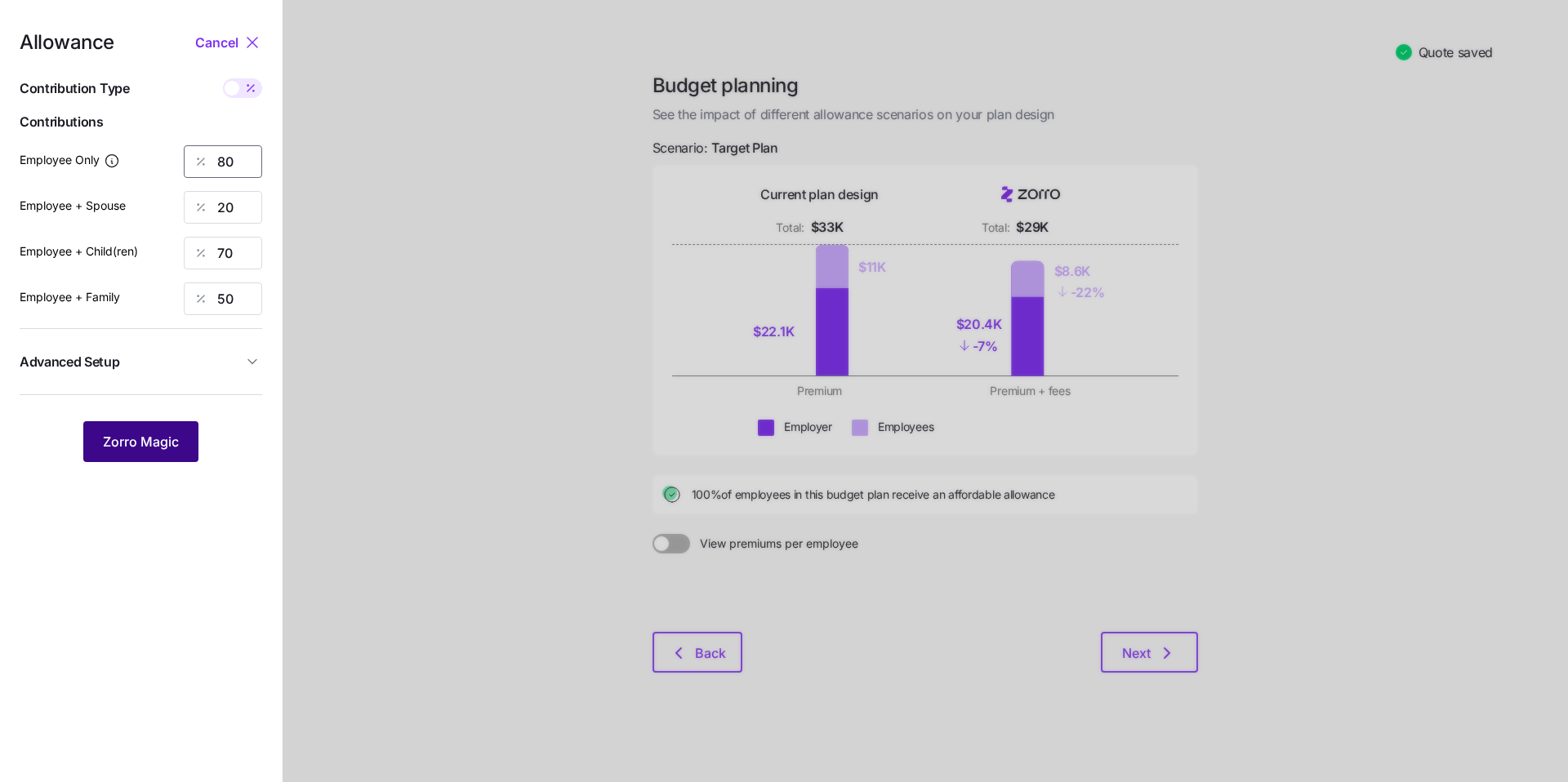 type on "80" 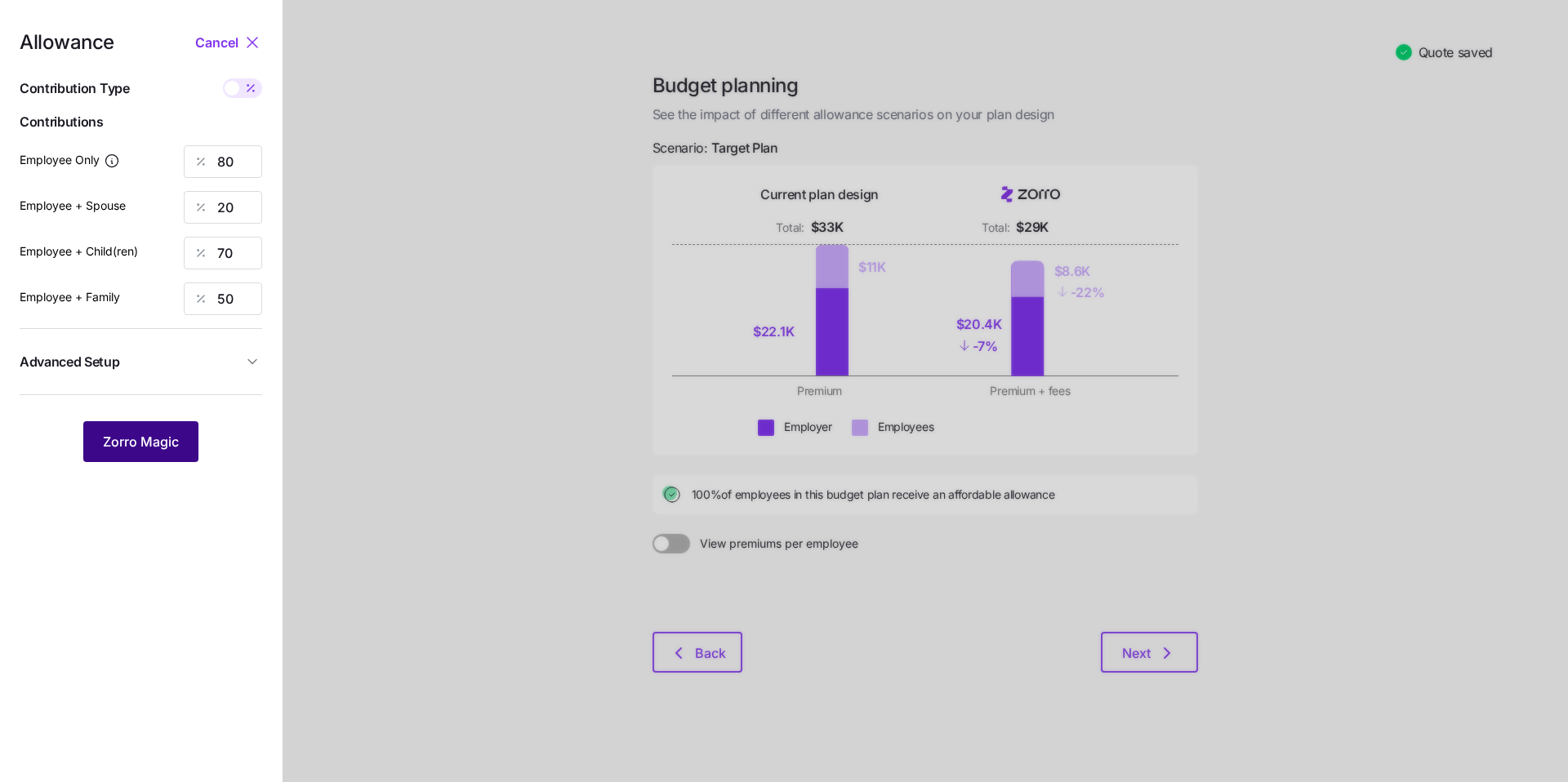 click on "Zorro Magic" at bounding box center (140, 442) 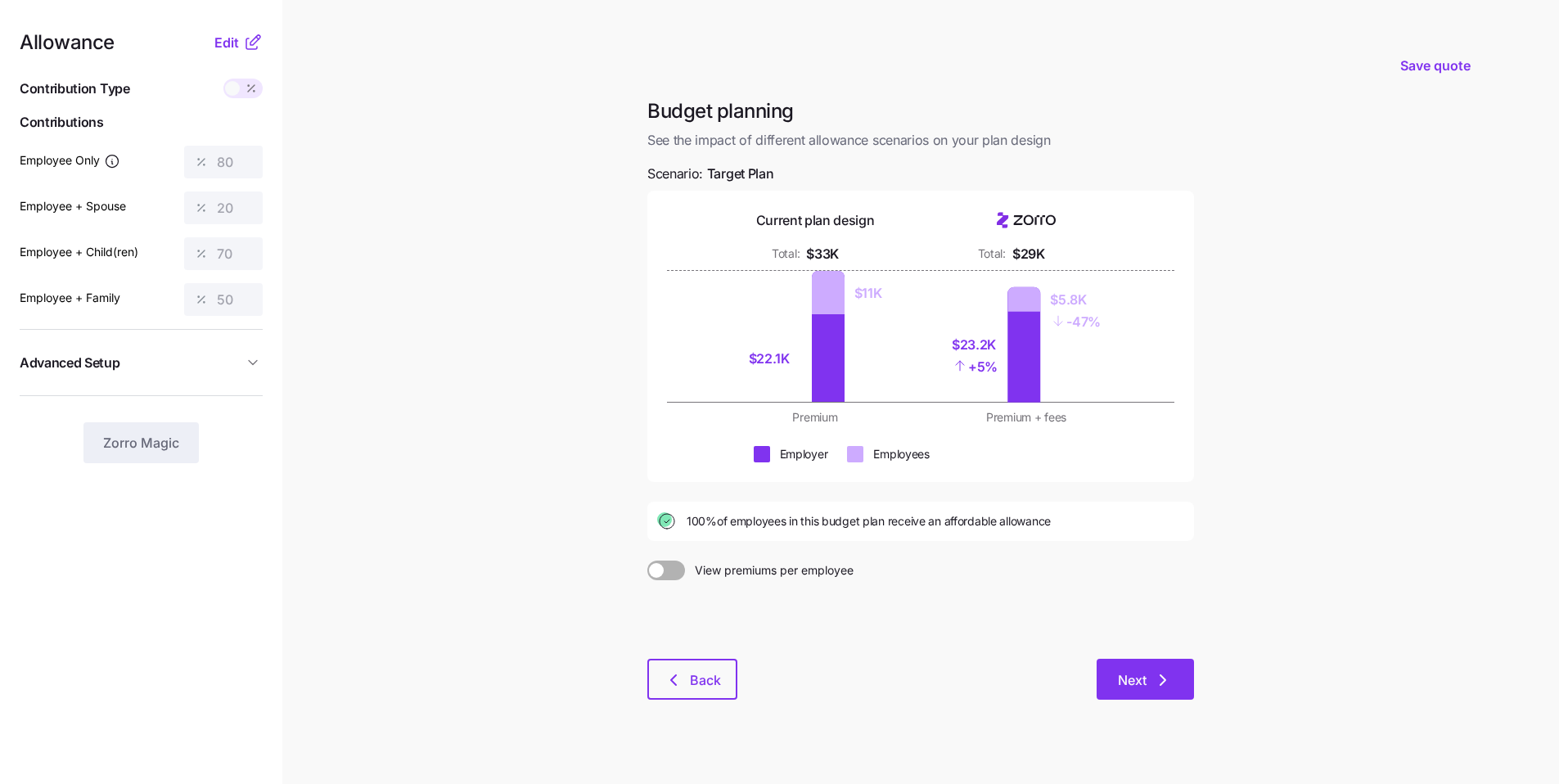 click on "Next" at bounding box center (1132, 680) 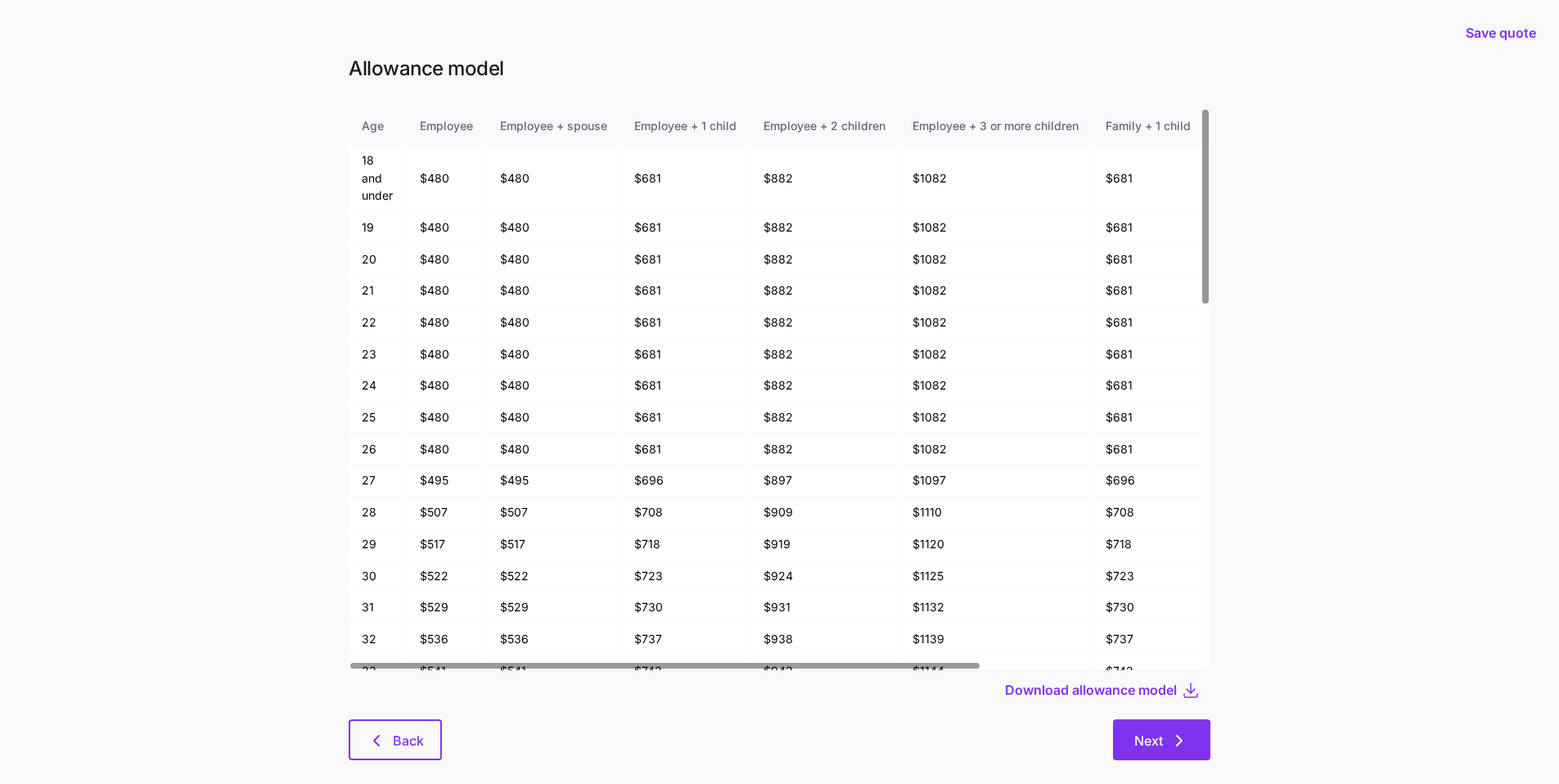click on "Next" at bounding box center [1161, 740] 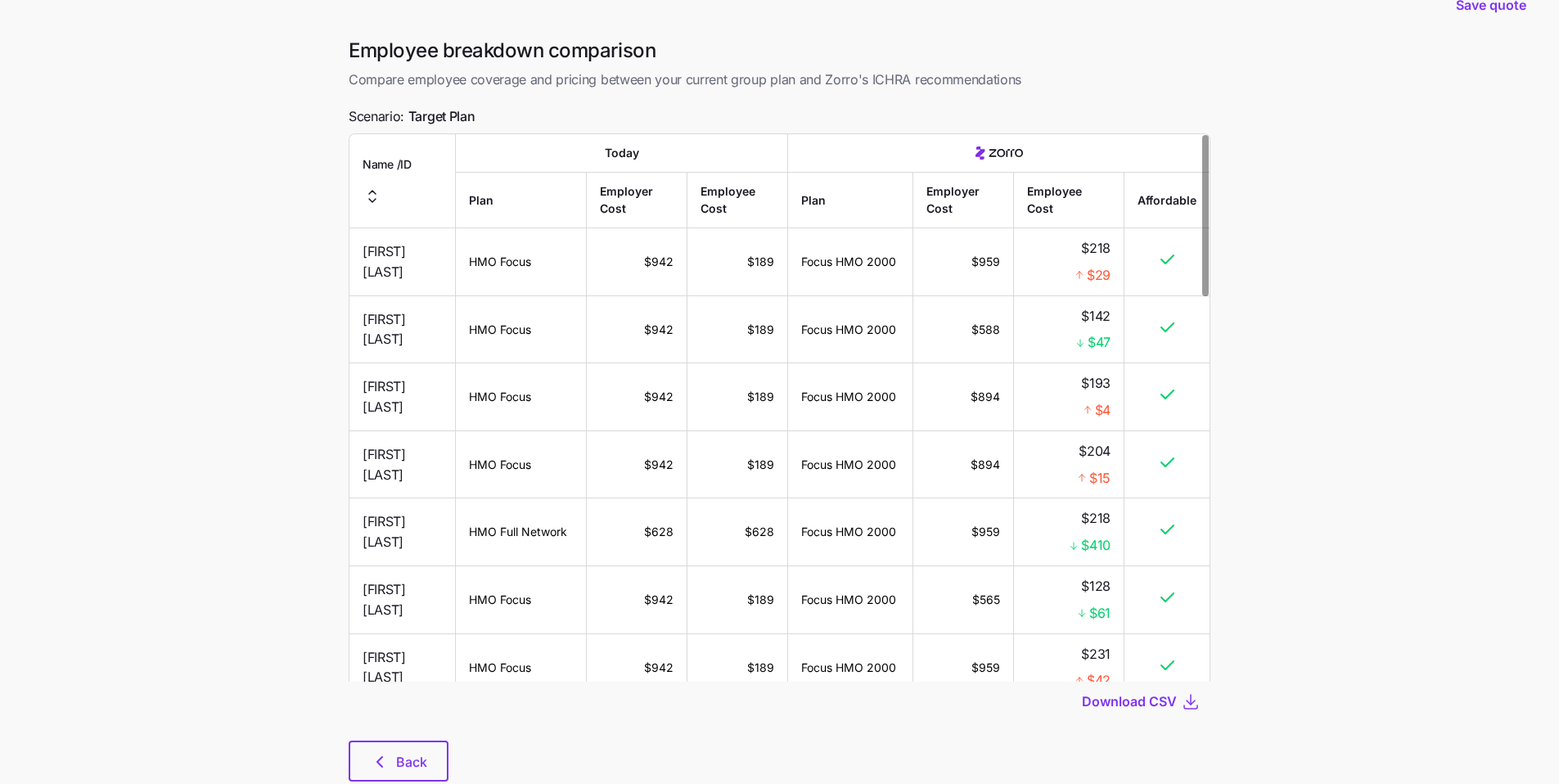 scroll, scrollTop: 50, scrollLeft: 0, axis: vertical 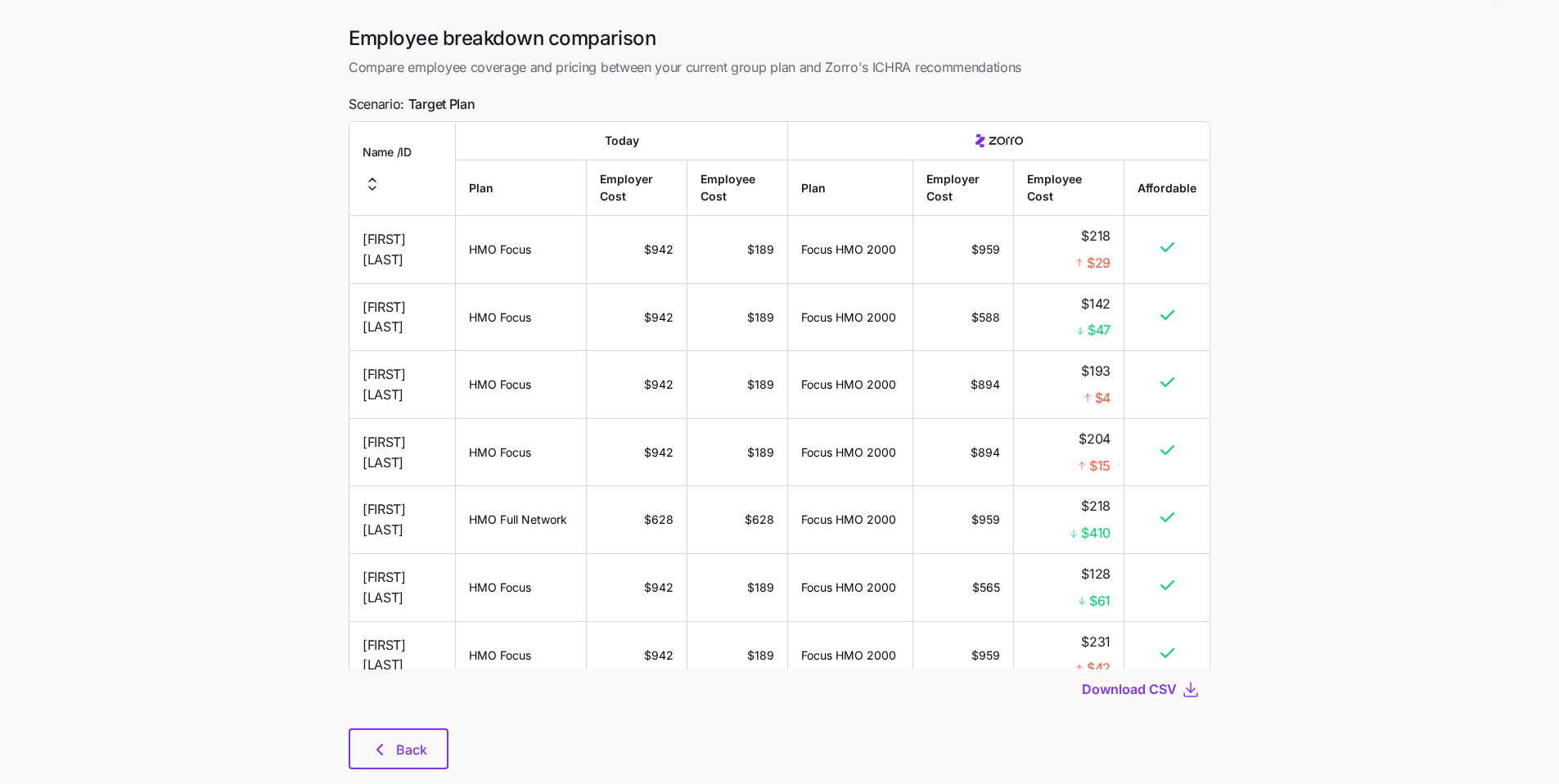 drag, startPoint x: 1255, startPoint y: 701, endPoint x: 1071, endPoint y: 680, distance: 185.19449 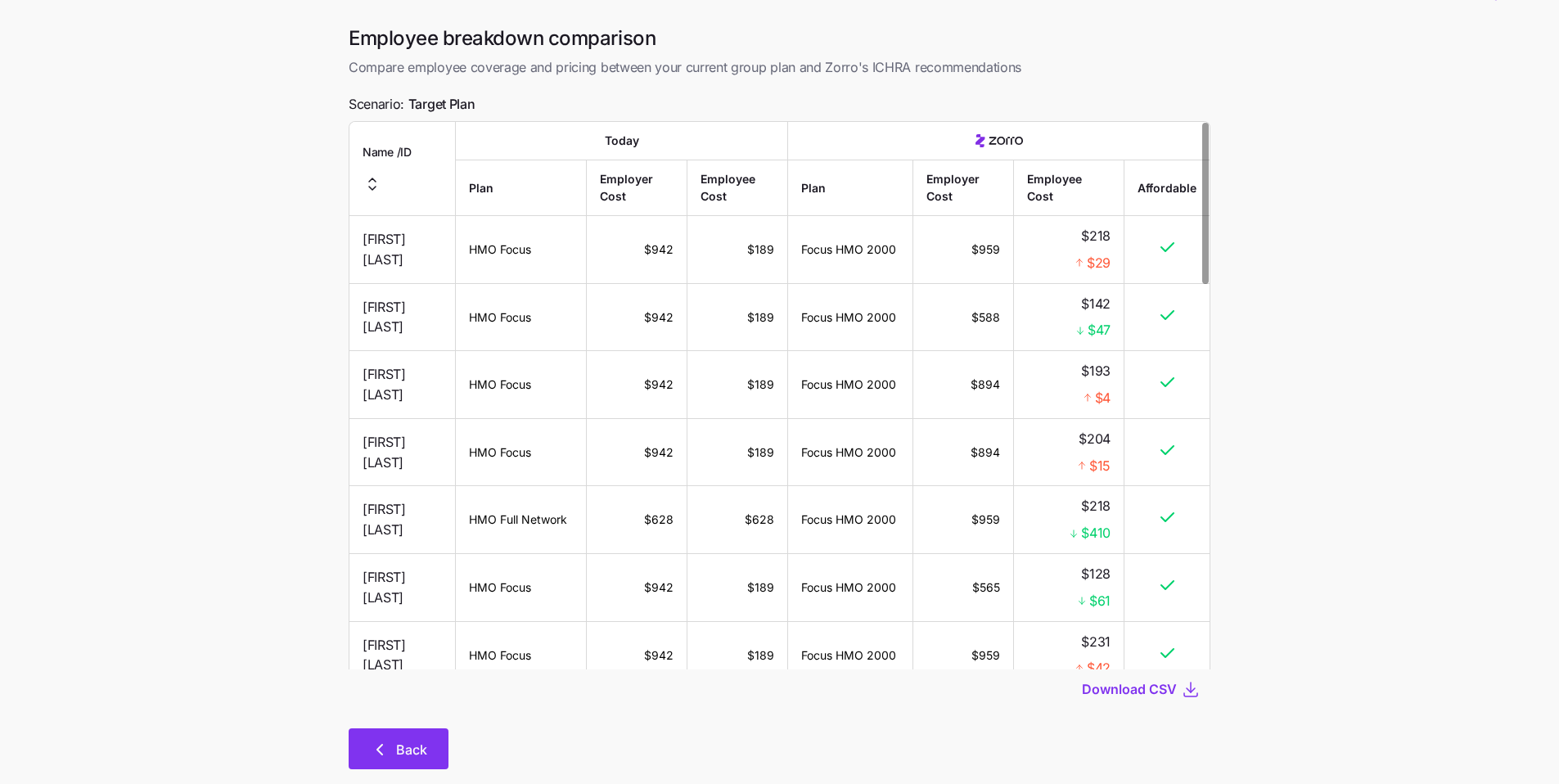 click on "Back" at bounding box center [412, 750] 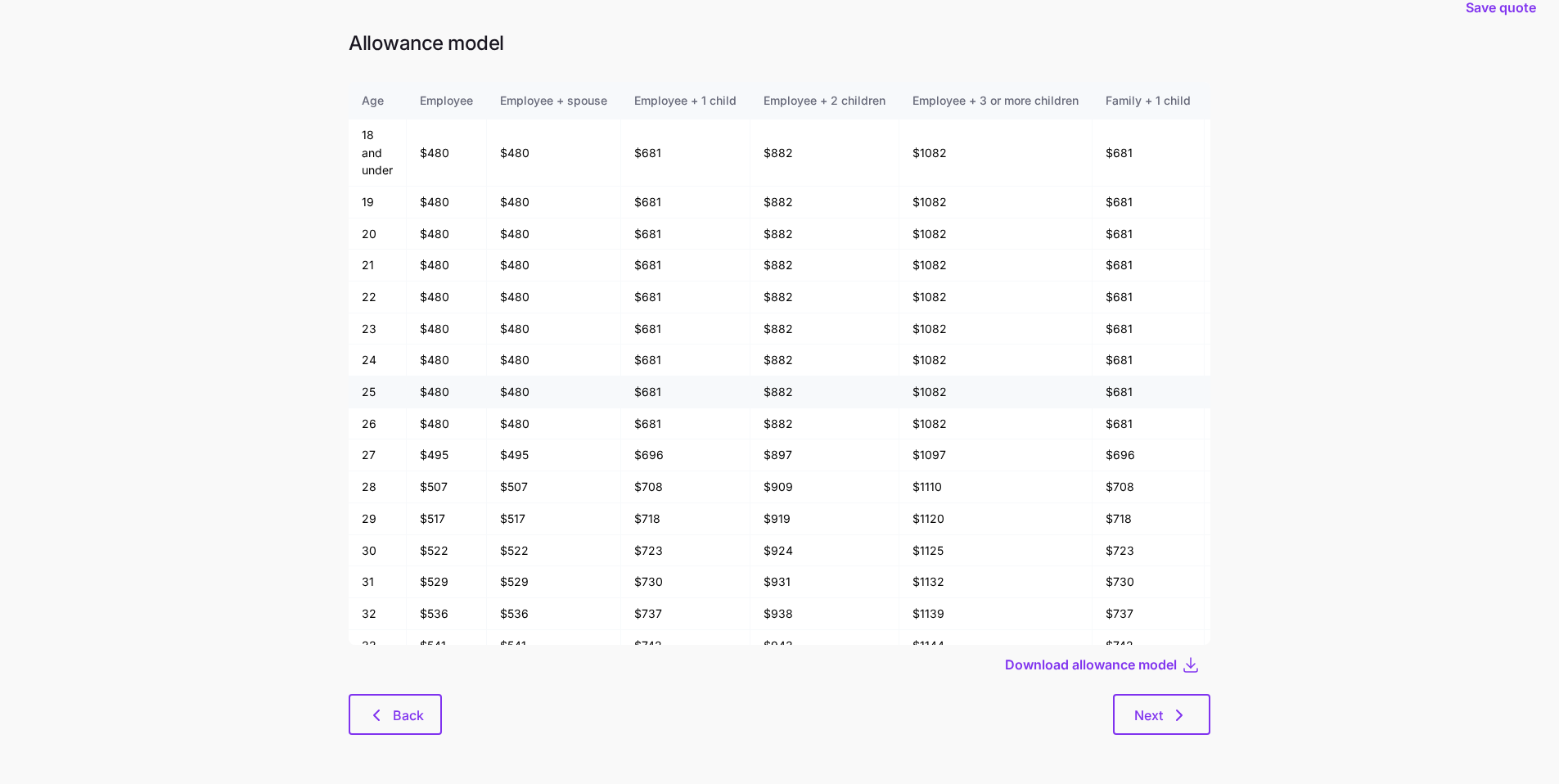 scroll, scrollTop: 0, scrollLeft: 0, axis: both 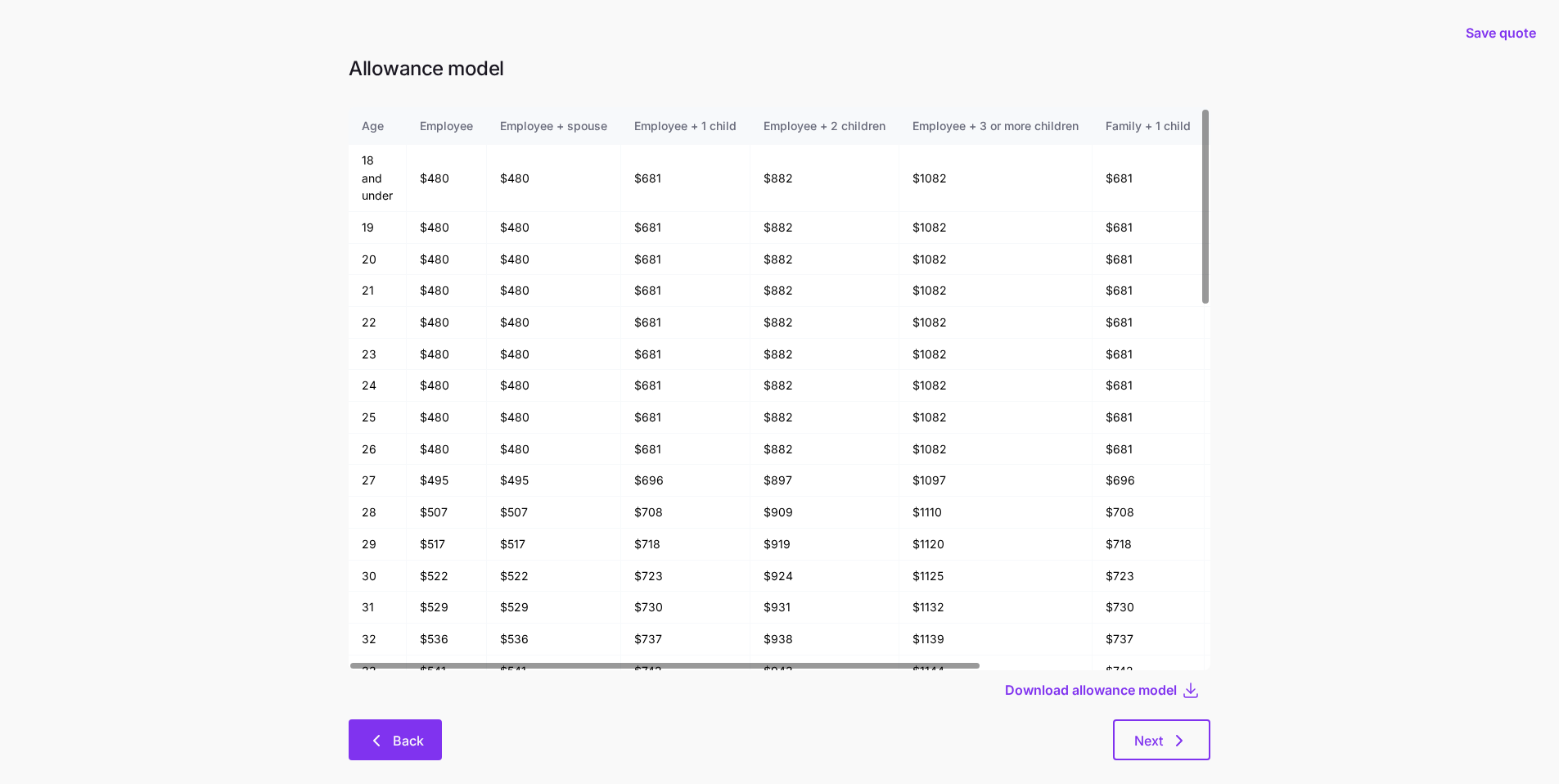 click on "Back" at bounding box center (395, 740) 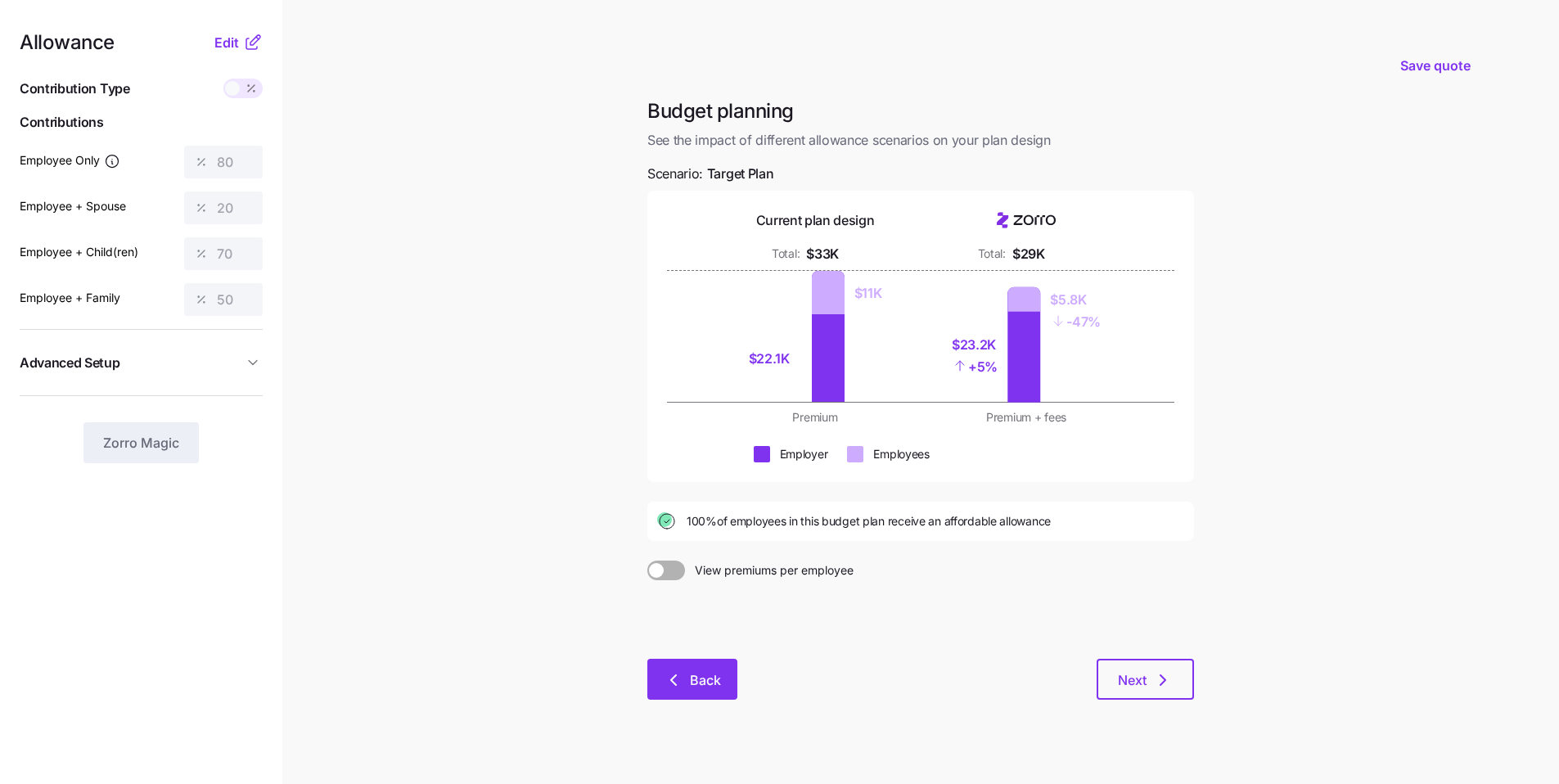 click on "Back" at bounding box center [692, 679] 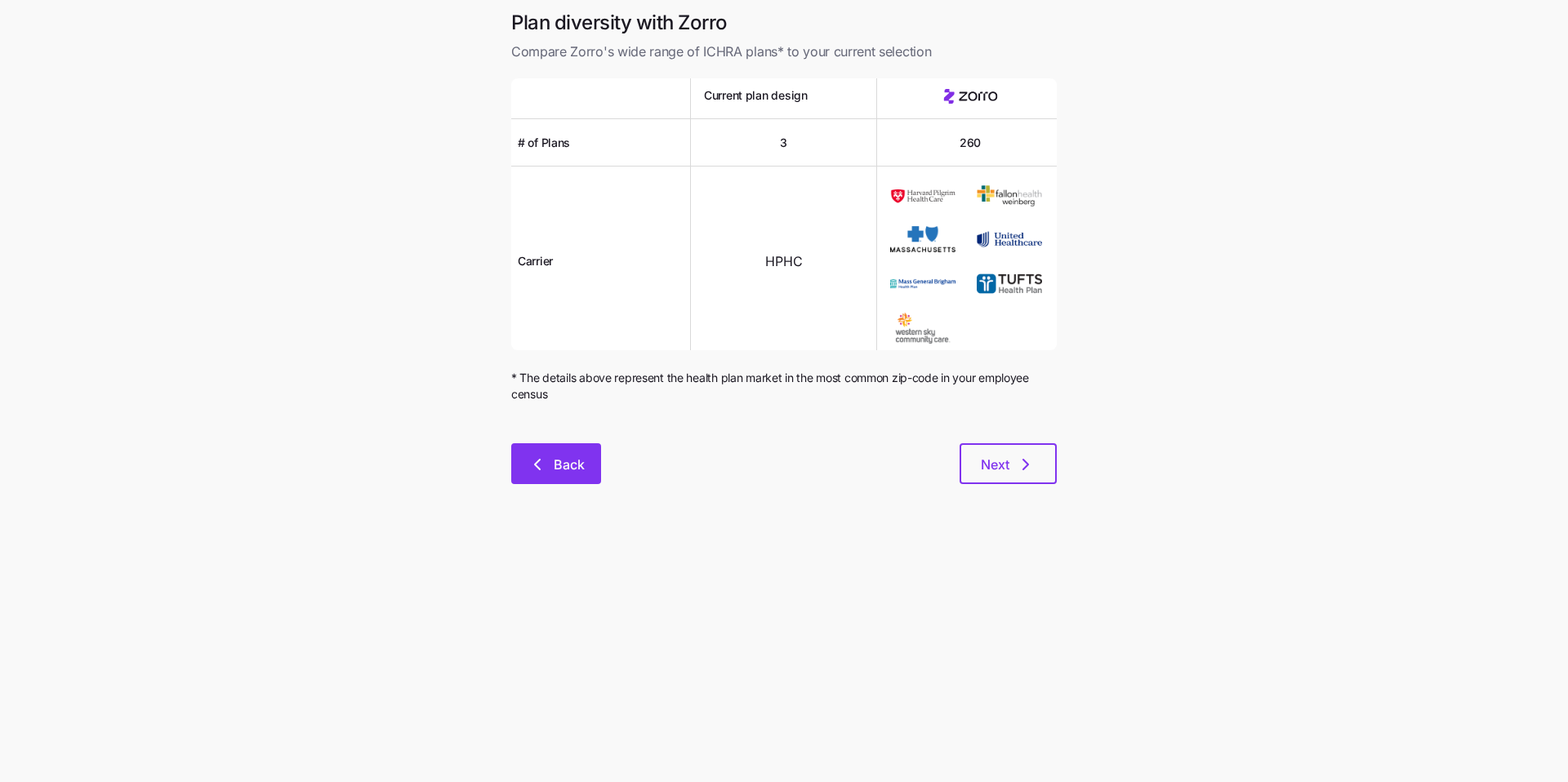 click on "Back" at bounding box center (569, 464) 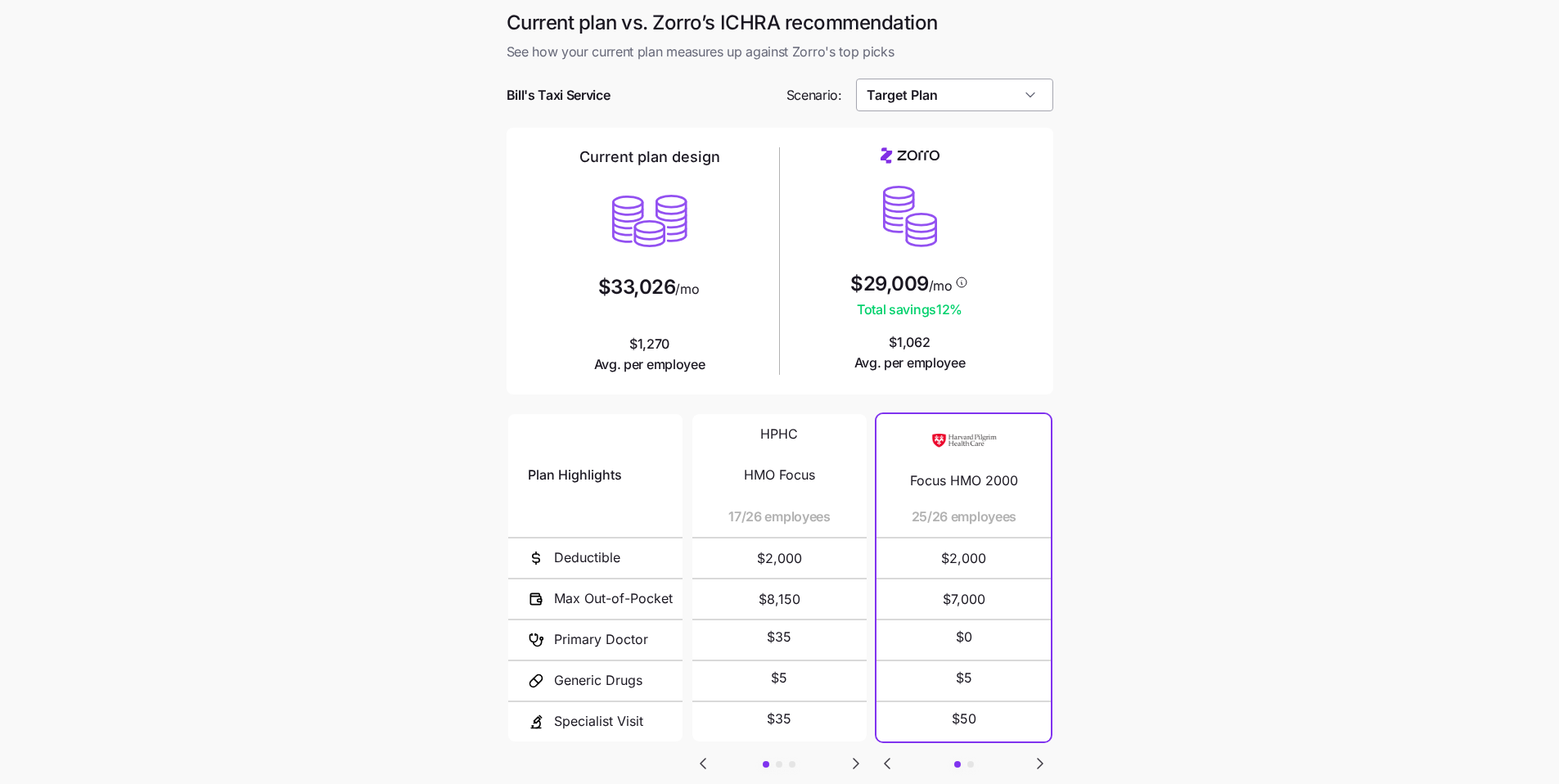 click on "Target Plan" at bounding box center [954, 95] 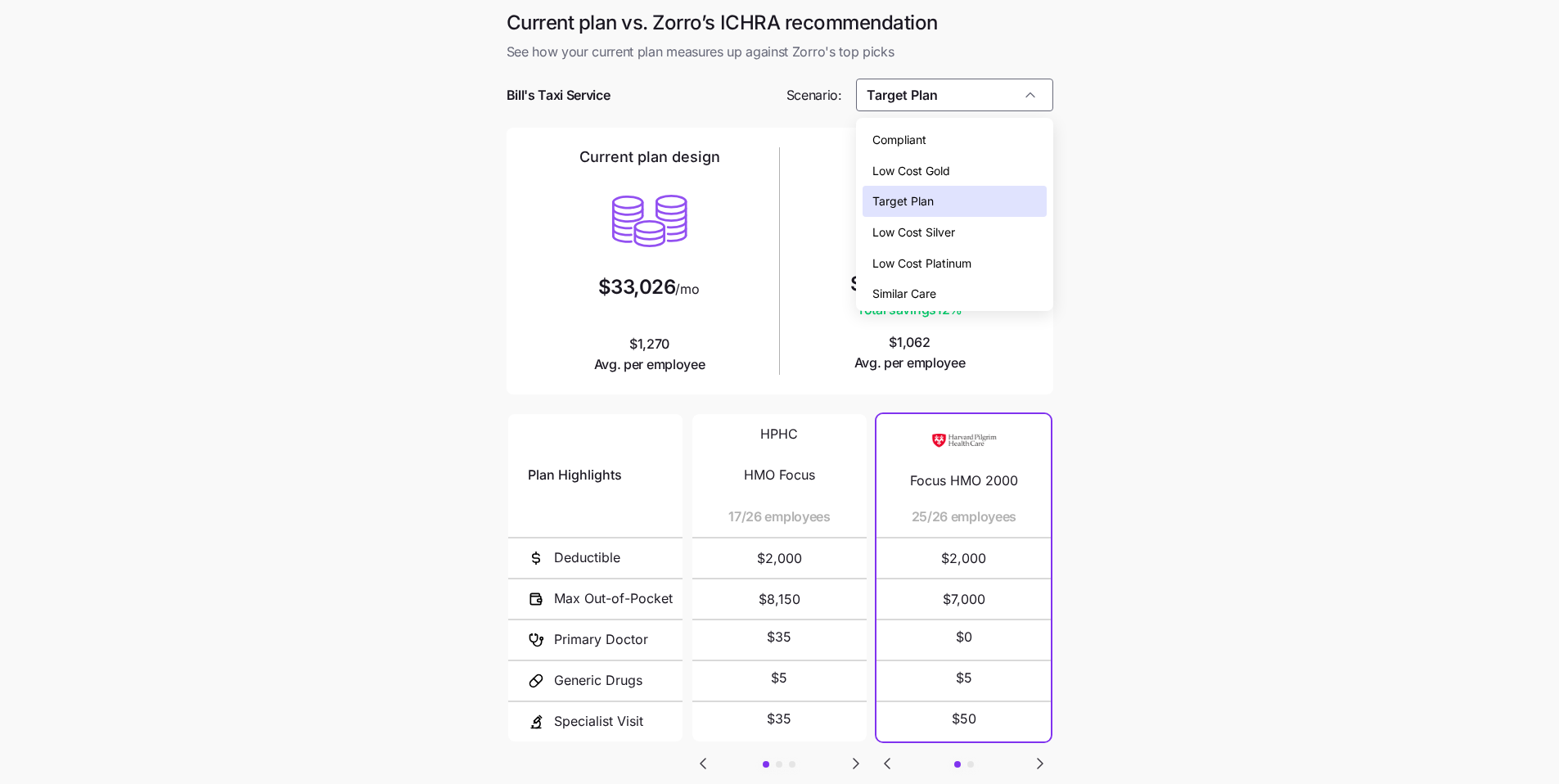 click on "Low Cost Platinum" at bounding box center (921, 264) 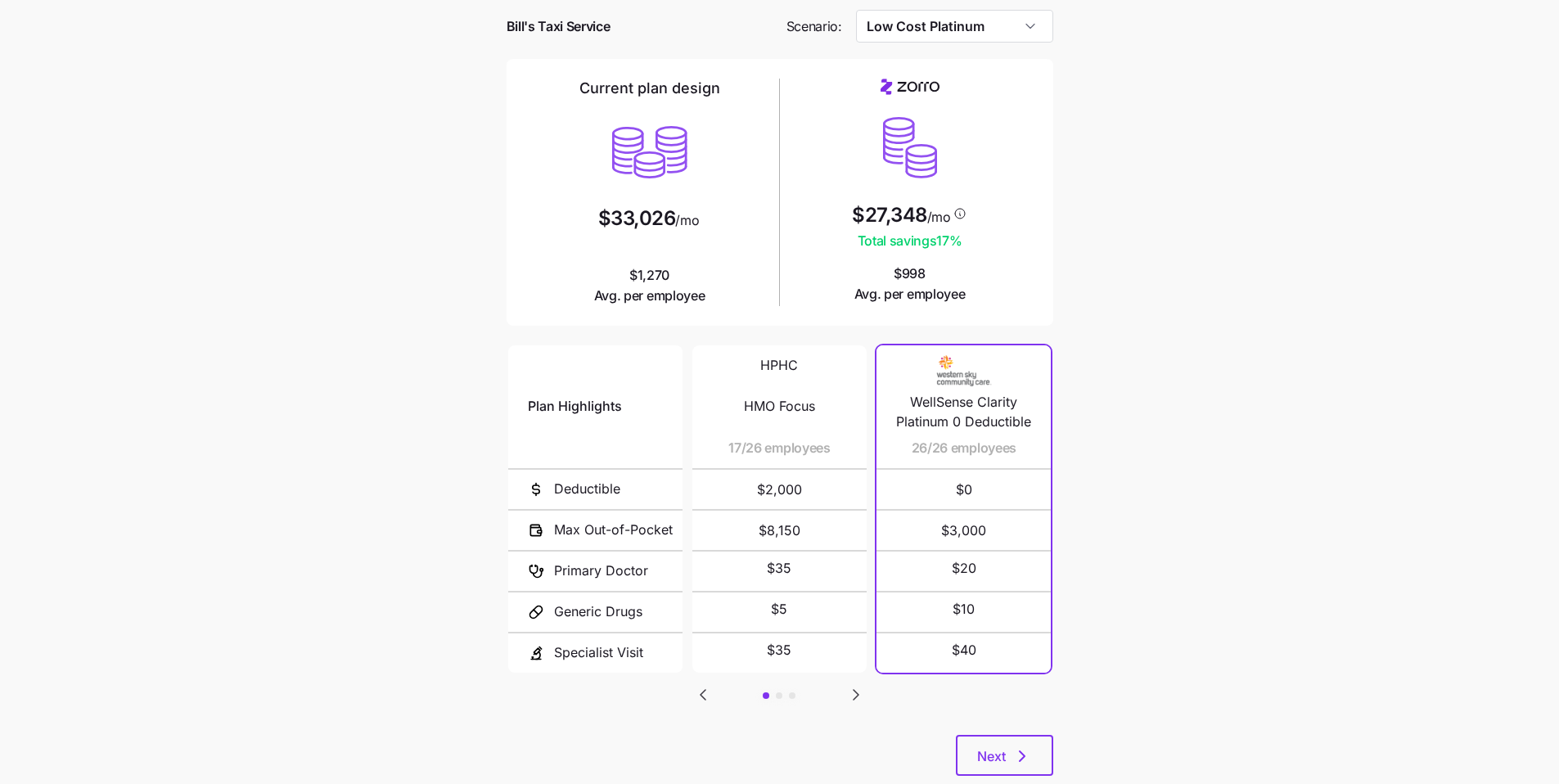 scroll, scrollTop: 0, scrollLeft: 0, axis: both 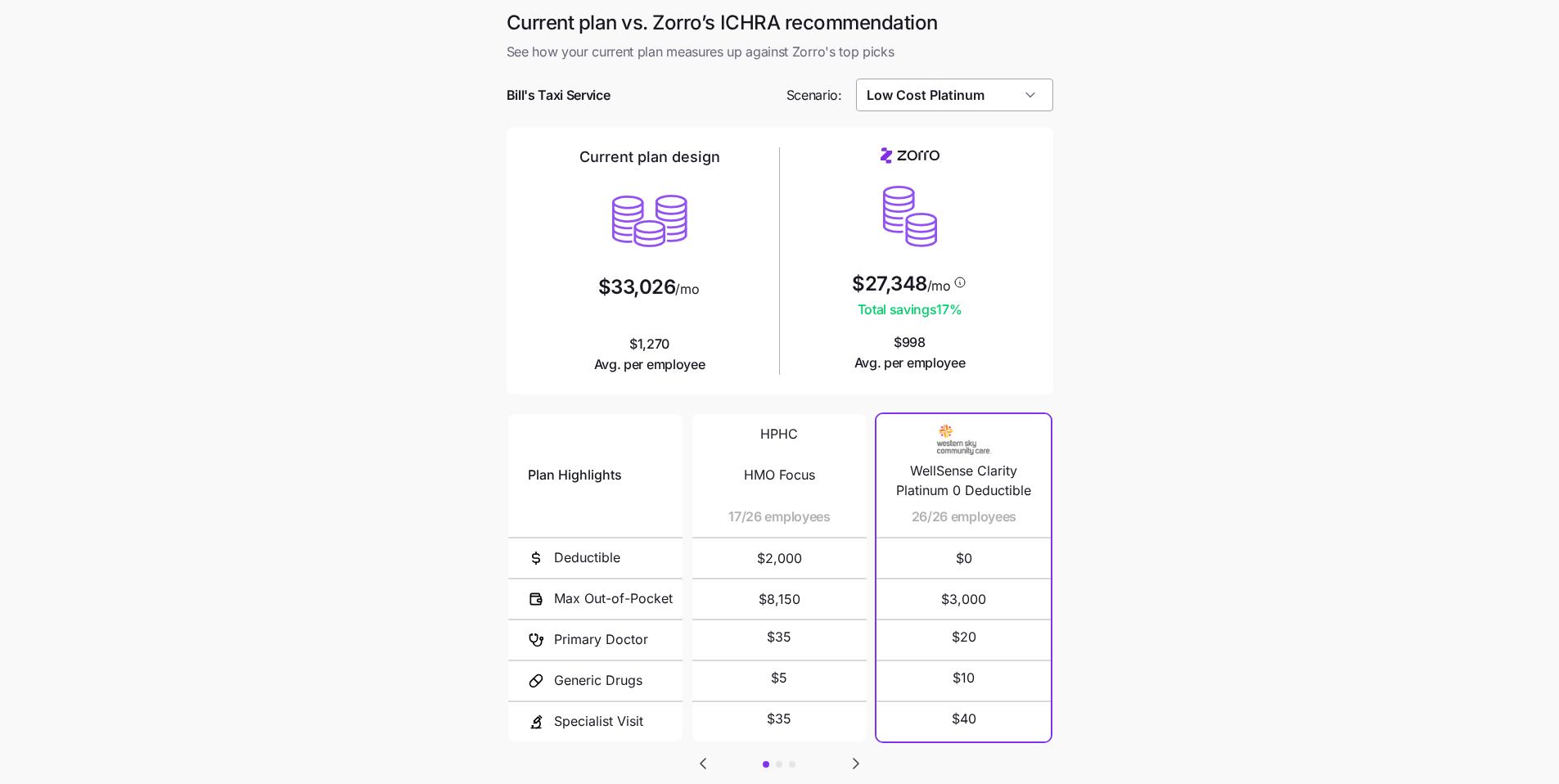 click on "Low Cost Platinum" at bounding box center [954, 95] 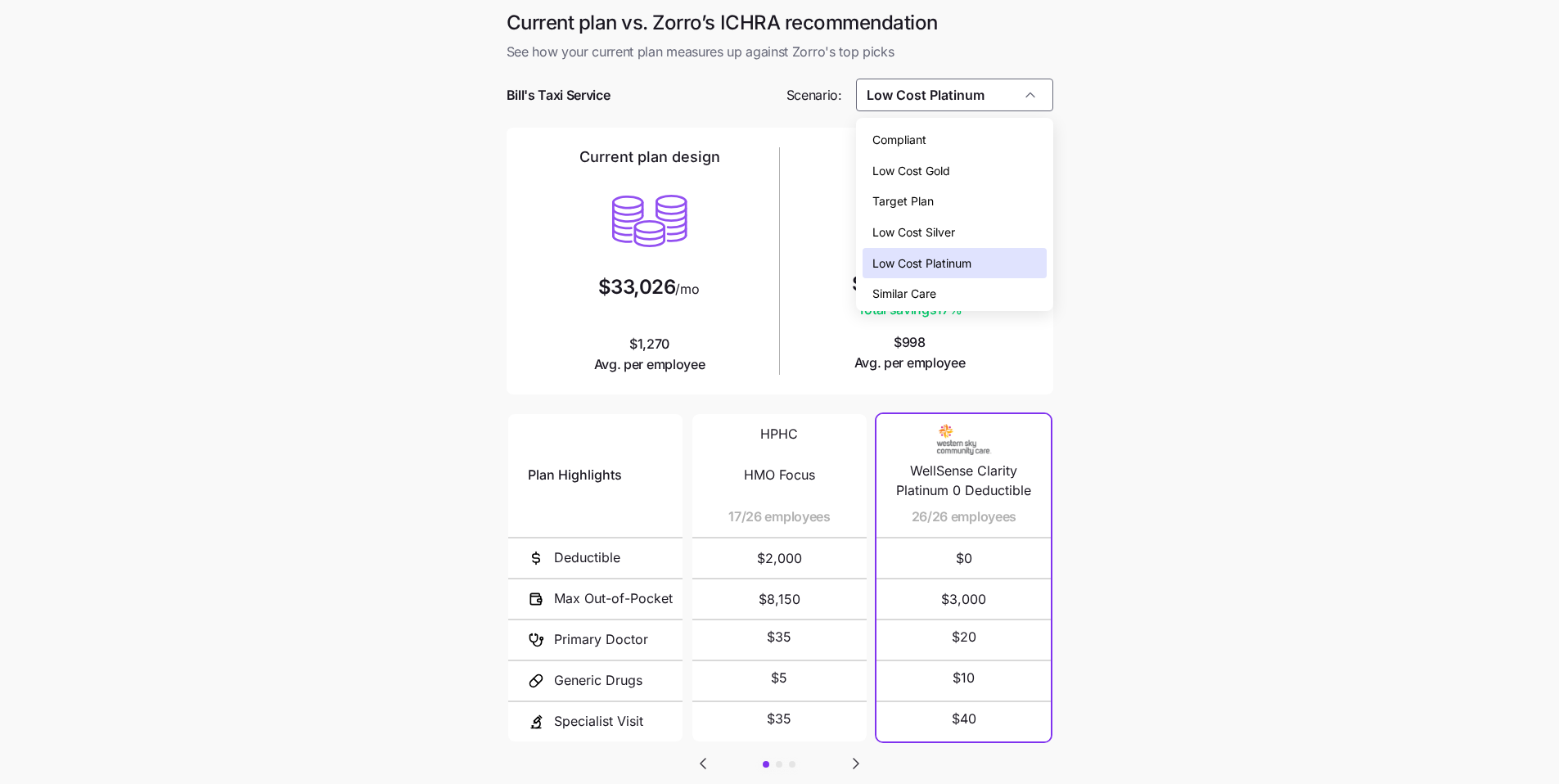 click on "Compliant" at bounding box center [954, 140] 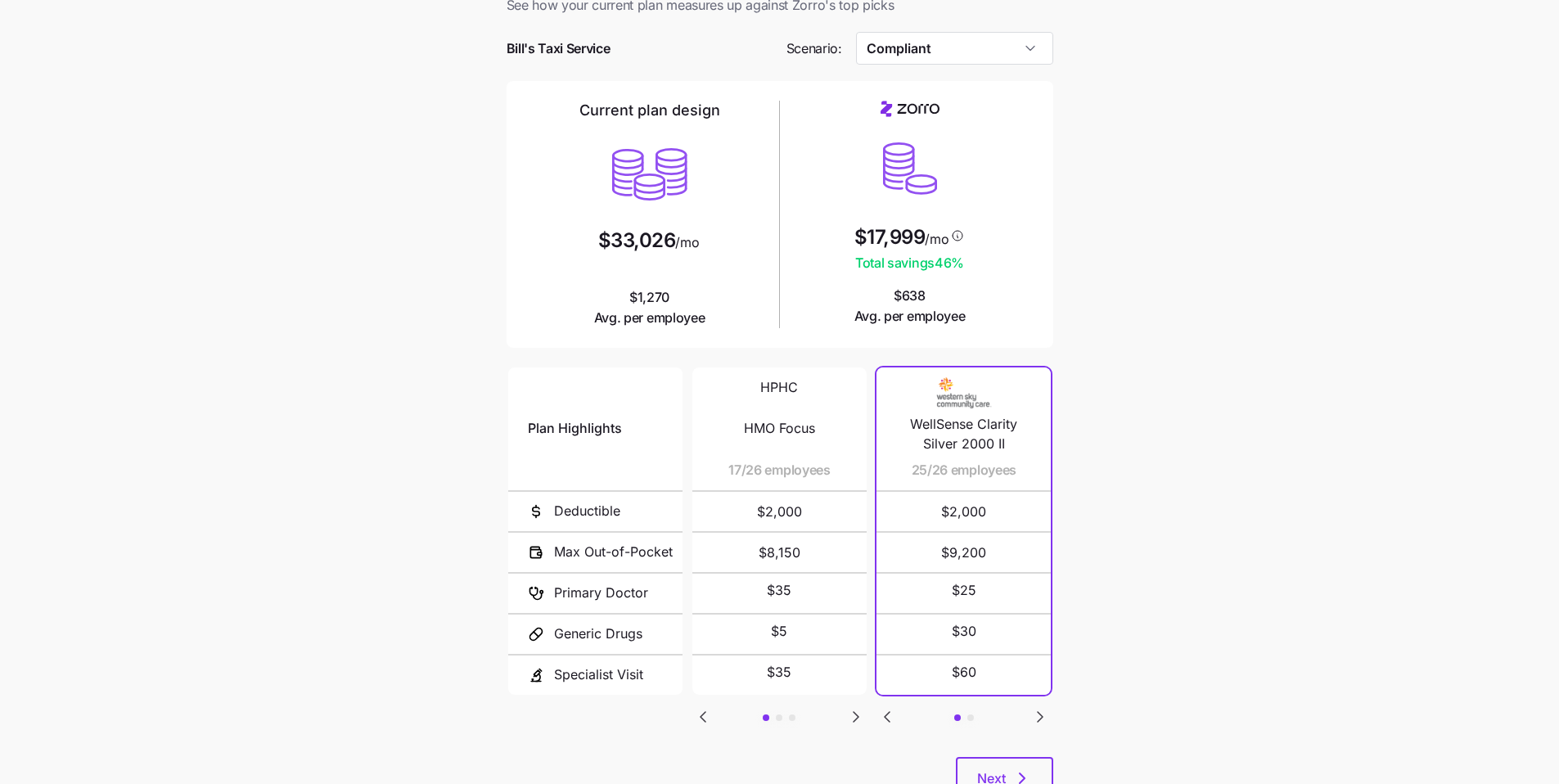 scroll, scrollTop: 110, scrollLeft: 0, axis: vertical 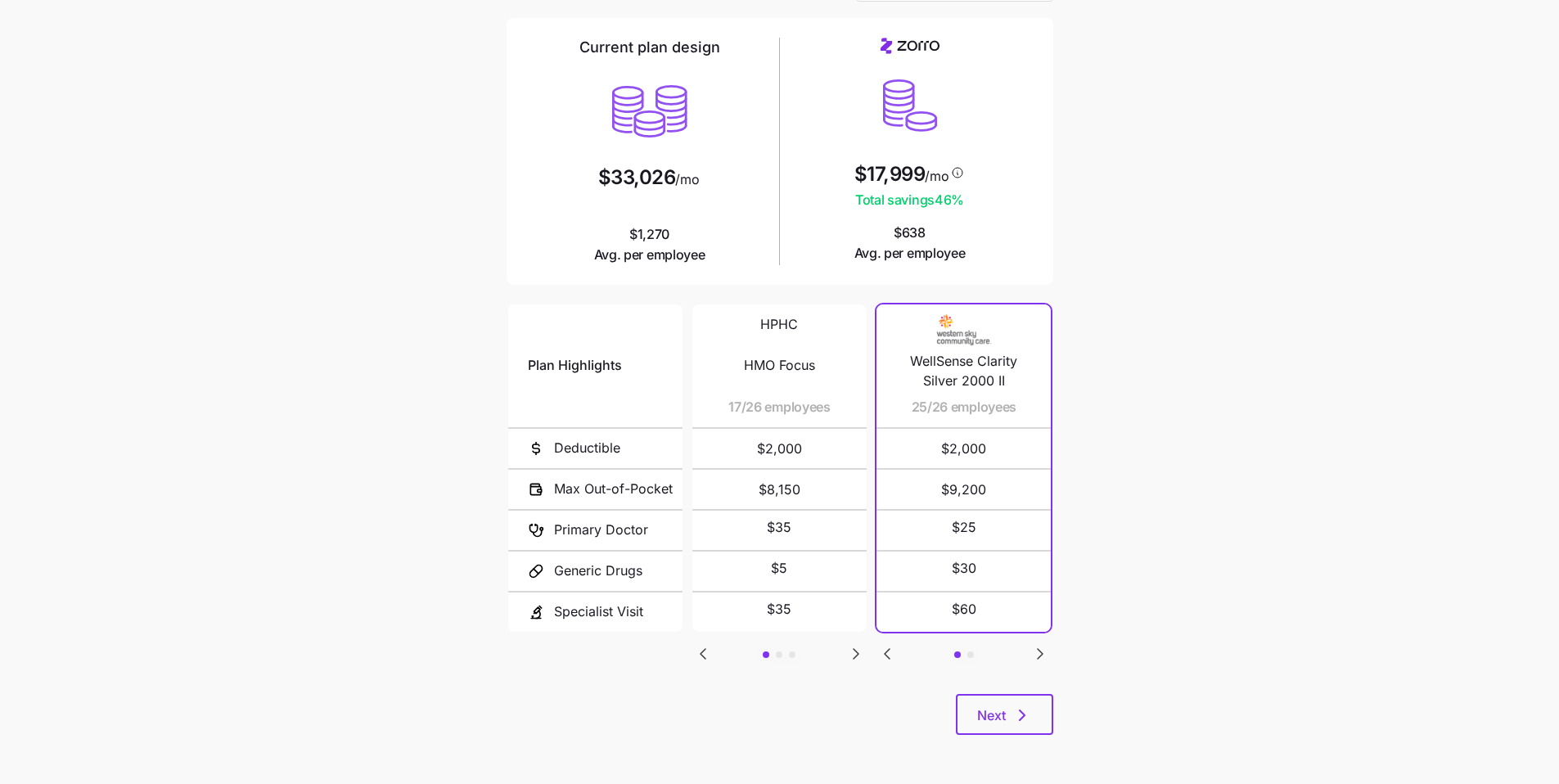 click on "Current plan vs. Zorro’s ICHRA recommendation See how your current plan measures up against Zorro's top picks Bill's Taxi Service Scenario: Compliant Current plan design $33,026 /mo $1,270 Avg. per employee $17,999 /mo Total savings  46 % $638 Avg. per employee Plan Highlights Deductible Max Out-of-Pocket Primary Doctor Generic Drugs Specialist Visit HPHC HMO Focus 17/26 employees $2,000 $8,150 $35 $5 $35 HPHC HMO Full Network 8/26 employees $2,000 $8,150 $35 $5 $35 HPHC PPO 1/26 employees $2,000 $8,150 $35 $5 $35 WellSense Clarity Silver 2000 II 25/26 employees $2,000 $9,200 $25 $30 $60 Standard Silver: Community Care Connector High Silver II 1/26 employees $2,000 $9,200 $25 $30 $60 Next" at bounding box center [779, 337] 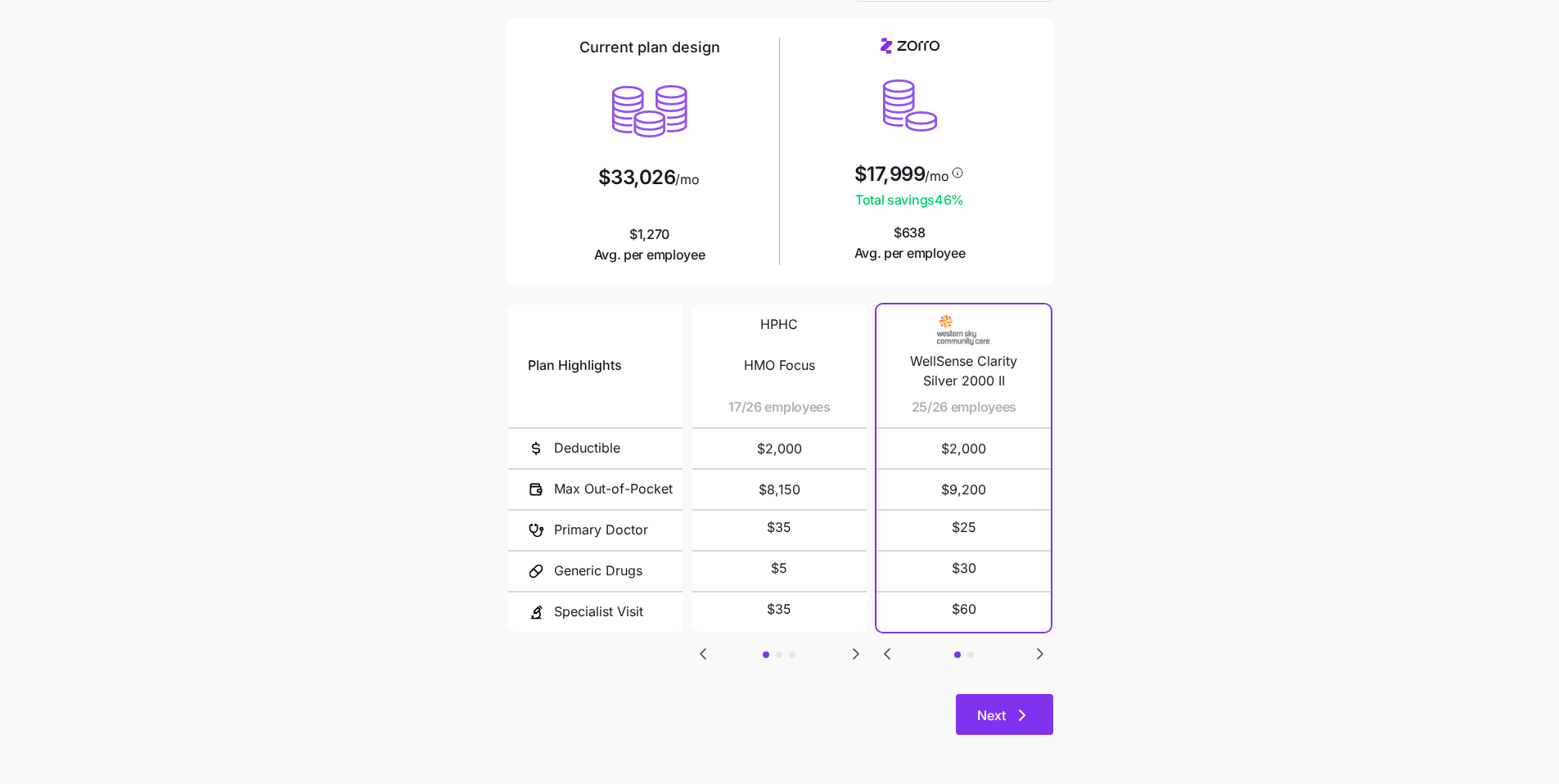 click on "Next" at bounding box center [1004, 714] 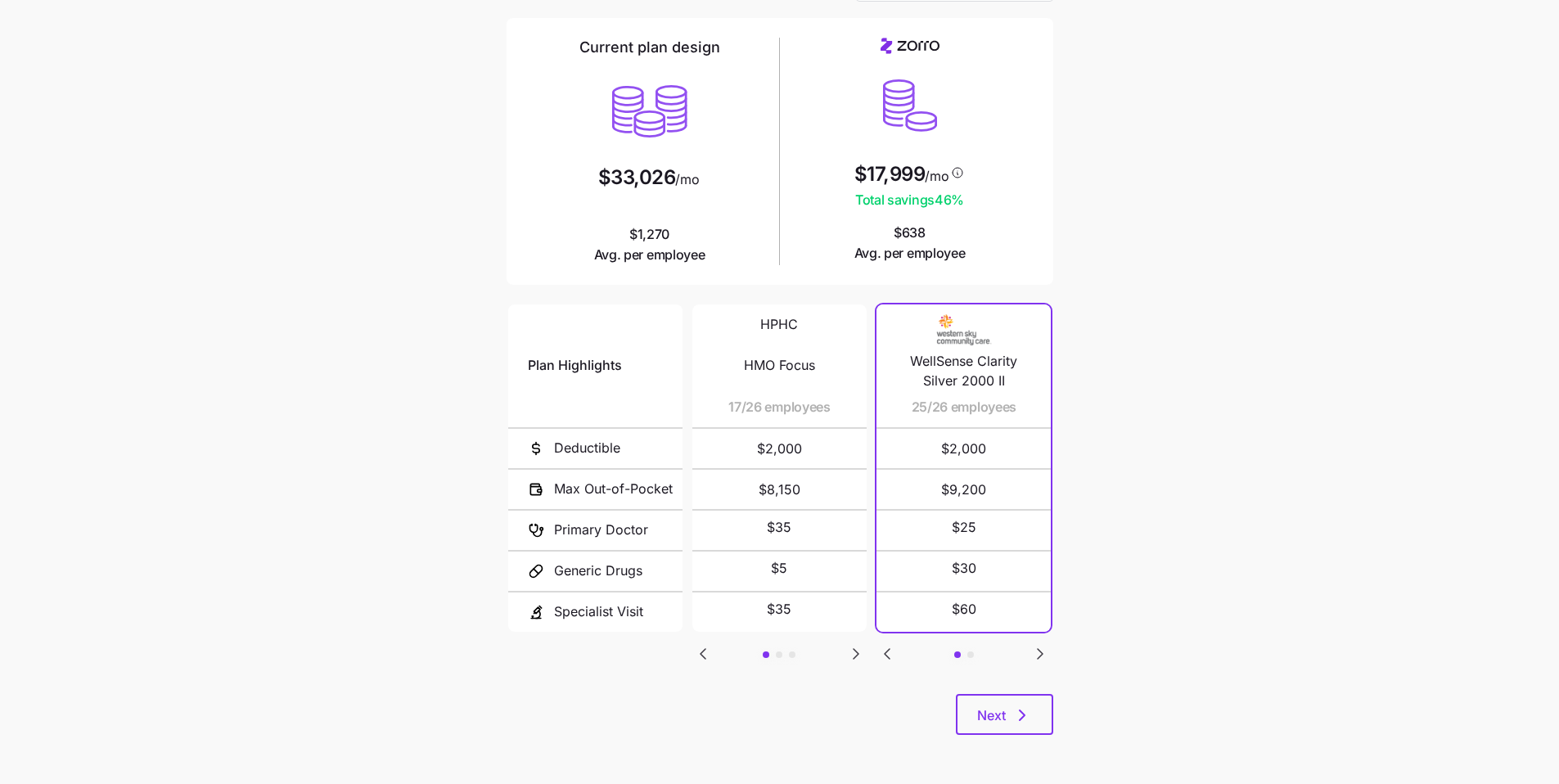 scroll, scrollTop: 0, scrollLeft: 0, axis: both 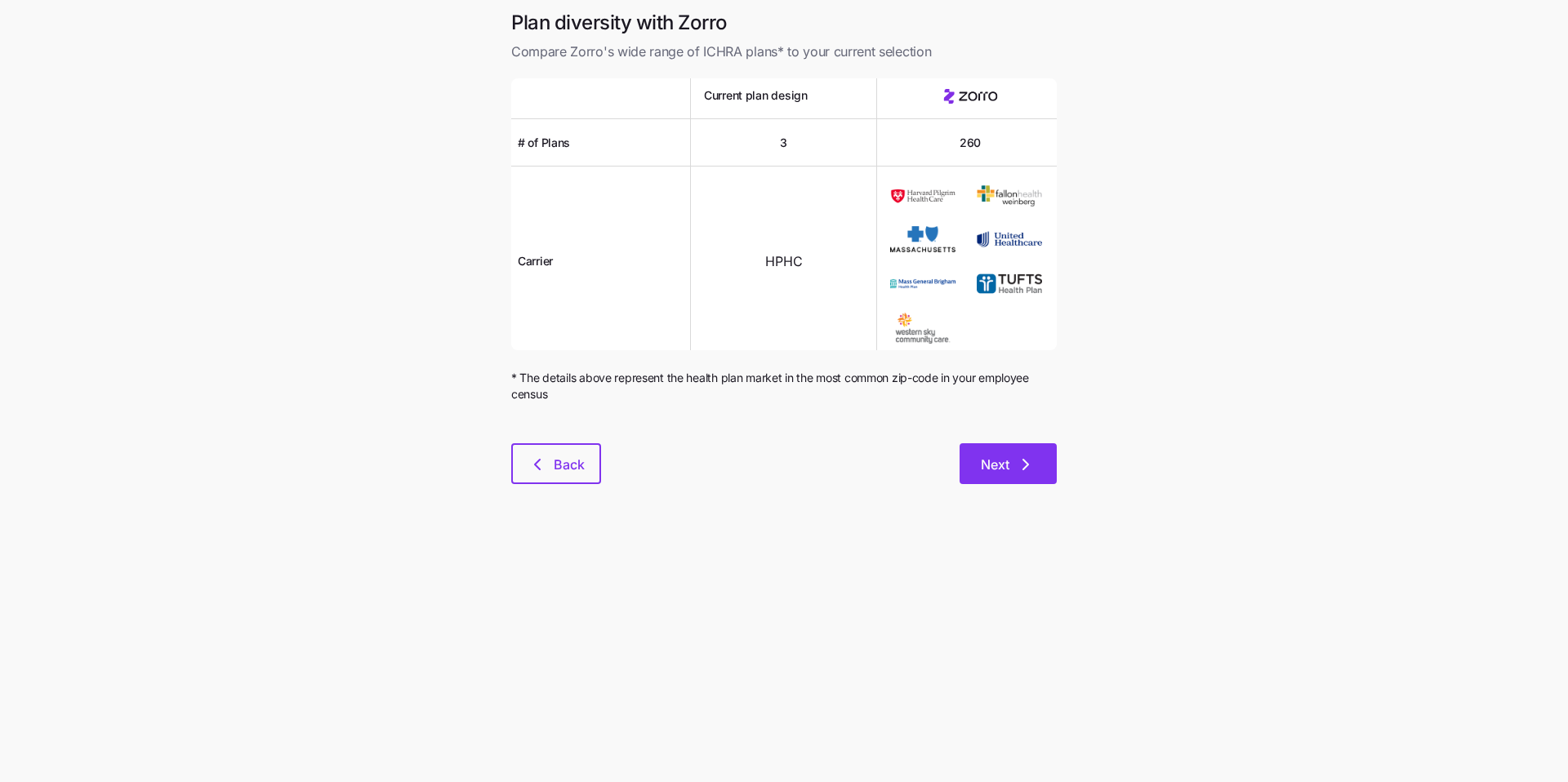 click 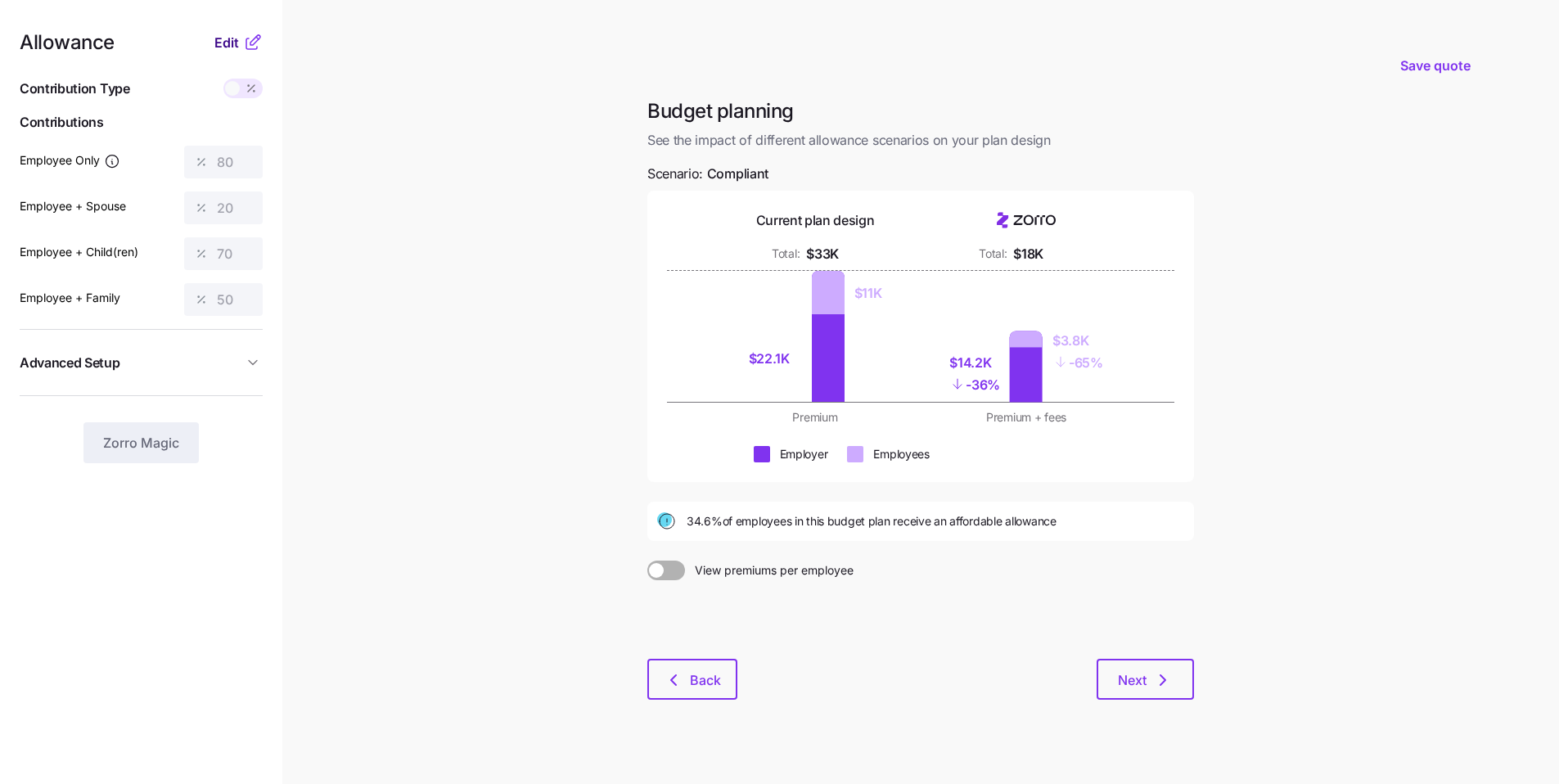 click on "Edit" at bounding box center (227, 43) 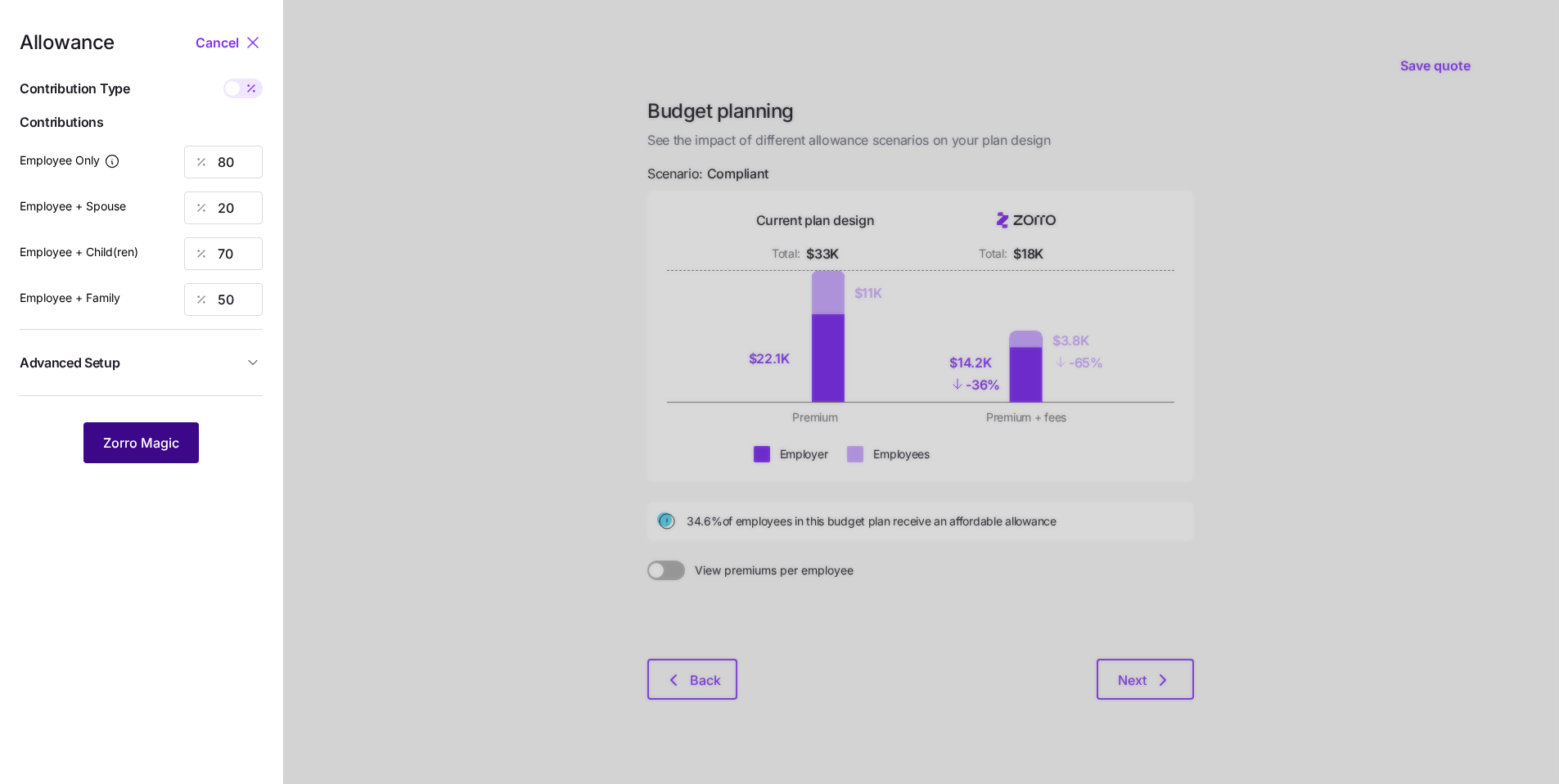 click on "Zorro Magic" at bounding box center [141, 443] 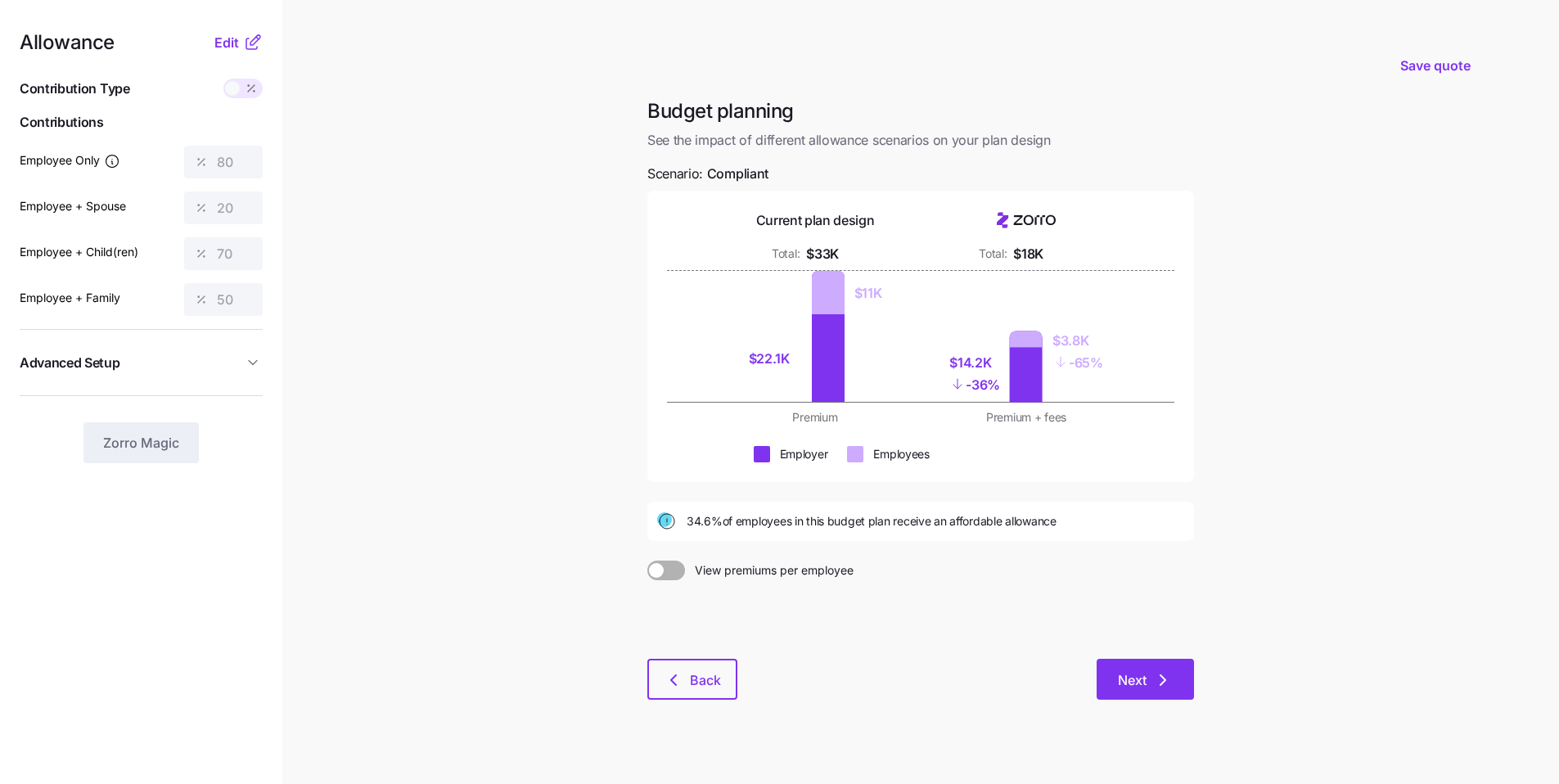 click on "Next" at bounding box center (1145, 680) 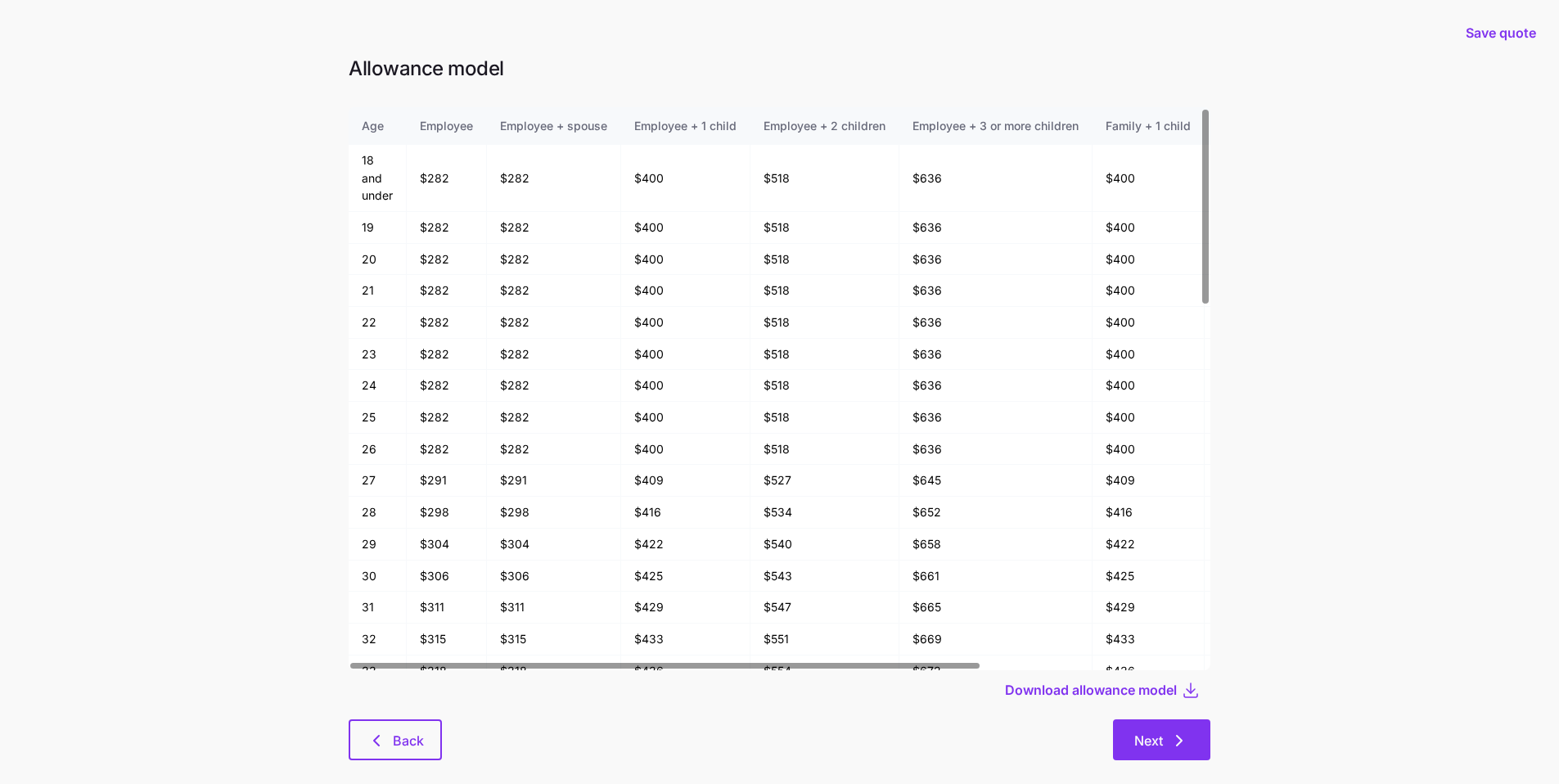 click on "Next" at bounding box center [1161, 740] 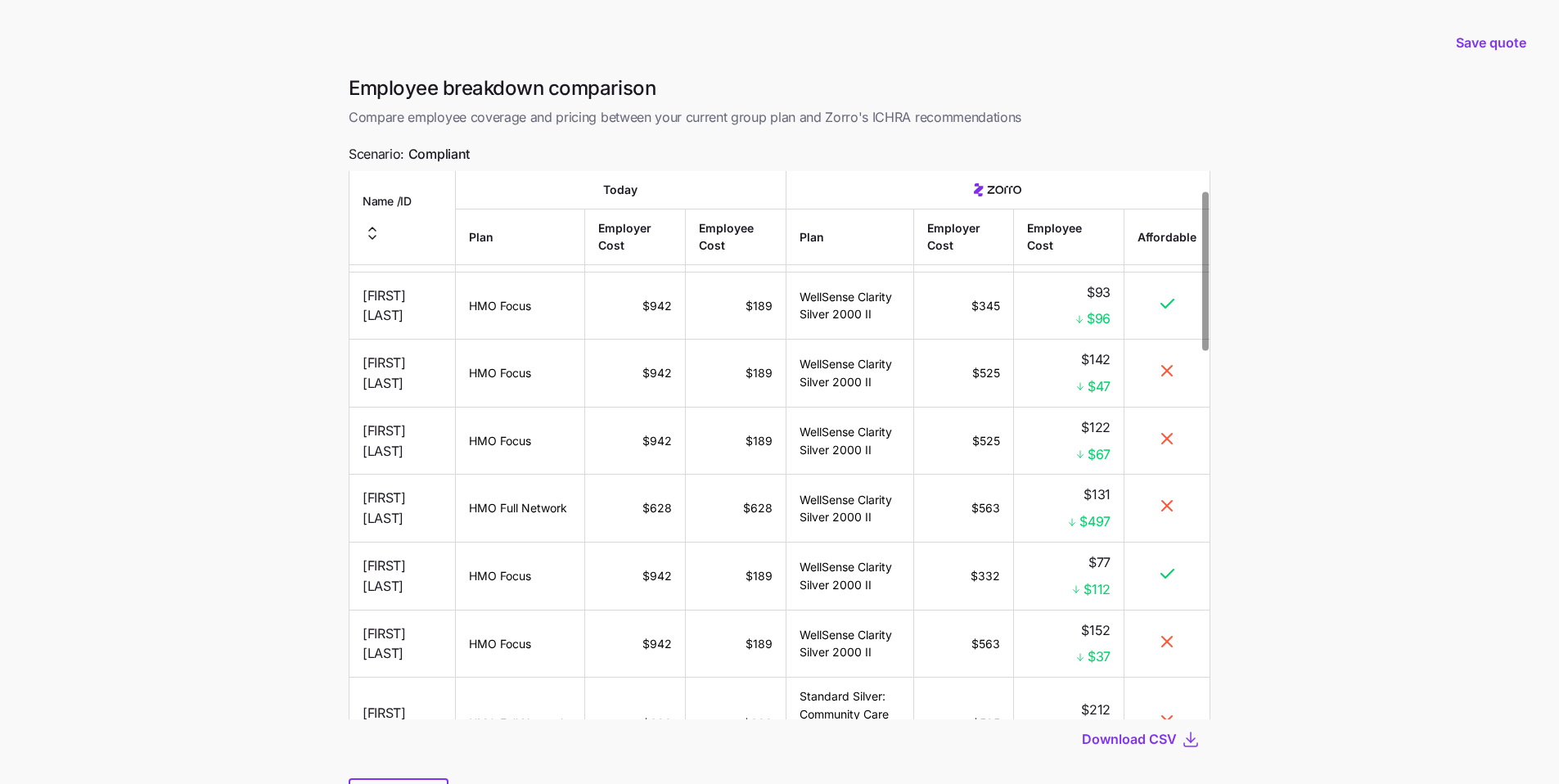 scroll, scrollTop: 69, scrollLeft: 0, axis: vertical 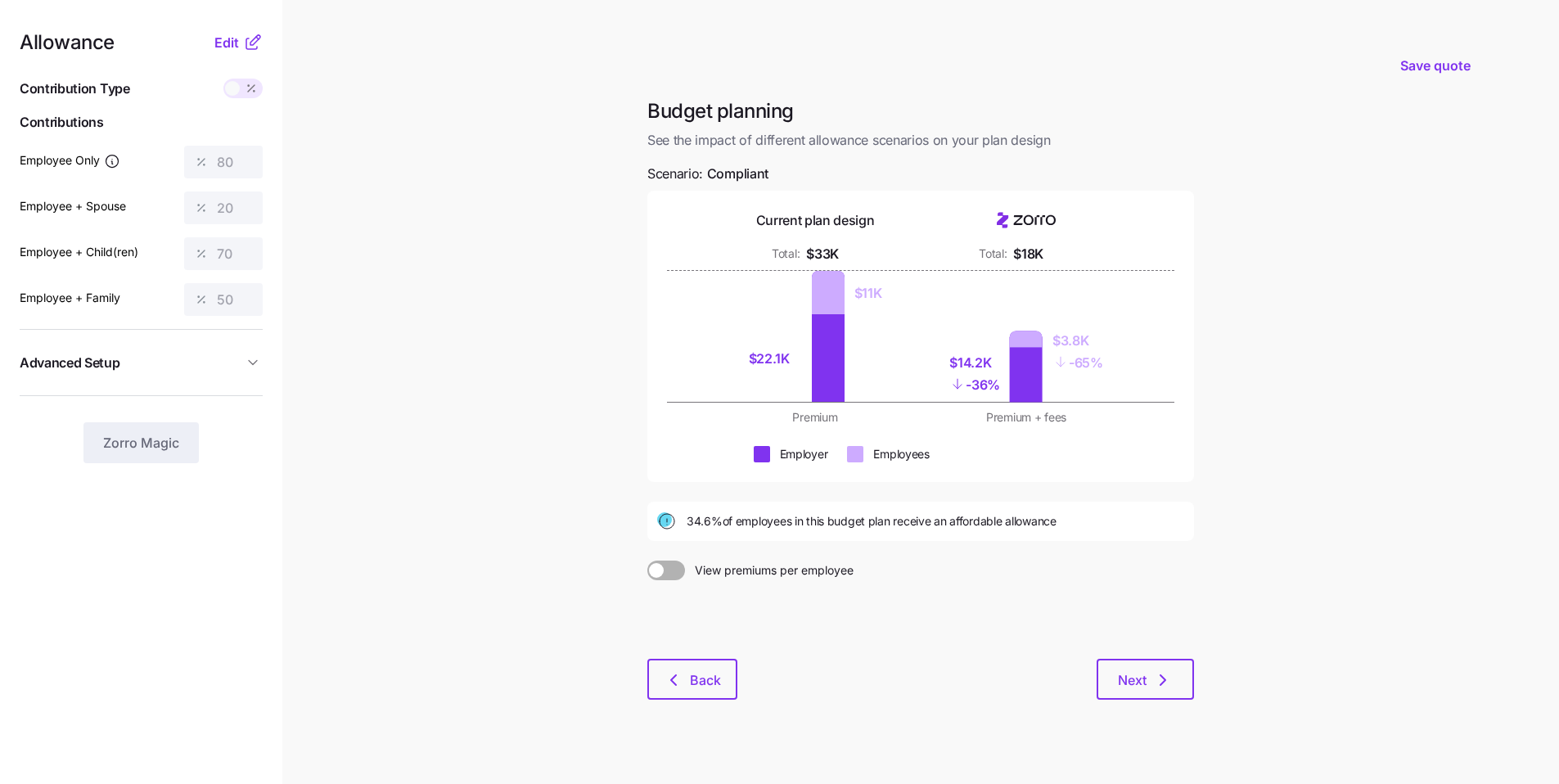click on "Save quote Budget planning See the impact of different allowance scenarios on your plan design Scenario:   Compliant Current plan design Total: $33K Total: $18K $22.1K $11K $14.2K - 36% $3.8K - 65% Premium Premium + fees   Employer   Employees 34.6%  of employees in this budget plan receive an affordable allowance View premiums per employee Back Next" at bounding box center (779, 402) 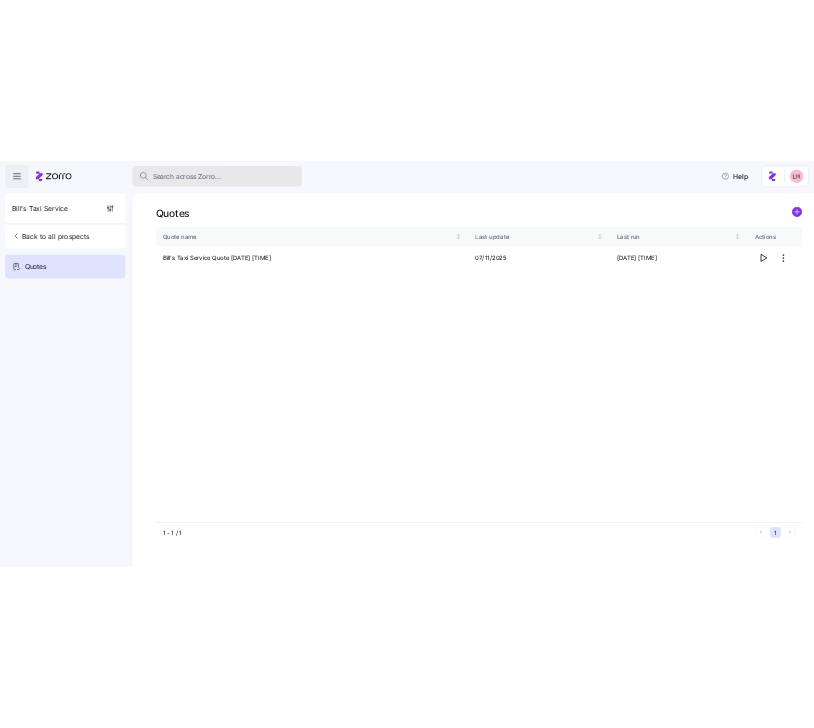 scroll, scrollTop: 0, scrollLeft: 0, axis: both 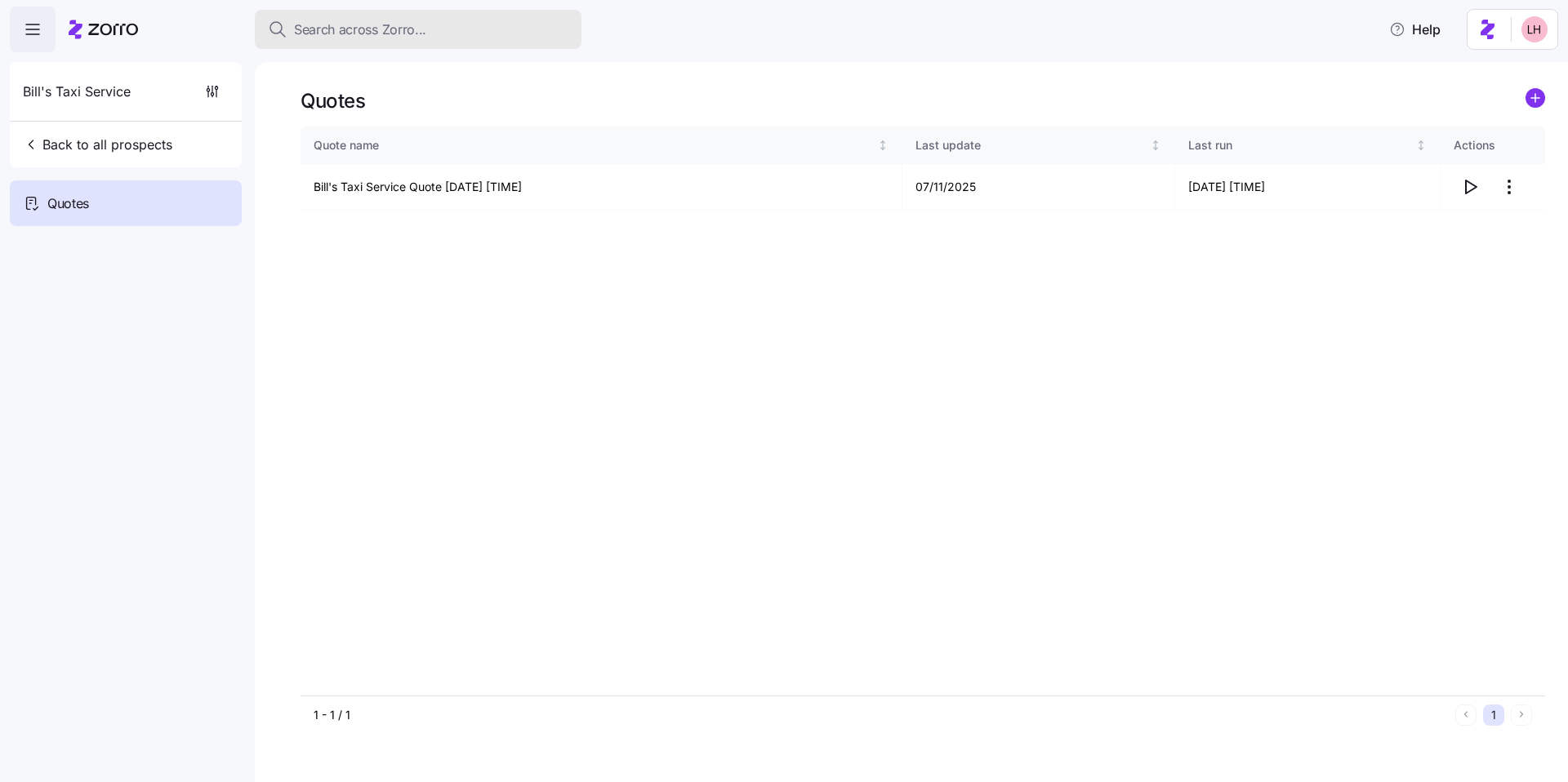 click on "Search across Zorro..." at bounding box center [360, 29] 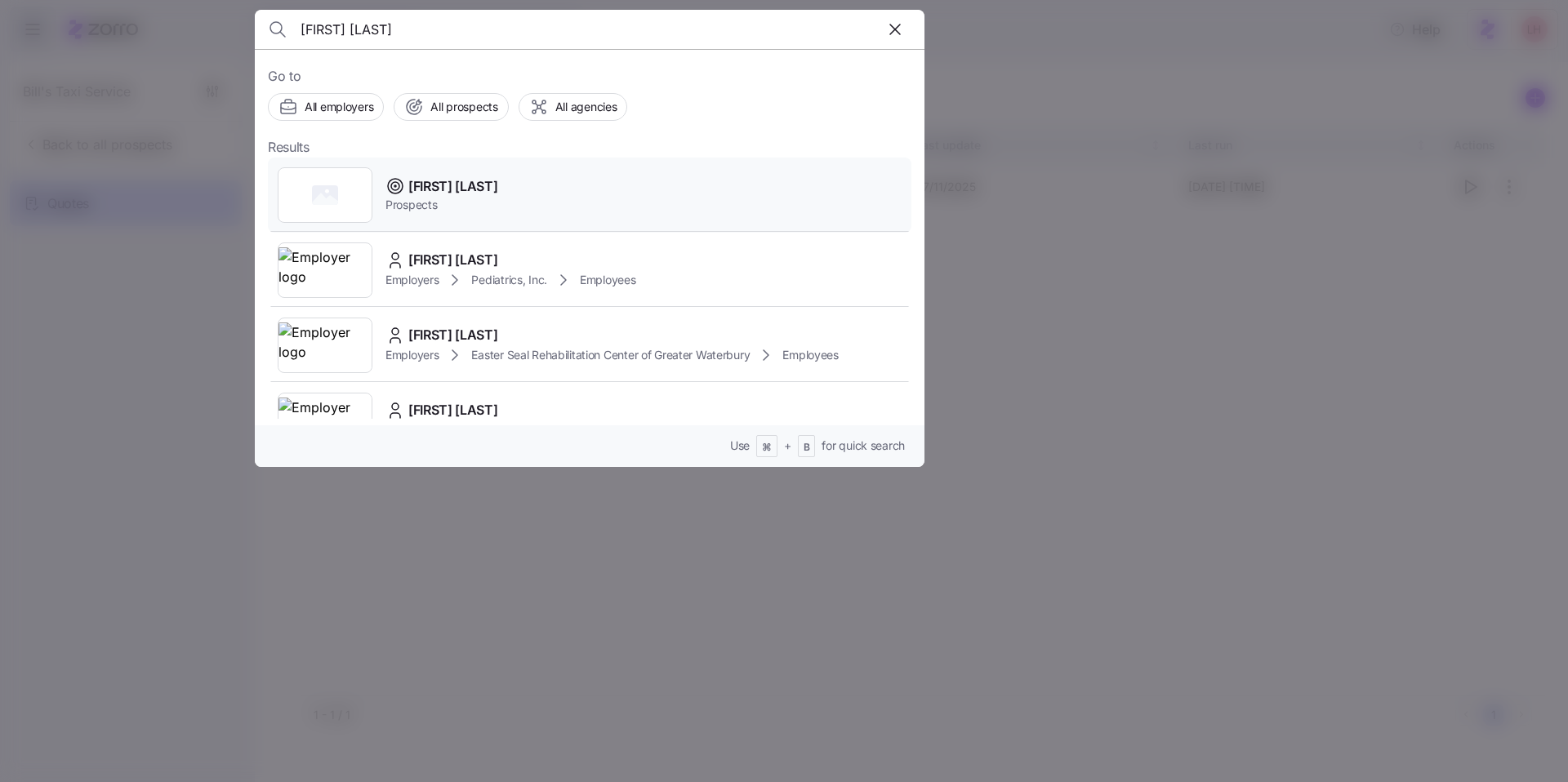 type on "[FIRST] [LAST]" 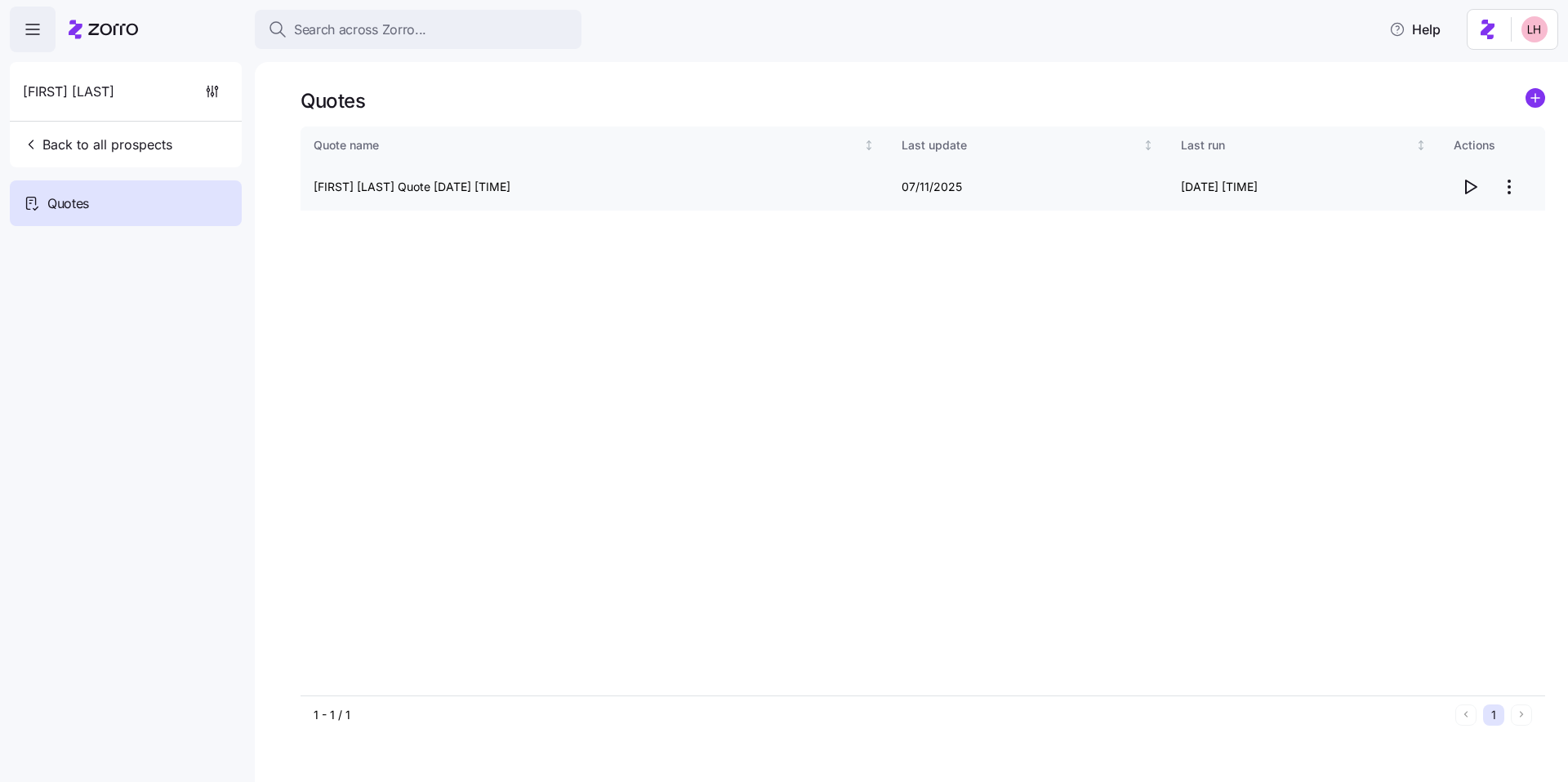 click on "Search across Zorro... Help [FIRST] [LAST] Back to all prospects Quotes Quotes Quote name Last update Last run Actions [FIRST] [LAST] Quote [DATE] [DATE] [DATE] [TIME] 1 - 1 / 1 1 Quotes" at bounding box center (784, 386) 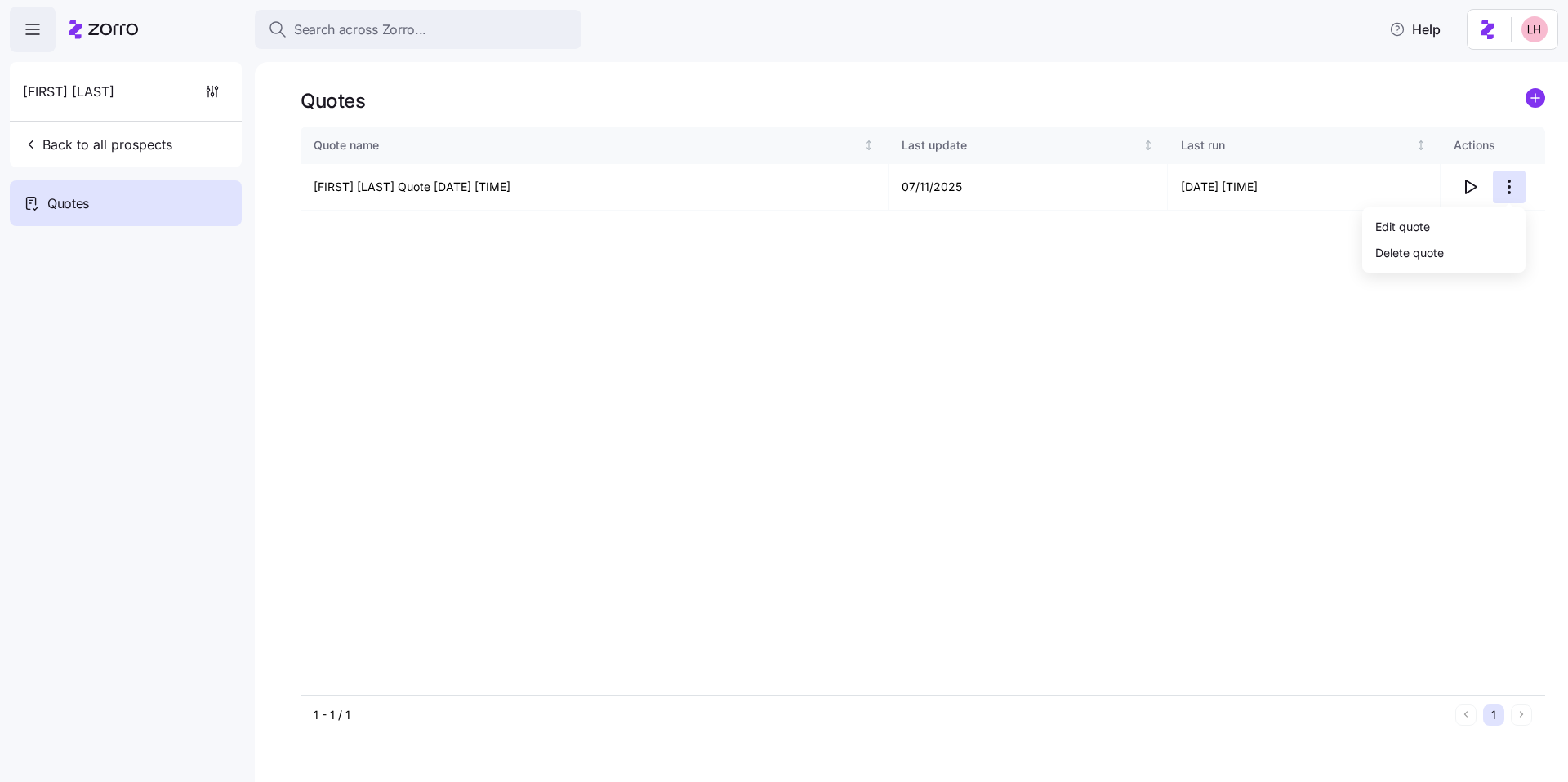 click on "Search across Zorro... Help [FIRST] [LAST] Back to all prospects Quotes Quotes Quote name Last update Last run Actions [FIRST] [LAST] Quote [DATE] [DATE] [DATE] [TIME] 1 - 1 / 1 1 Quotes Edit quote Delete quote" at bounding box center (784, 386) 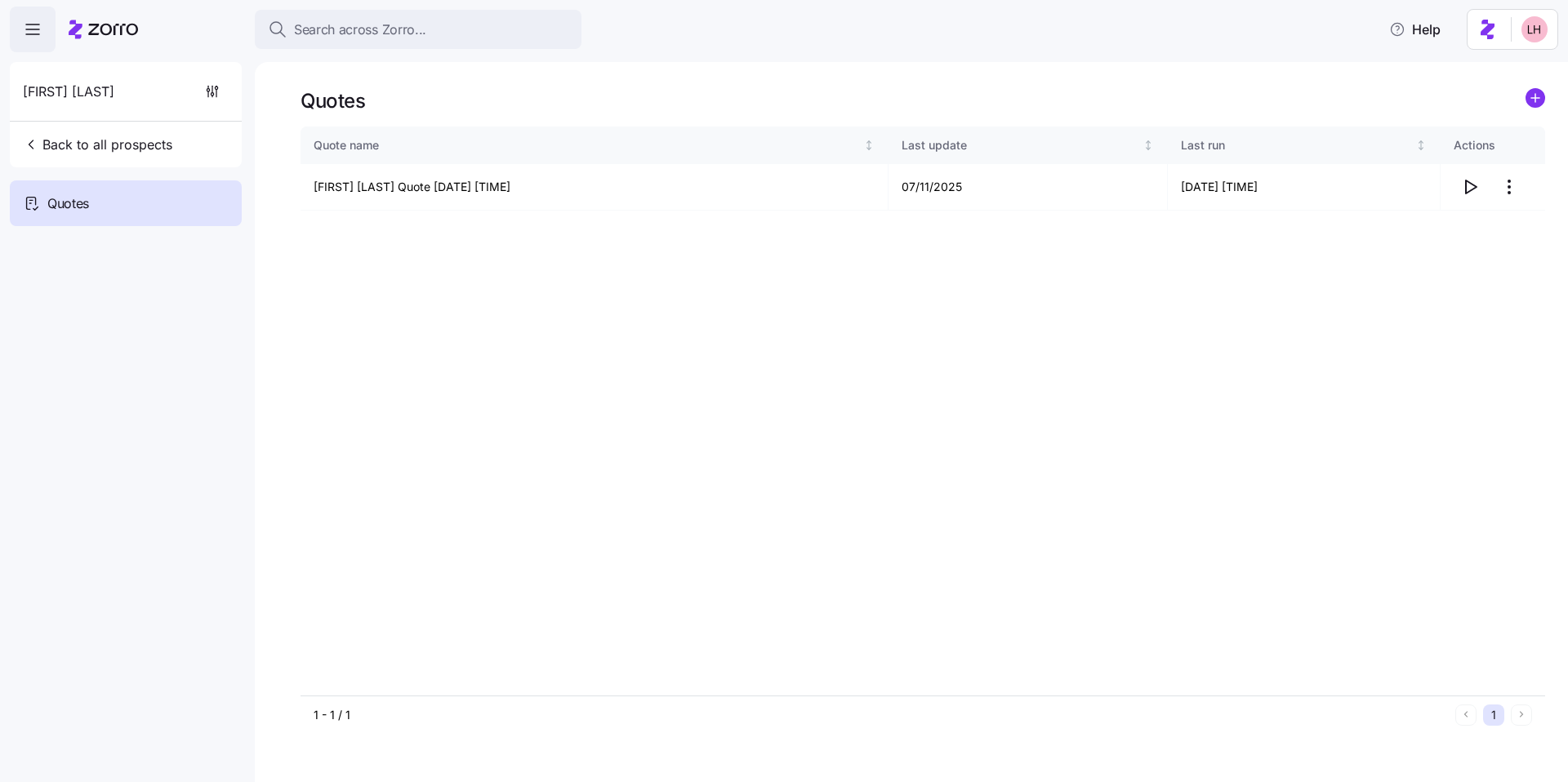 click 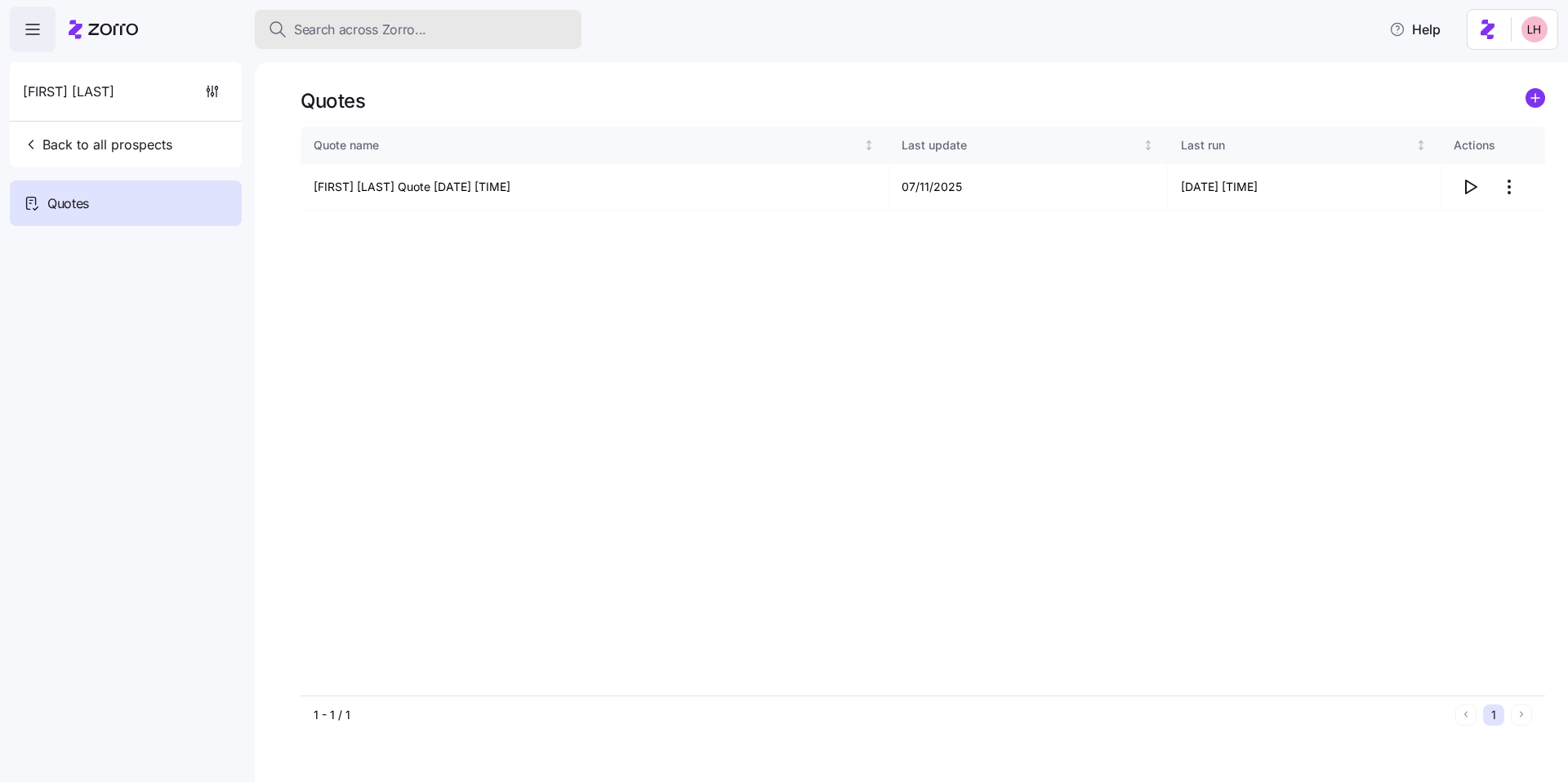 click on "Search across Zorro..." at bounding box center [360, 29] 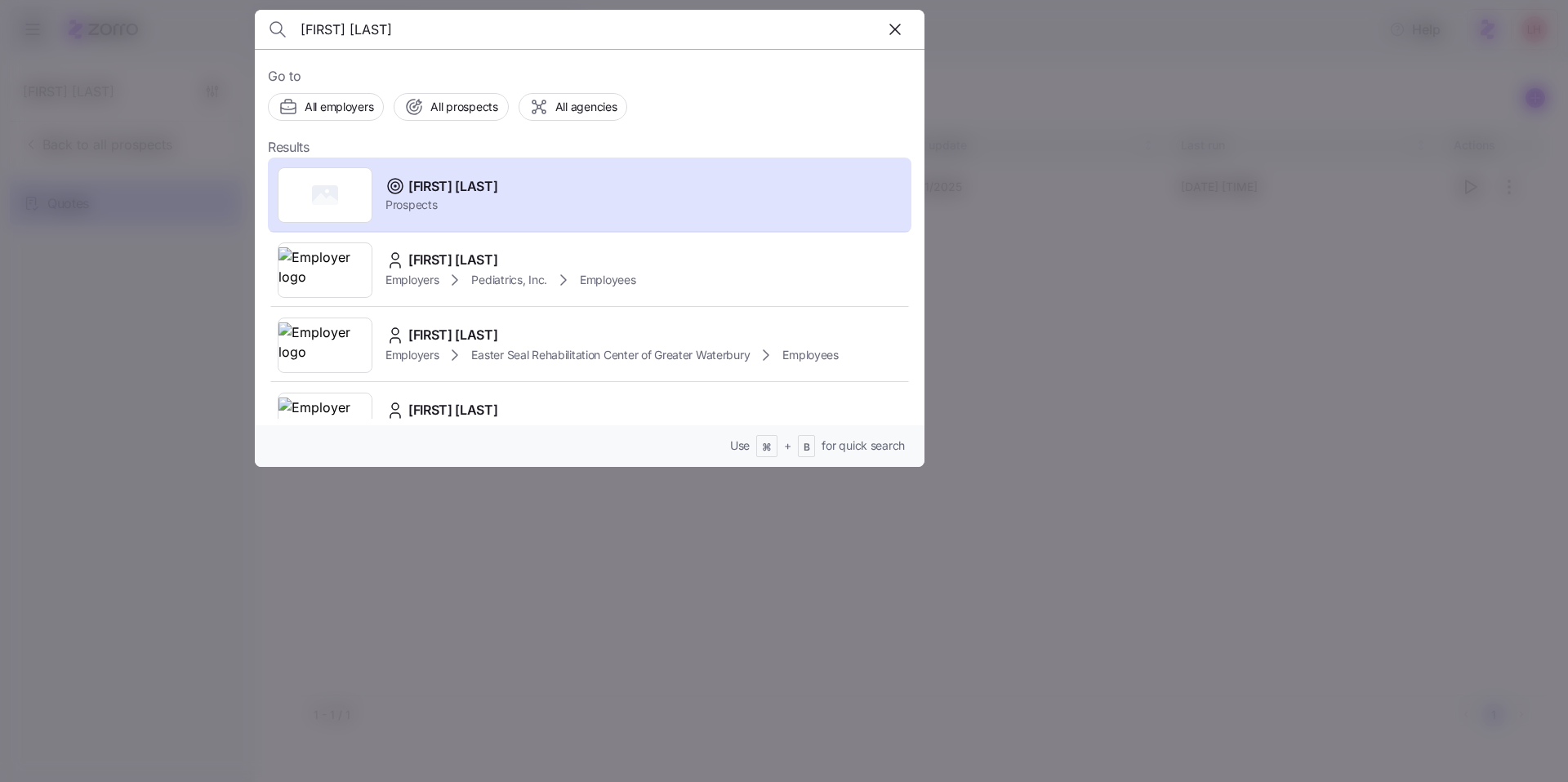 click on "davis malm" at bounding box center [590, 29] 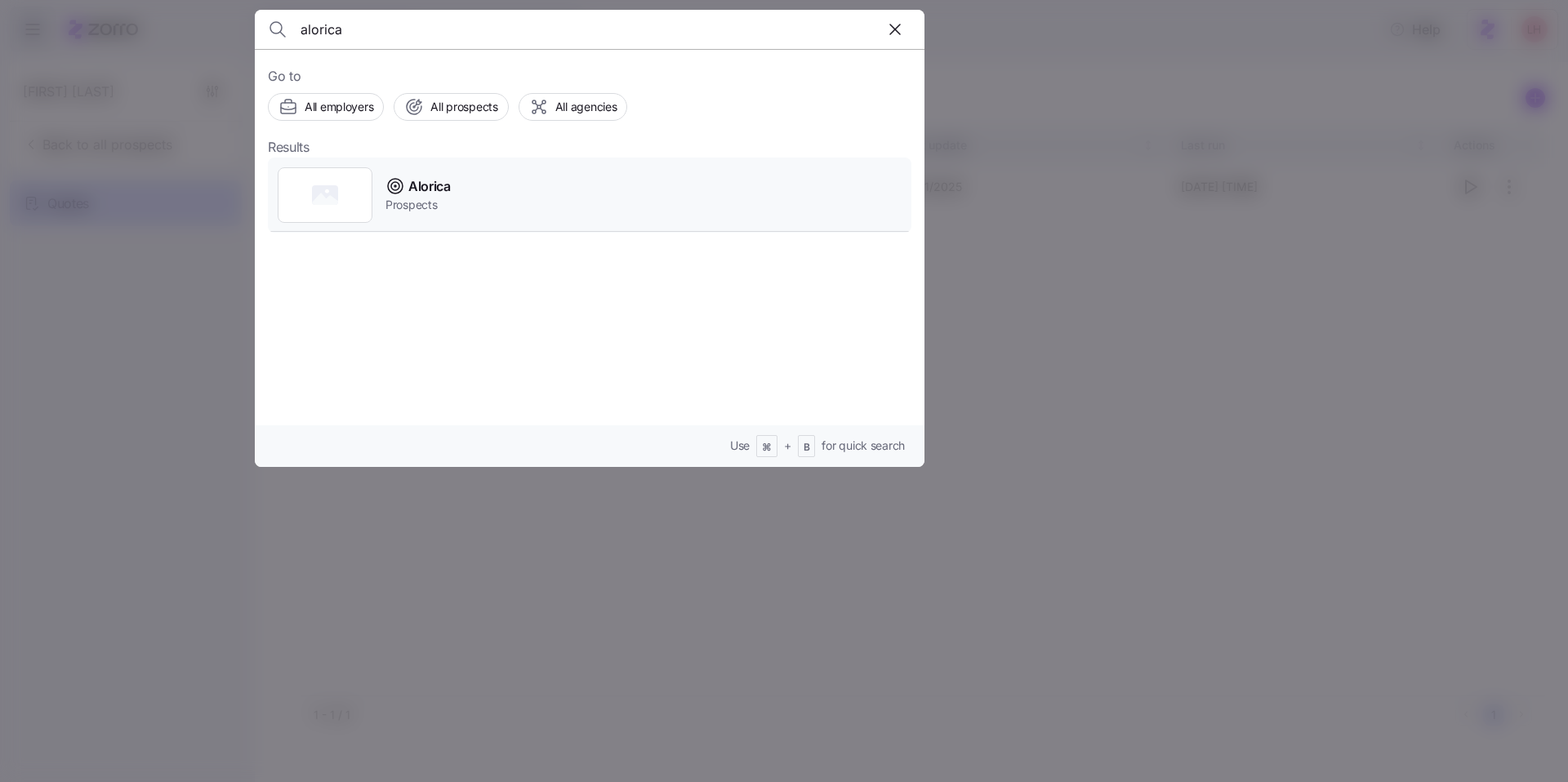 type on "alorica" 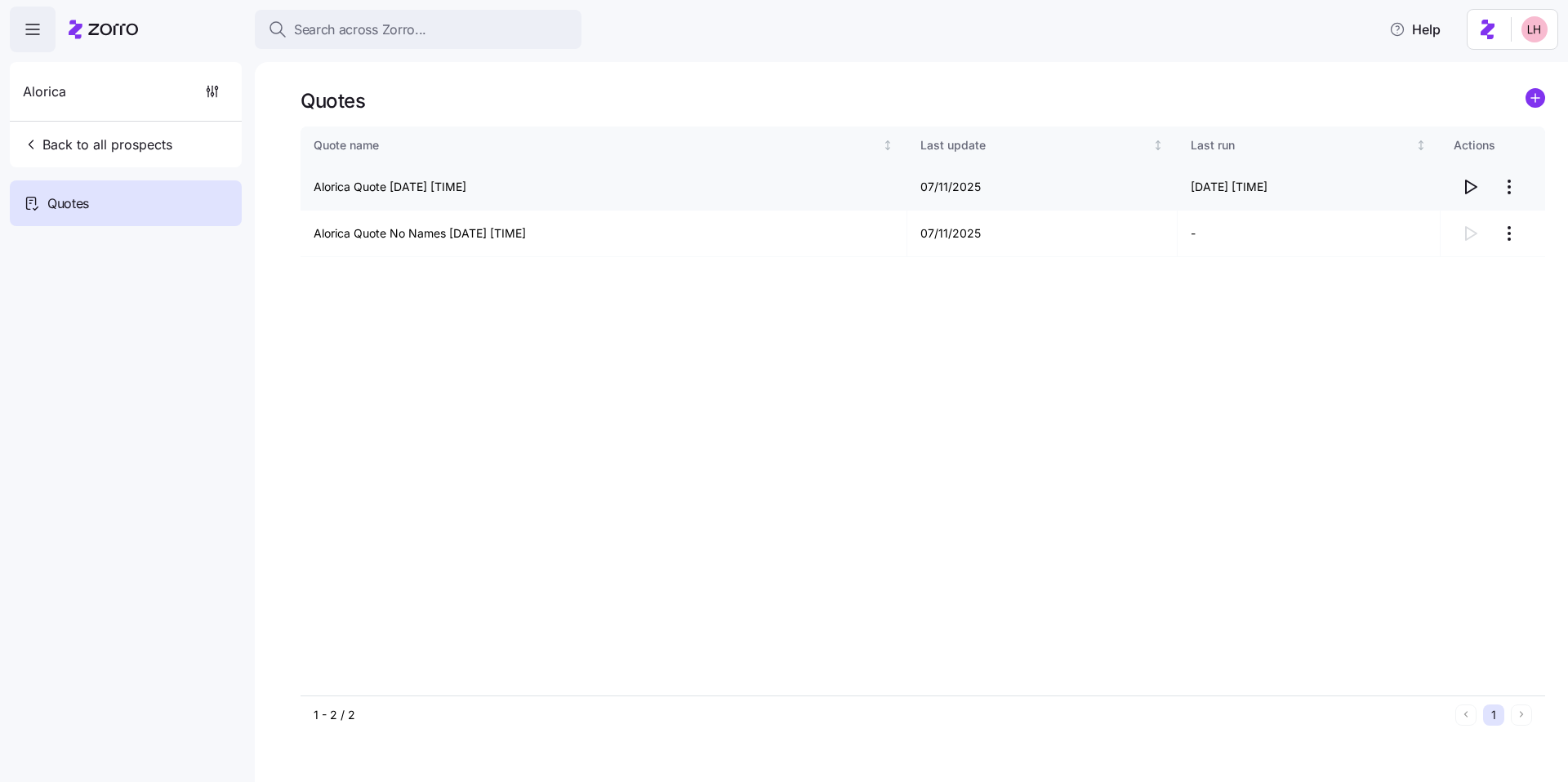 click 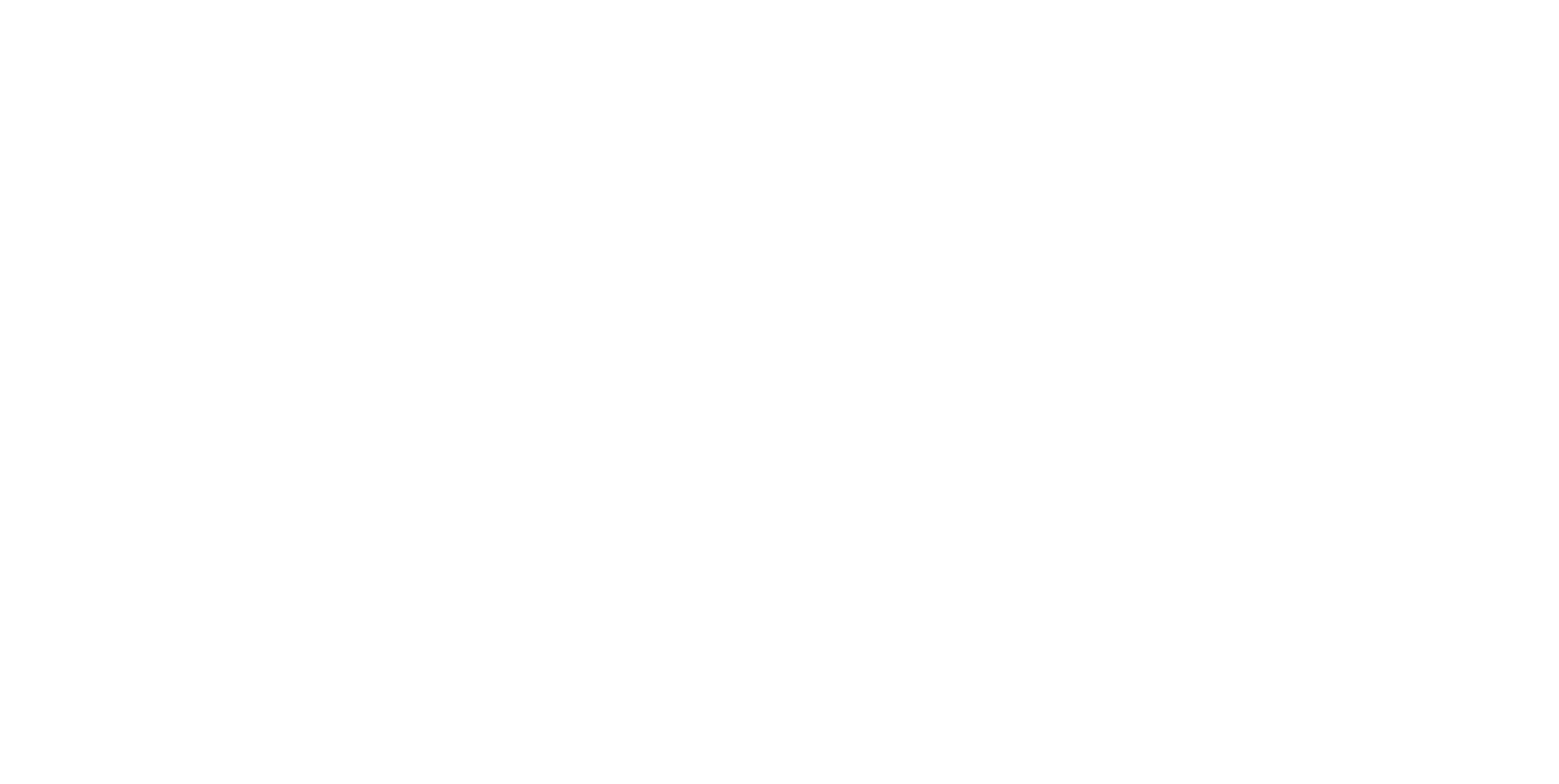 scroll, scrollTop: 0, scrollLeft: 0, axis: both 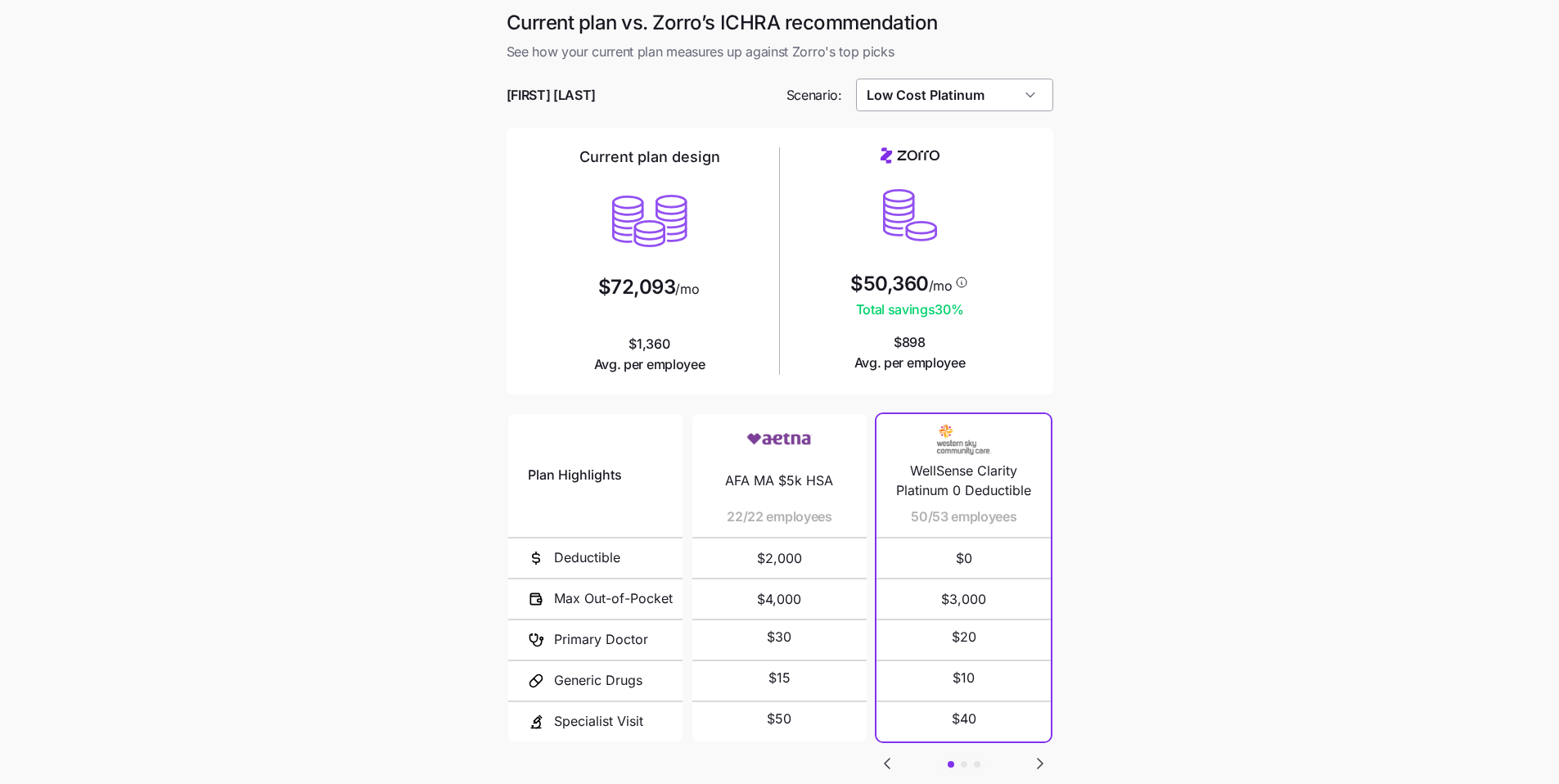 click on "Low Cost Platinum" at bounding box center (954, 95) 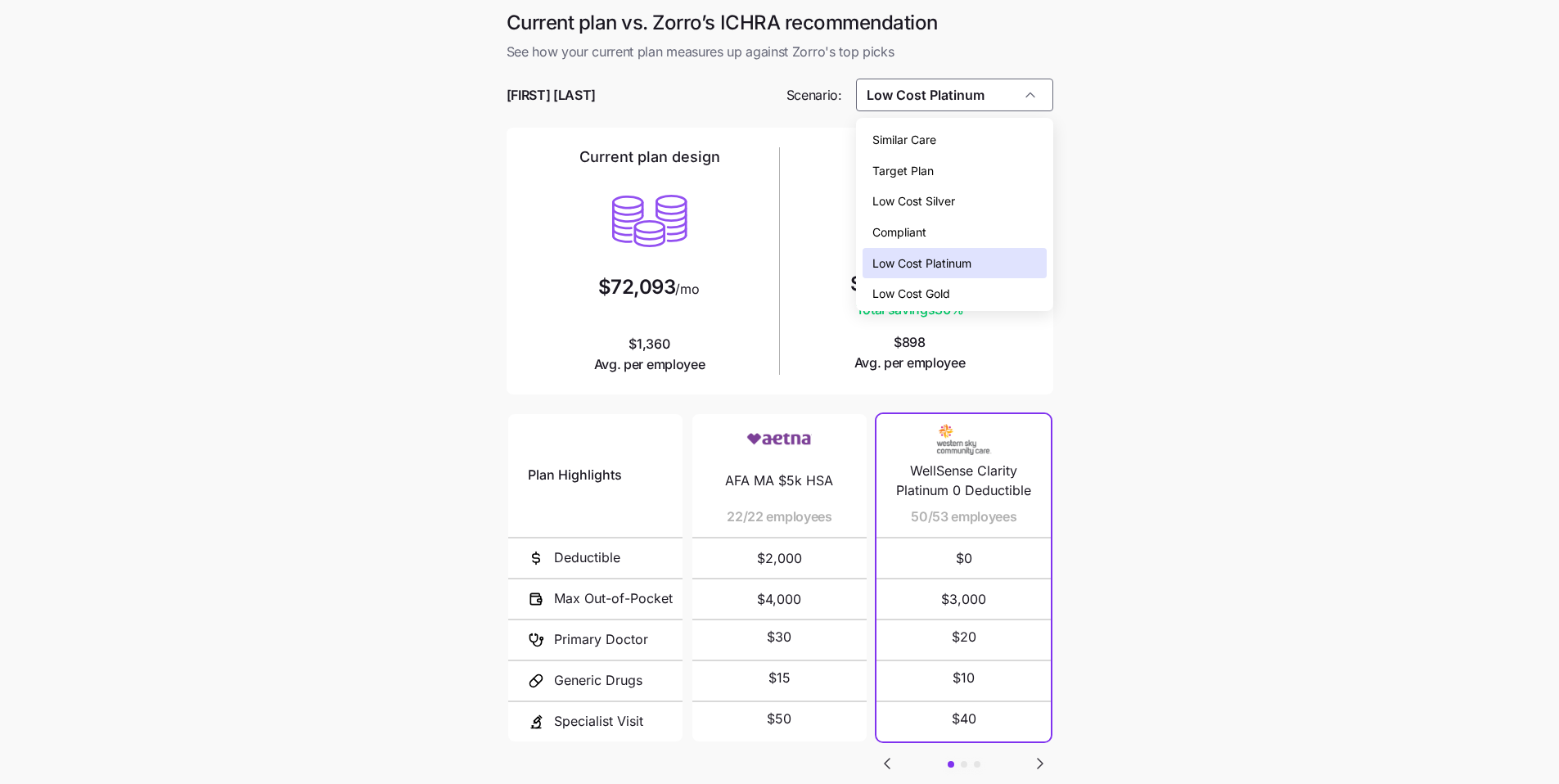 click on "Low Cost Gold" at bounding box center [911, 294] 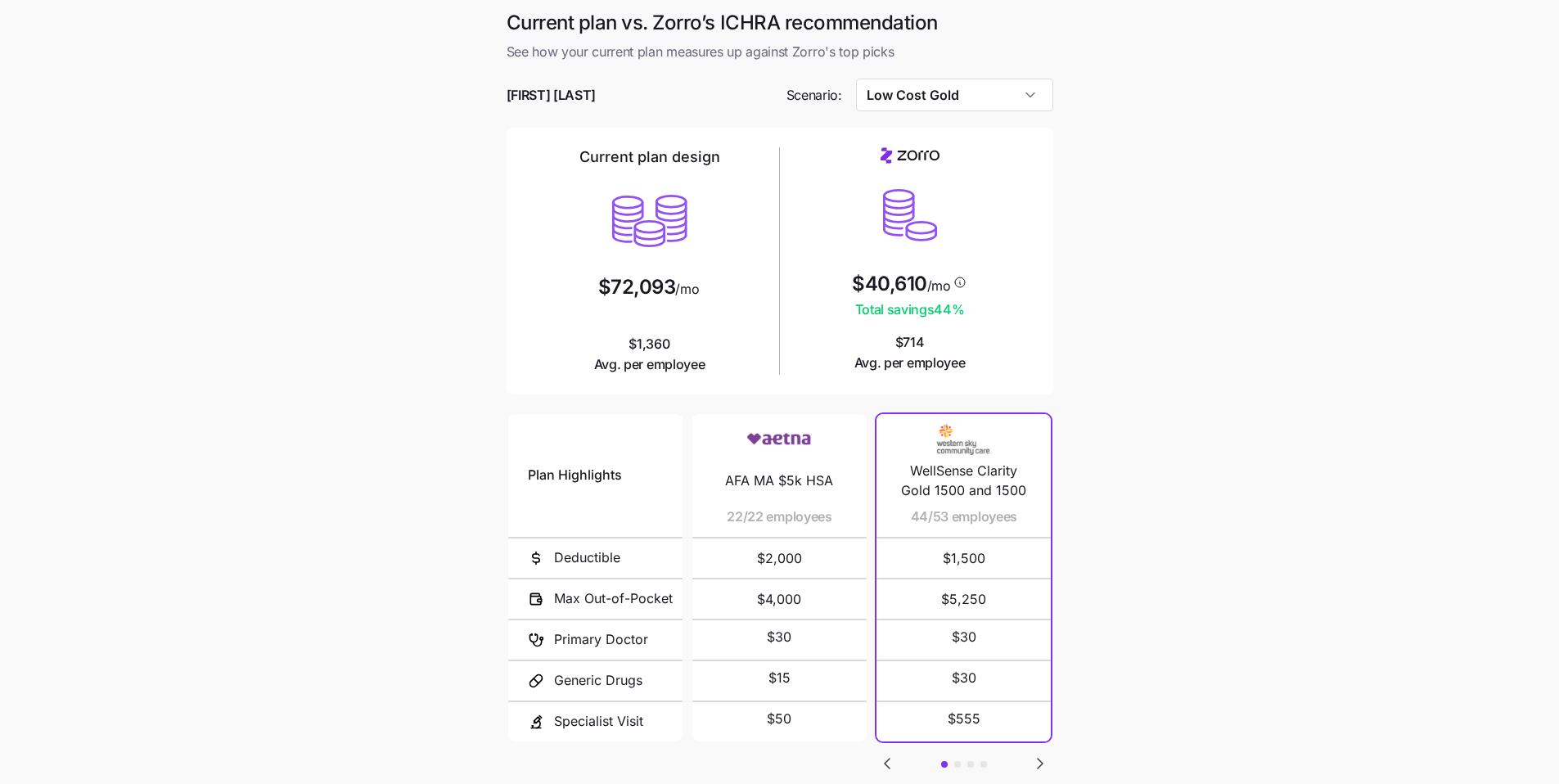 scroll, scrollTop: 110, scrollLeft: 0, axis: vertical 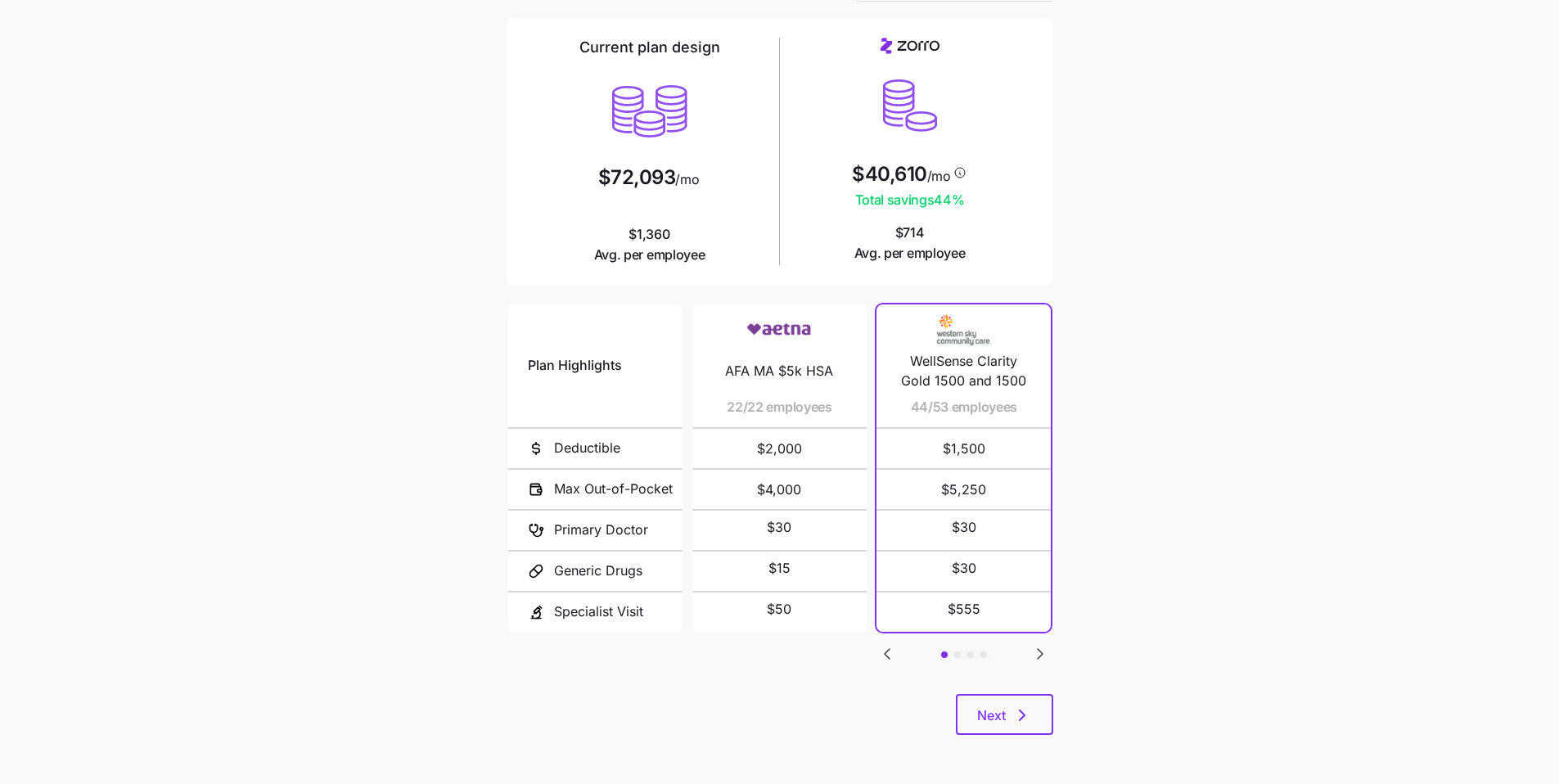 click on "Current plan vs. Zorro’s ICHRA recommendation See how your current plan measures up against Zorro's top picks Davis Malm Scenario: Low Cost Gold Current plan design $72,093 /mo $1,360 Avg. per employee $40,610 /mo Total savings  44 % $714 Avg. per employee Plan Highlights Deductible Max Out-of-Pocket Primary Doctor Generic Drugs Specialist Visit AFA MA $5k HSA 22/22 employees $2,000 $4,000 $30 $15 $50 WellSense Clarity Gold 1500 and 1500 44/53 employees $1,500 $5,250 $30 $30 $555 Non-Standard Low Gold: Community Care Connector Low Gold 6/53 employees $2,000 $6,000 $30 $30 $50 Everyday Gold 2/53 employees $750 $7,000 $35 $3 $55 Neighborhood PLUS 1/53 employees $1,375 $7,550 $25 $10 $50 Next" at bounding box center [780, 327] 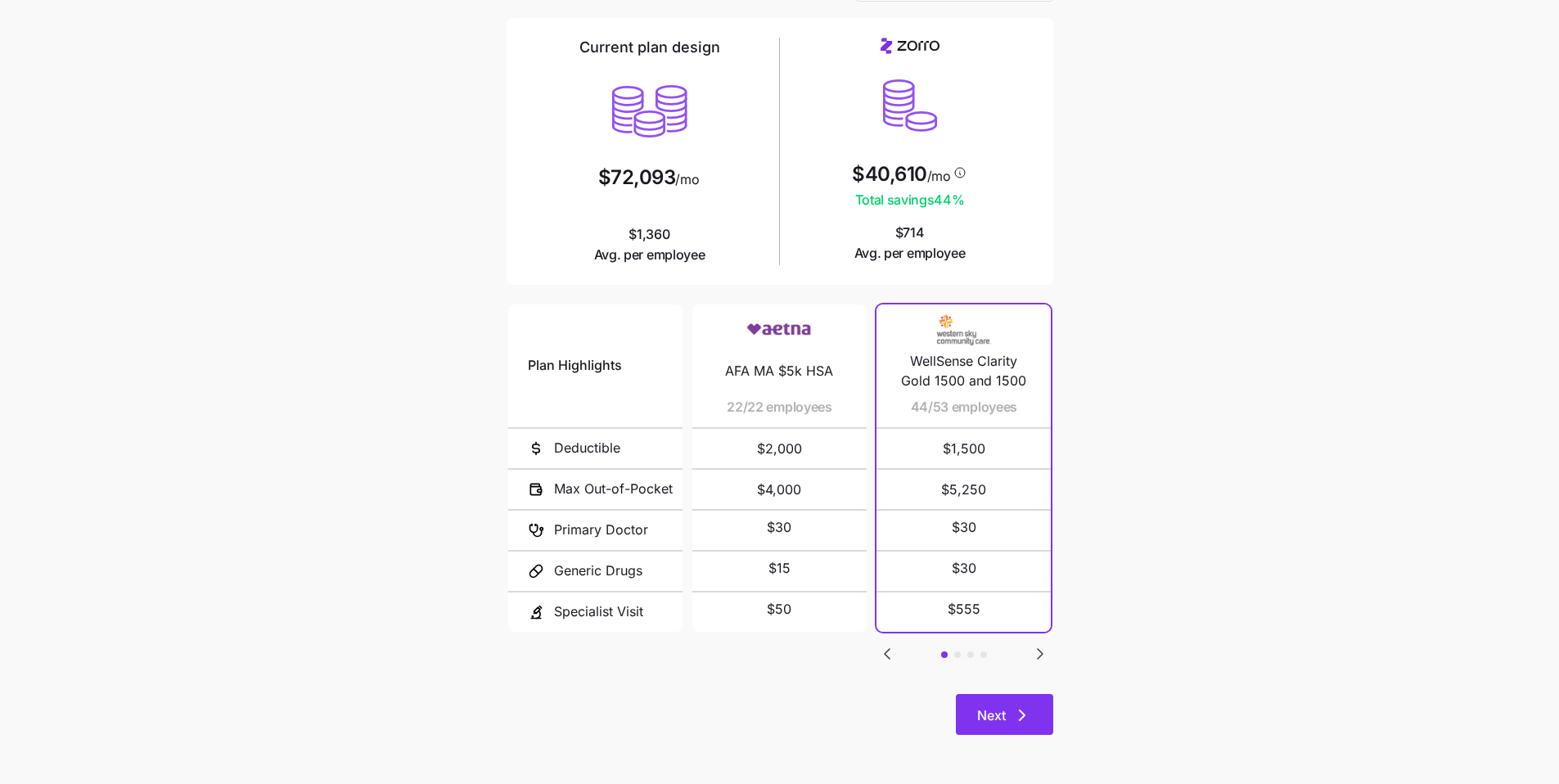 click on "Next" at bounding box center [1004, 714] 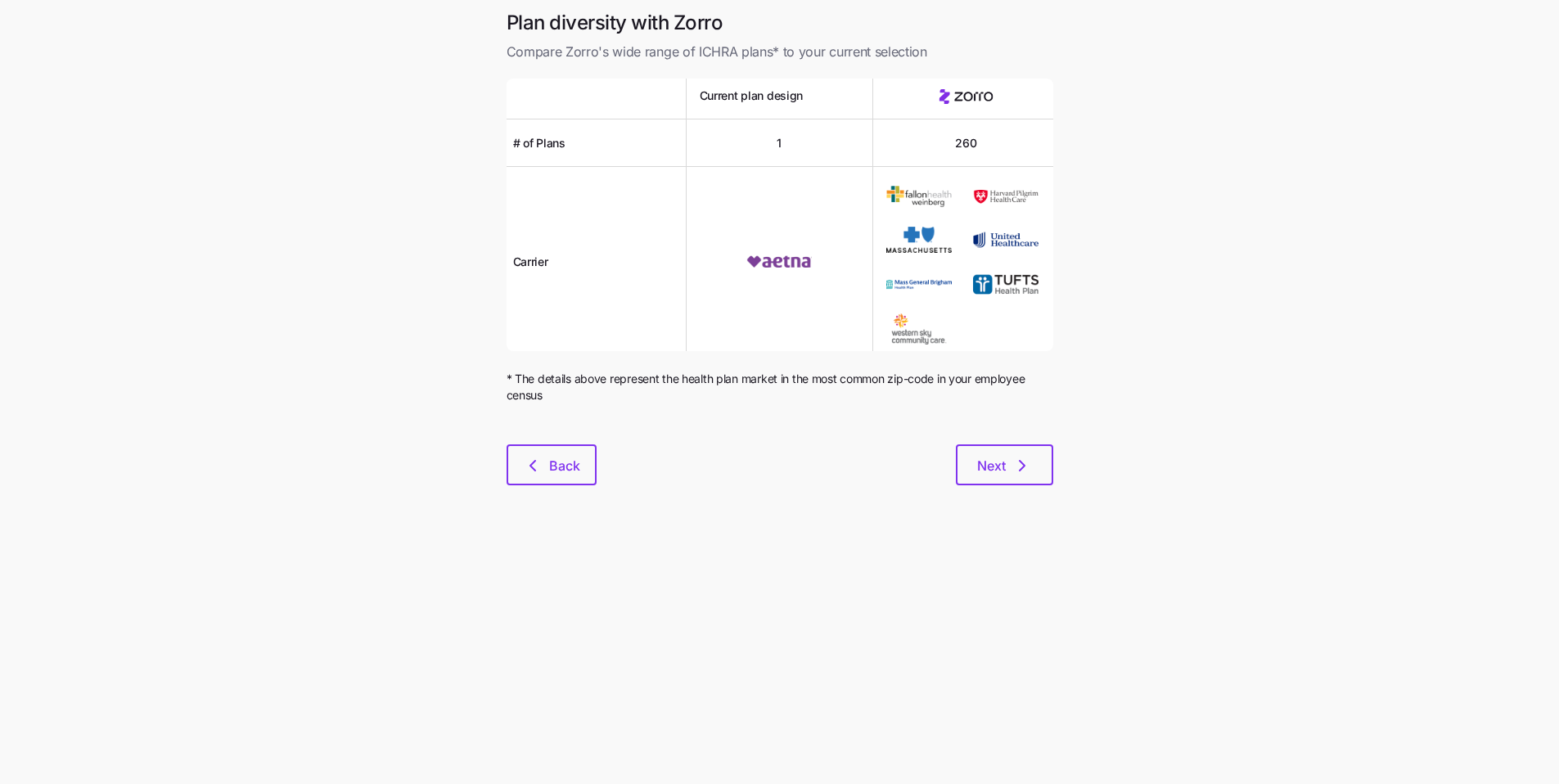 scroll, scrollTop: 0, scrollLeft: 0, axis: both 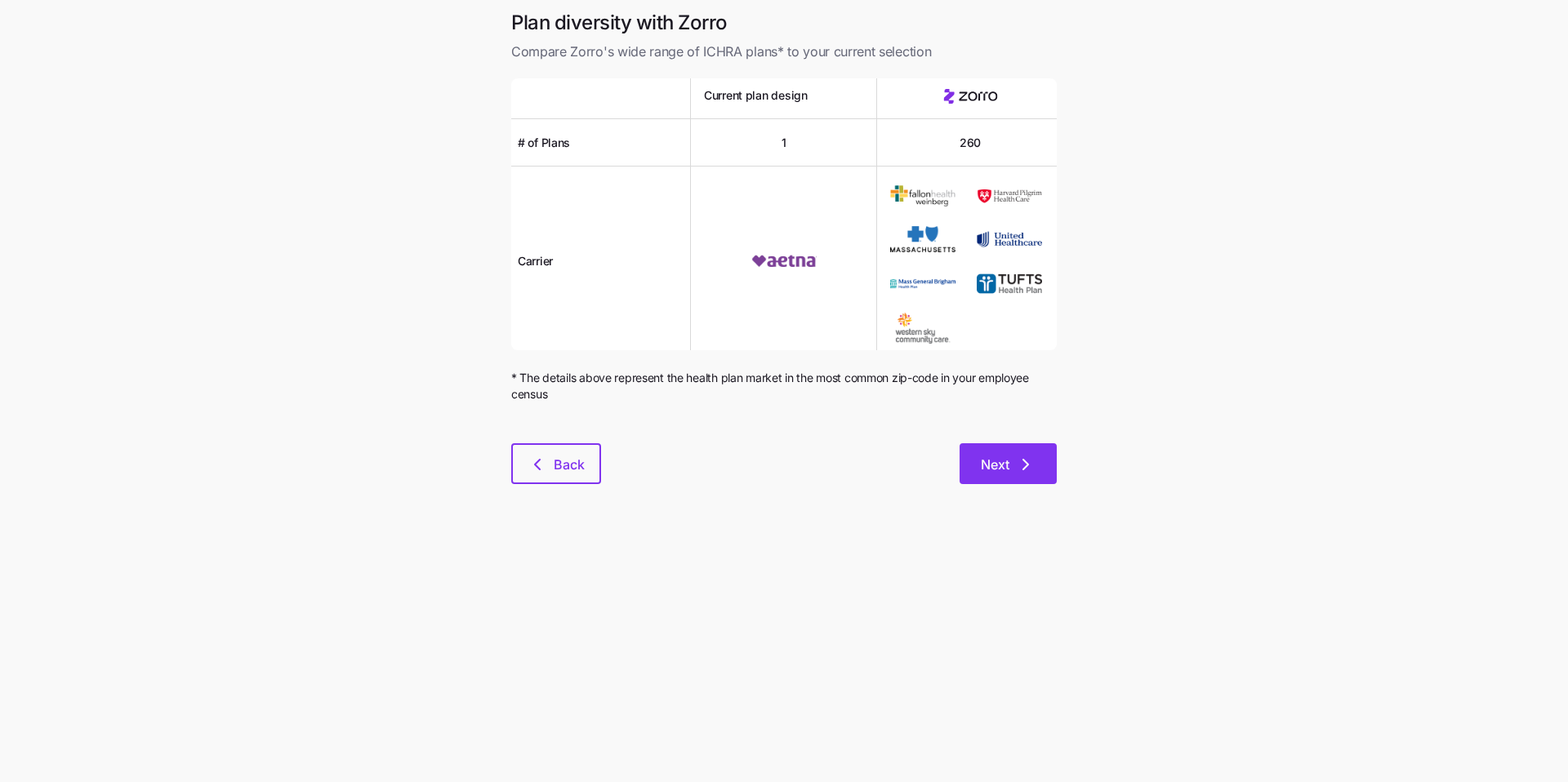 click on "Next" at bounding box center [1008, 464] 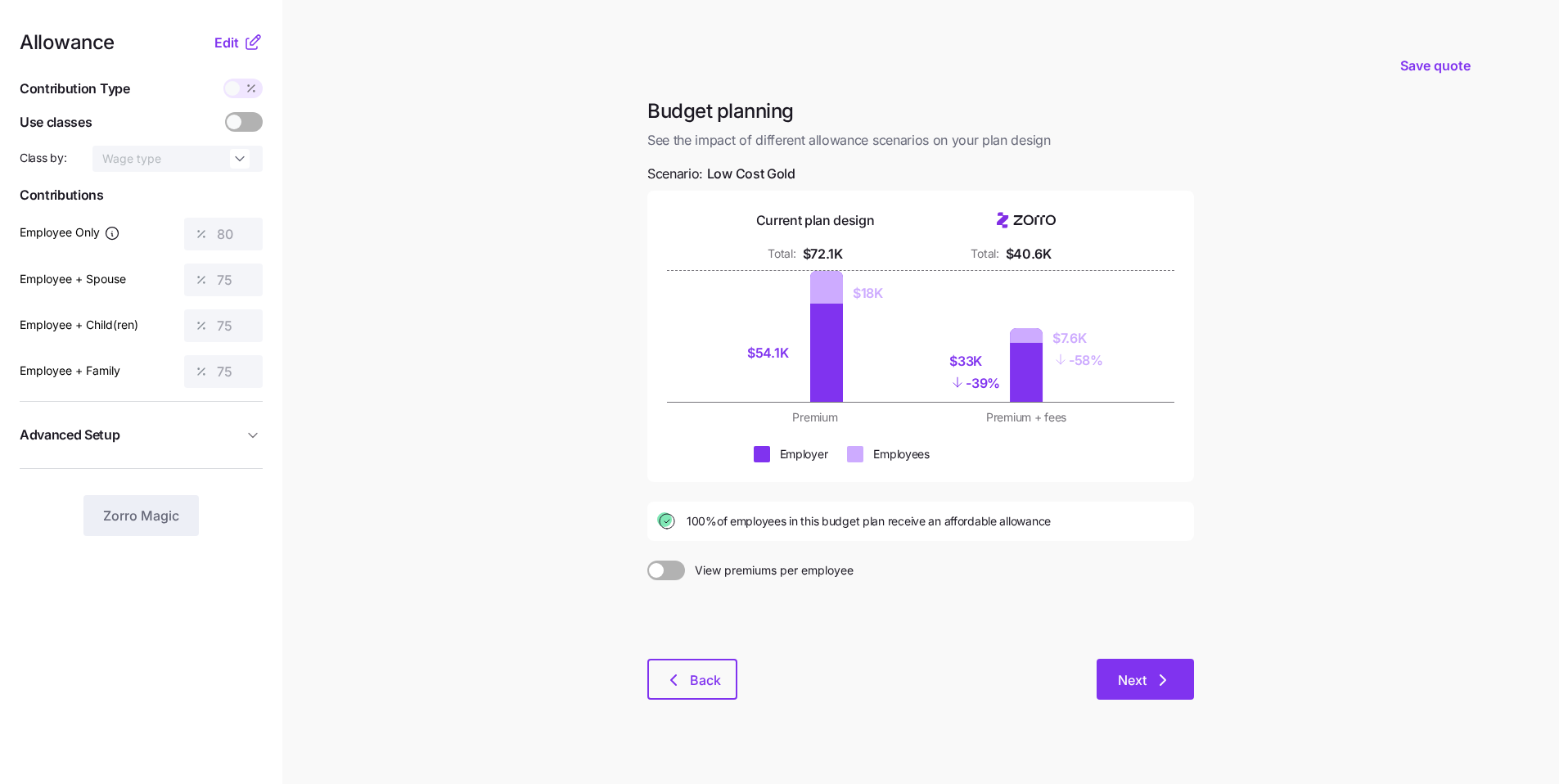 click 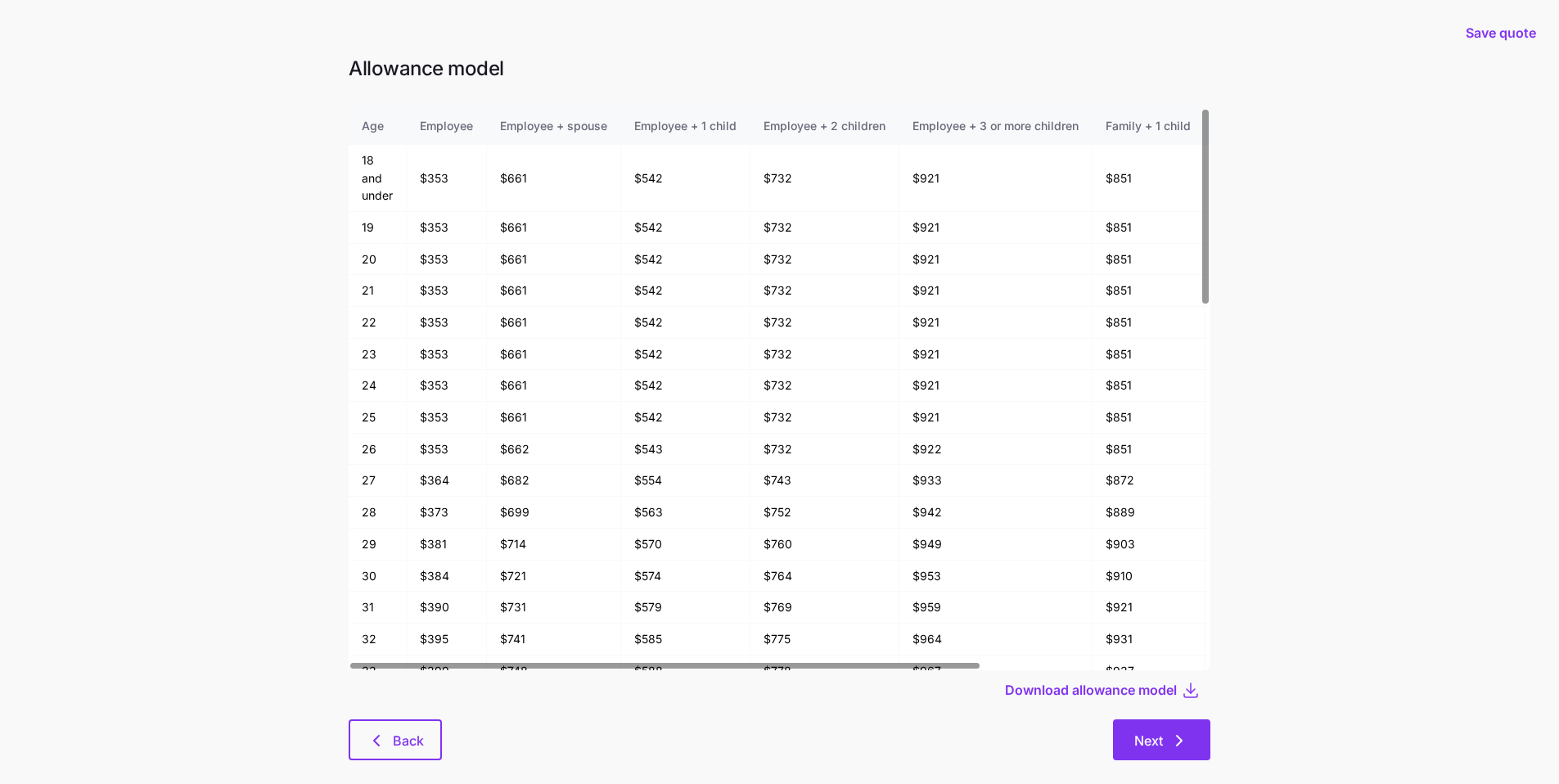 click on "Next" at bounding box center (1161, 740) 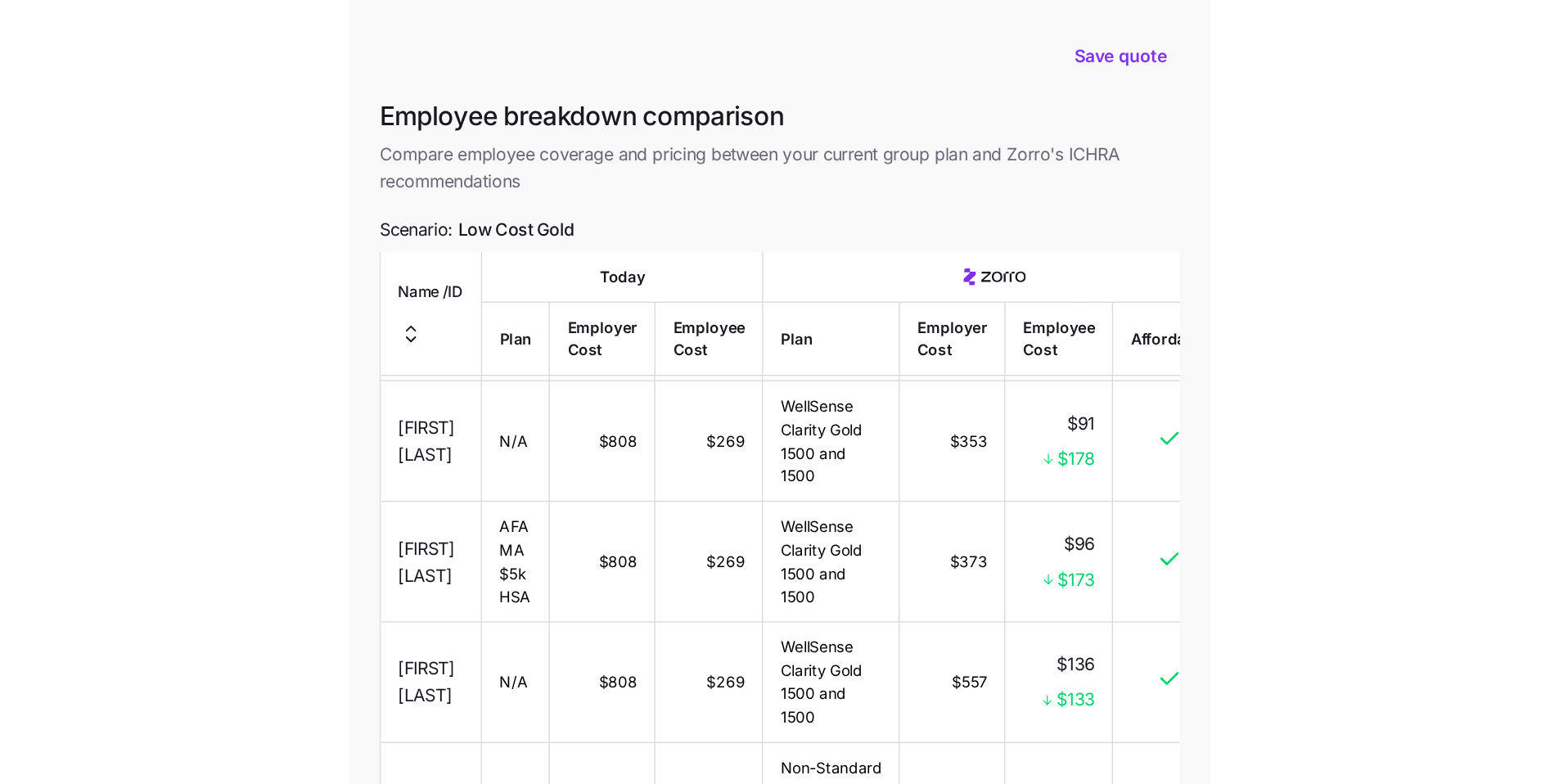 scroll, scrollTop: 155, scrollLeft: 0, axis: vertical 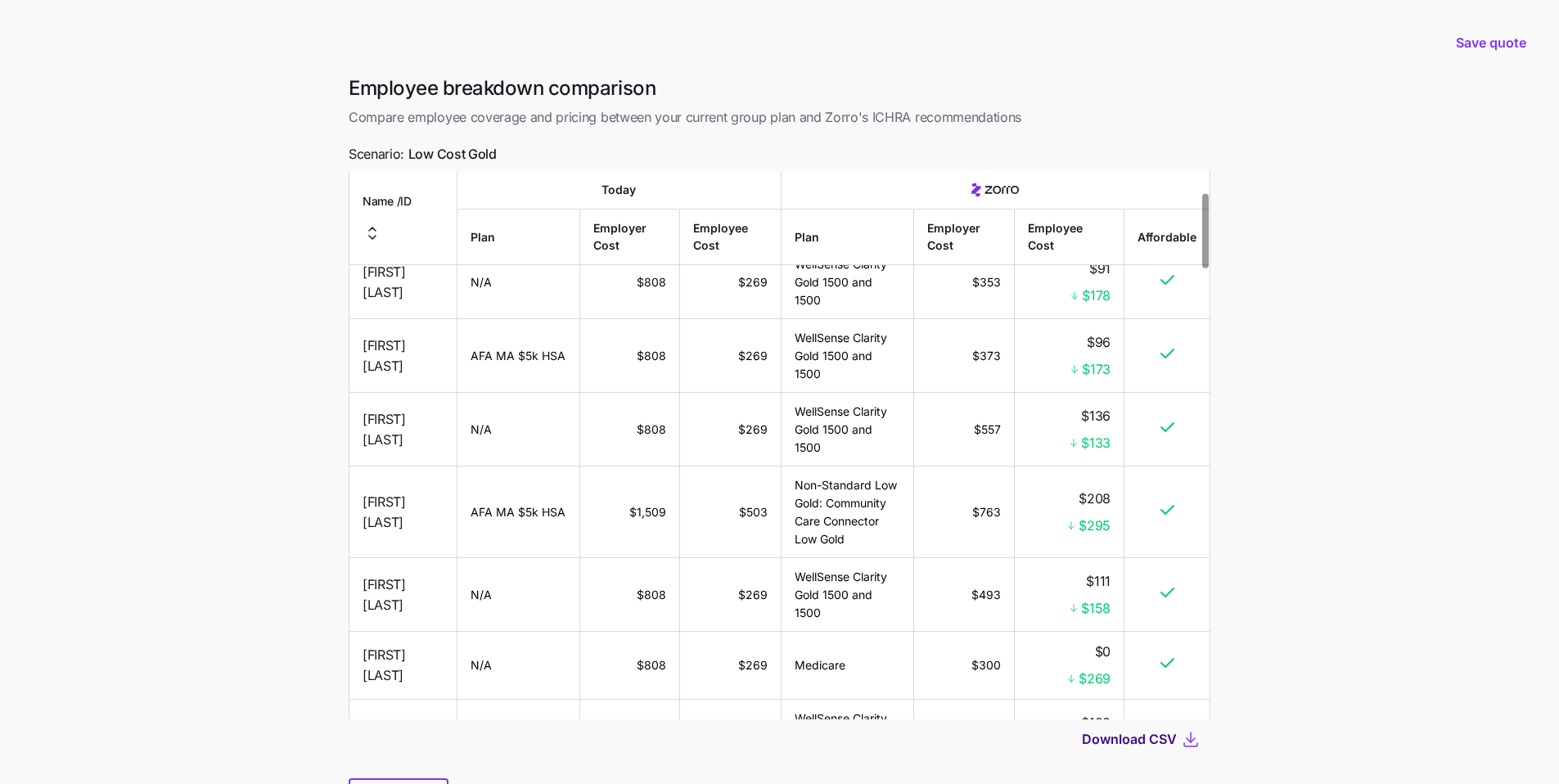 click on "Download CSV" at bounding box center [1129, 739] 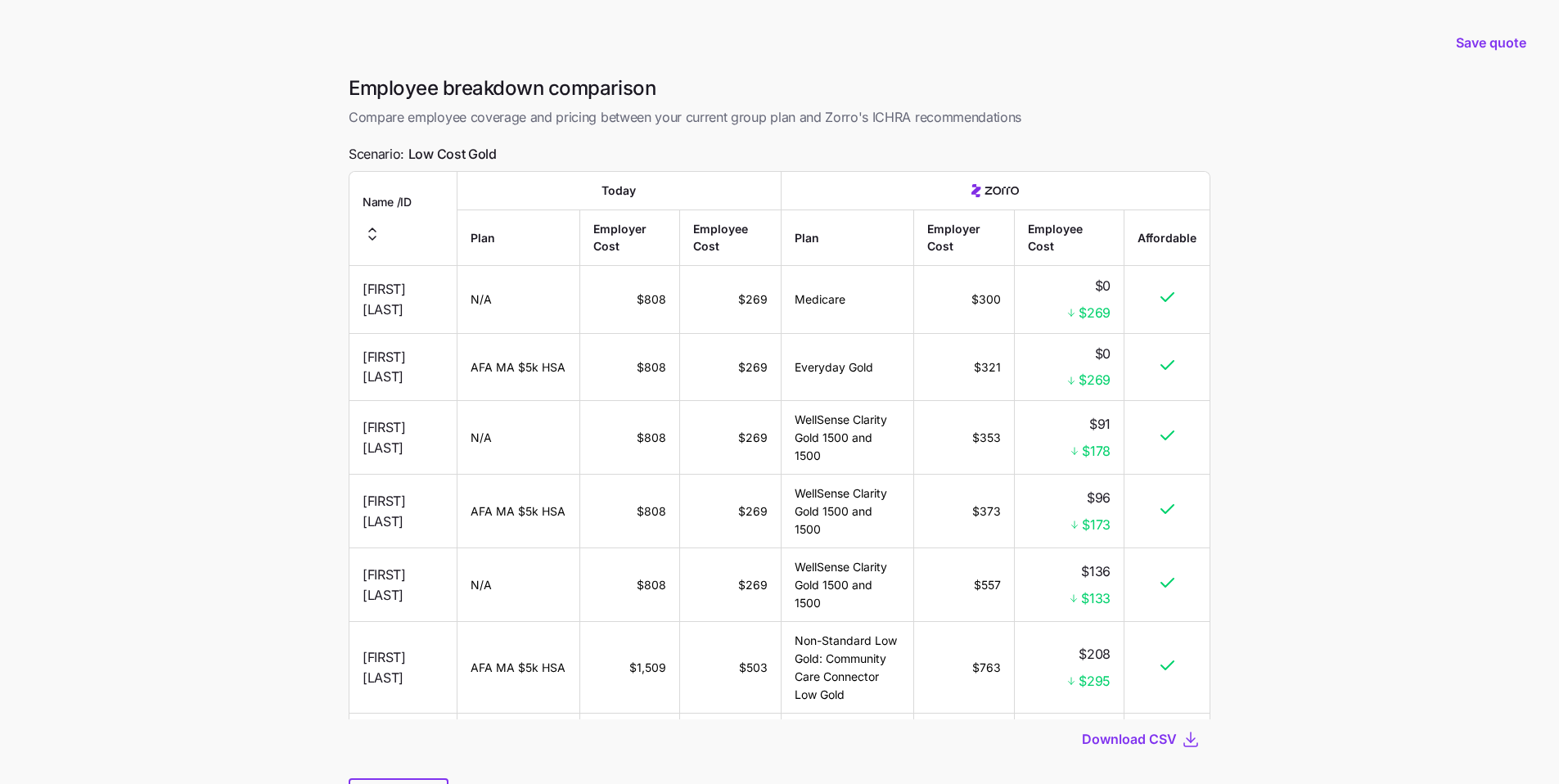 scroll, scrollTop: 143, scrollLeft: 0, axis: vertical 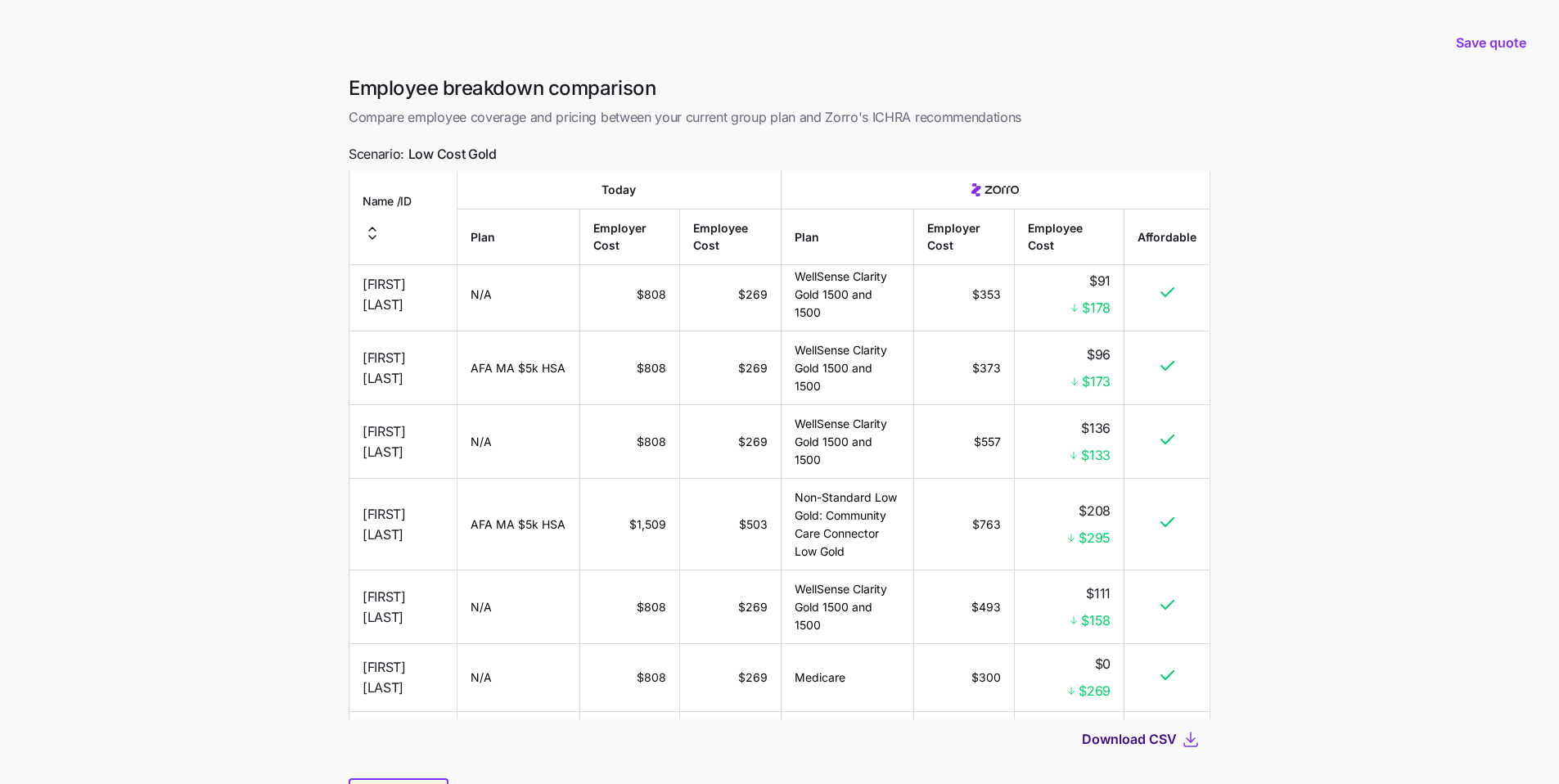 click on "Download CSV" at bounding box center [1129, 739] 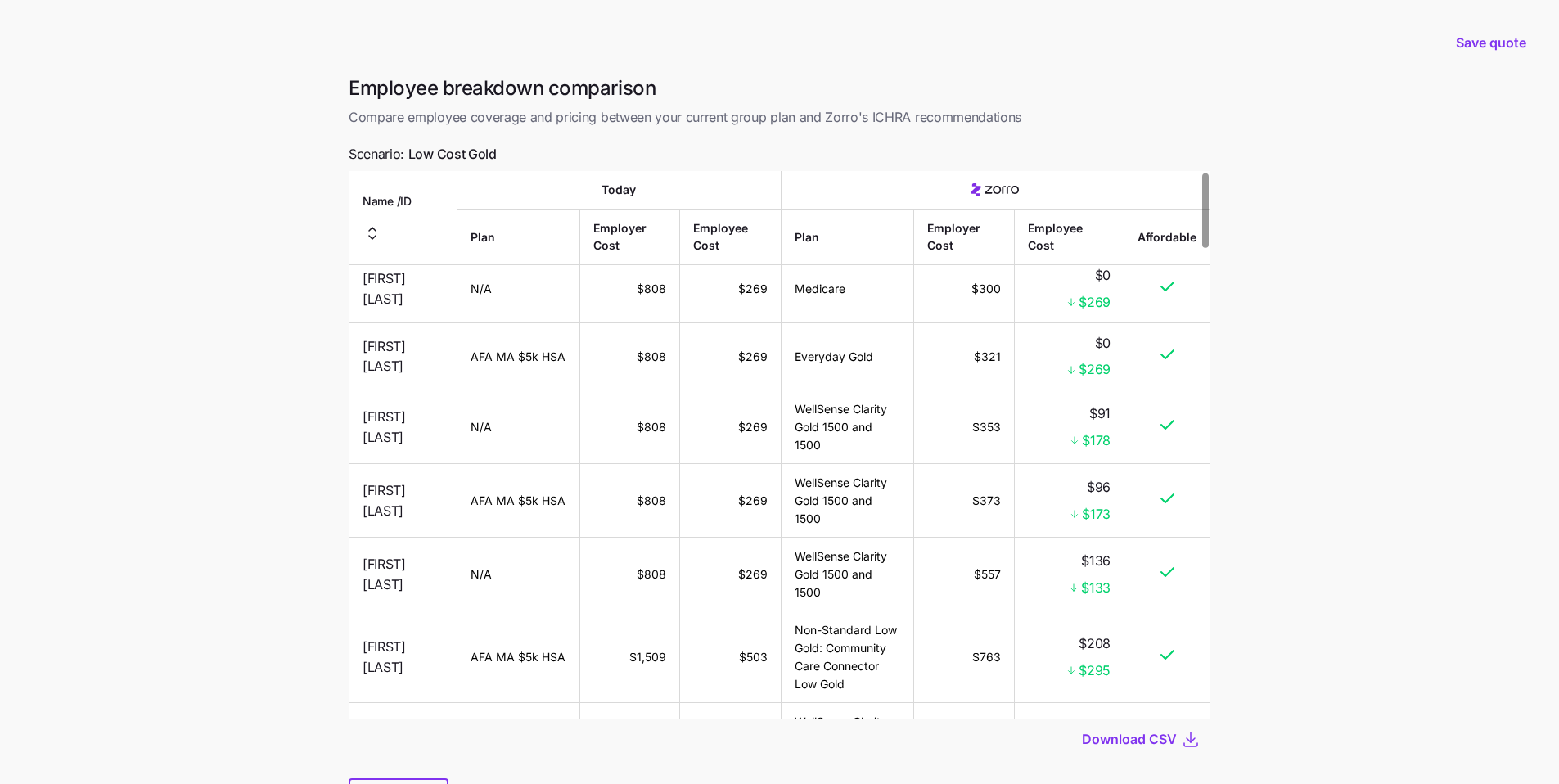 scroll, scrollTop: 0, scrollLeft: 0, axis: both 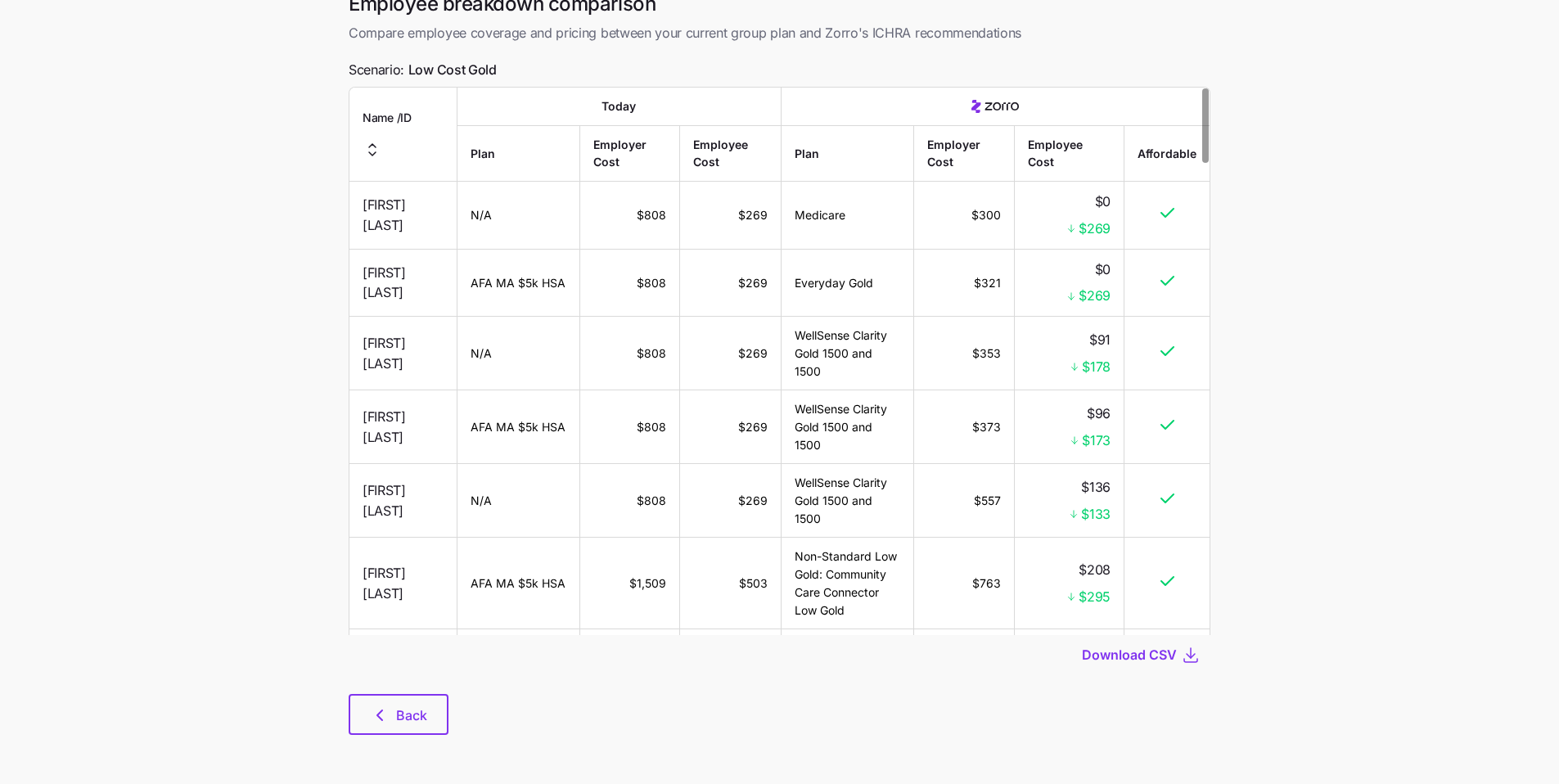 click on "Back" at bounding box center [779, 714] 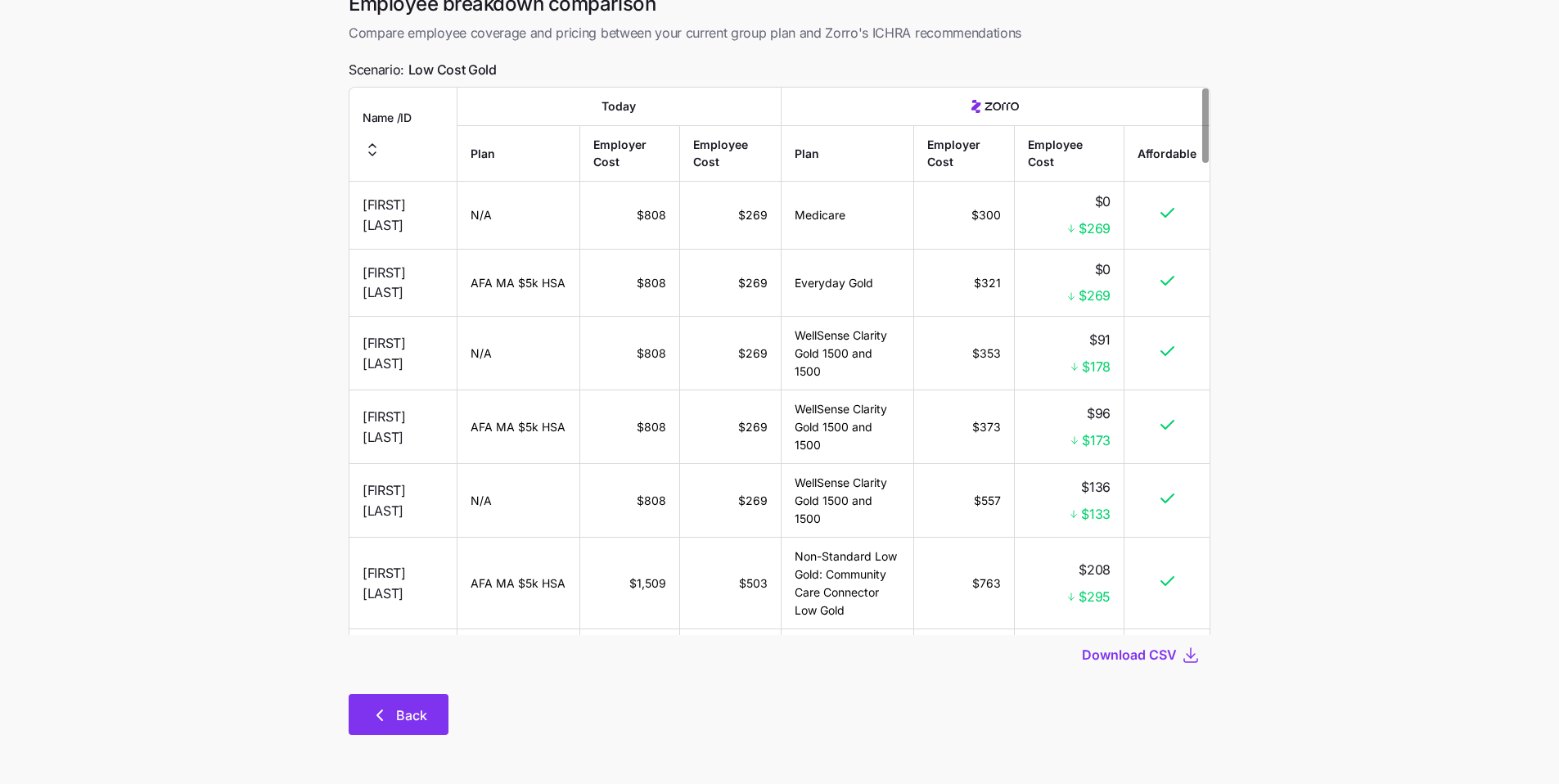 click on "Back" at bounding box center [399, 714] 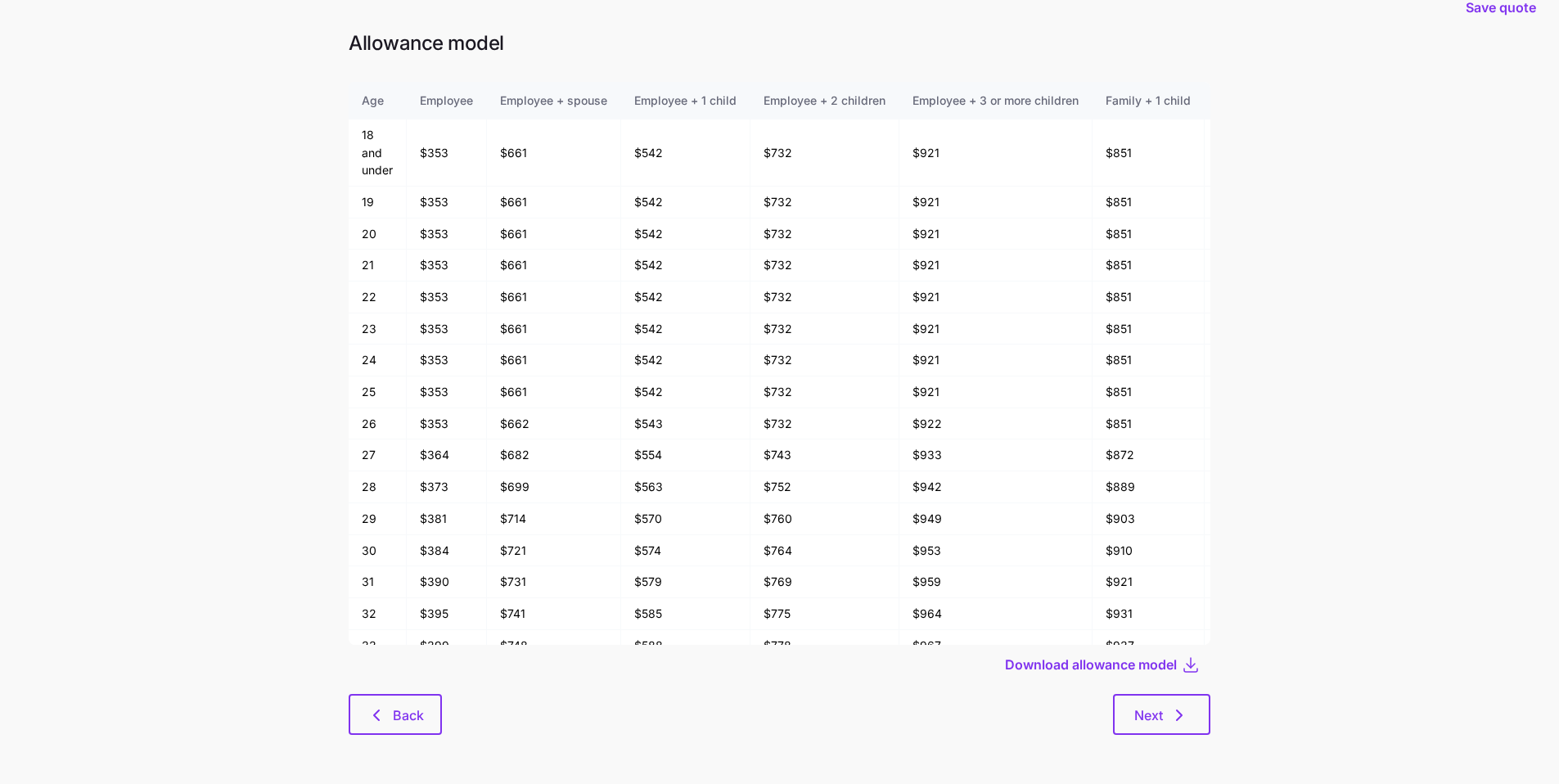 scroll, scrollTop: 0, scrollLeft: 0, axis: both 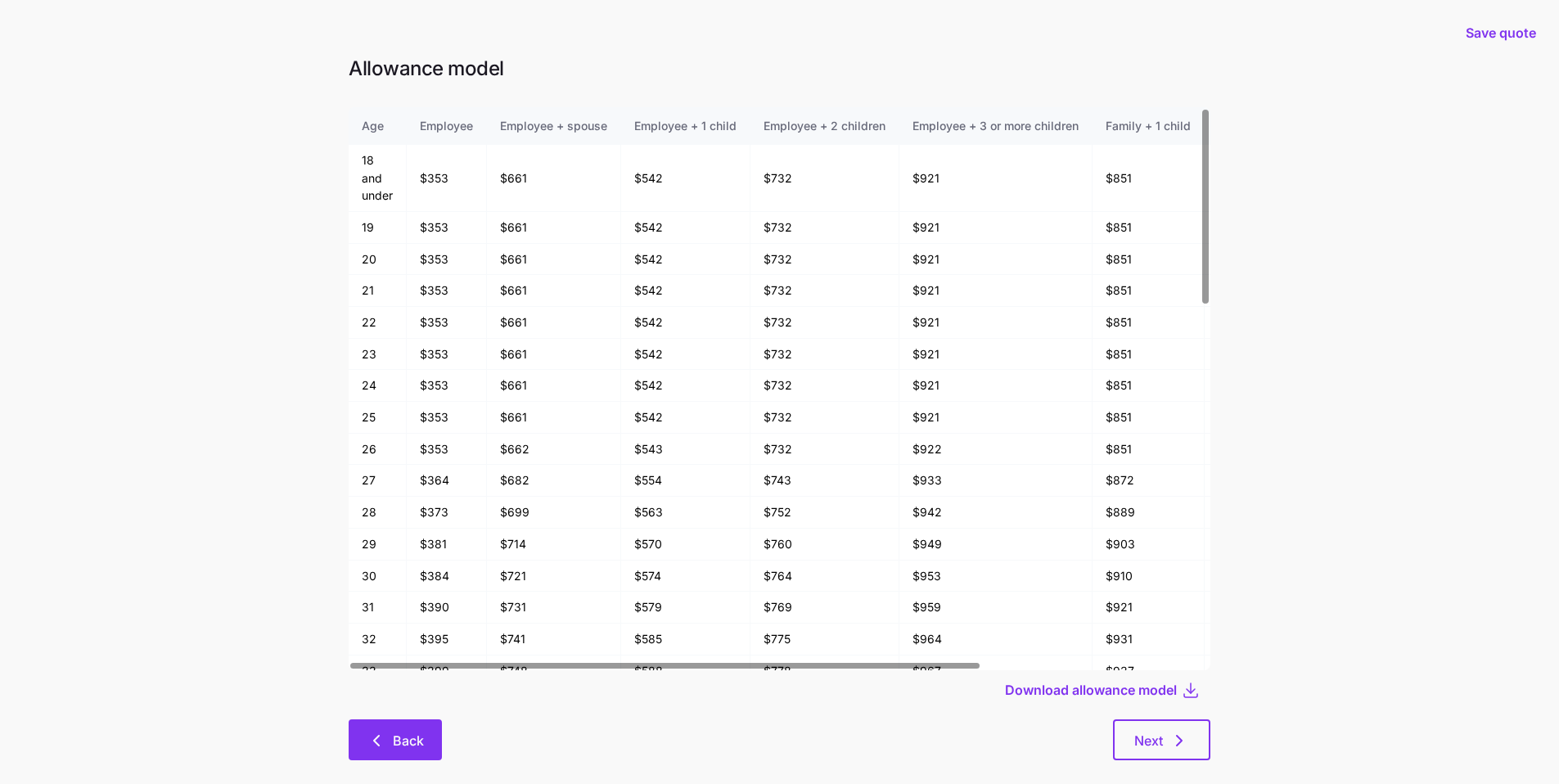 click on "Back" at bounding box center [395, 740] 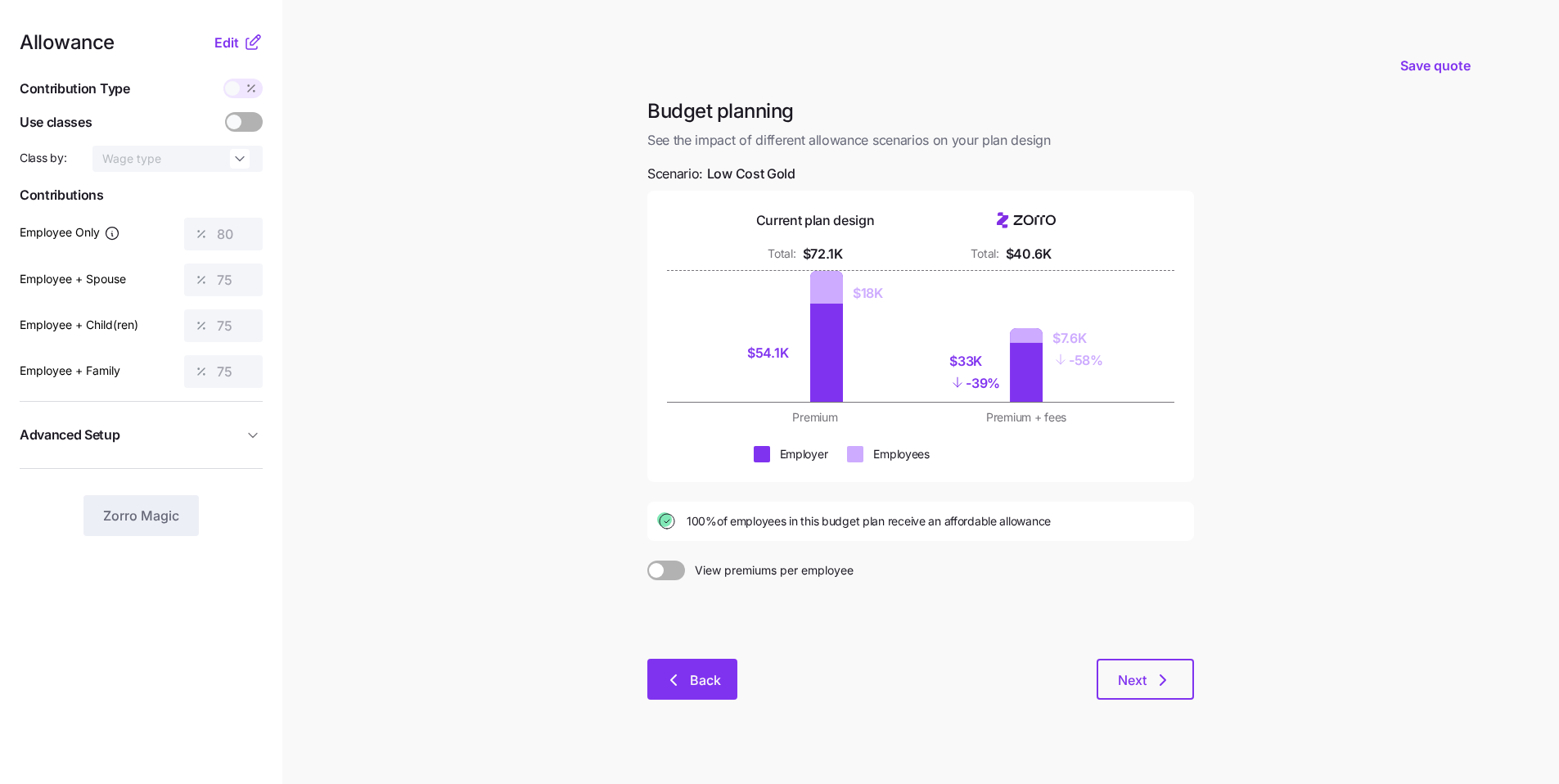 click on "Back" at bounding box center (692, 679) 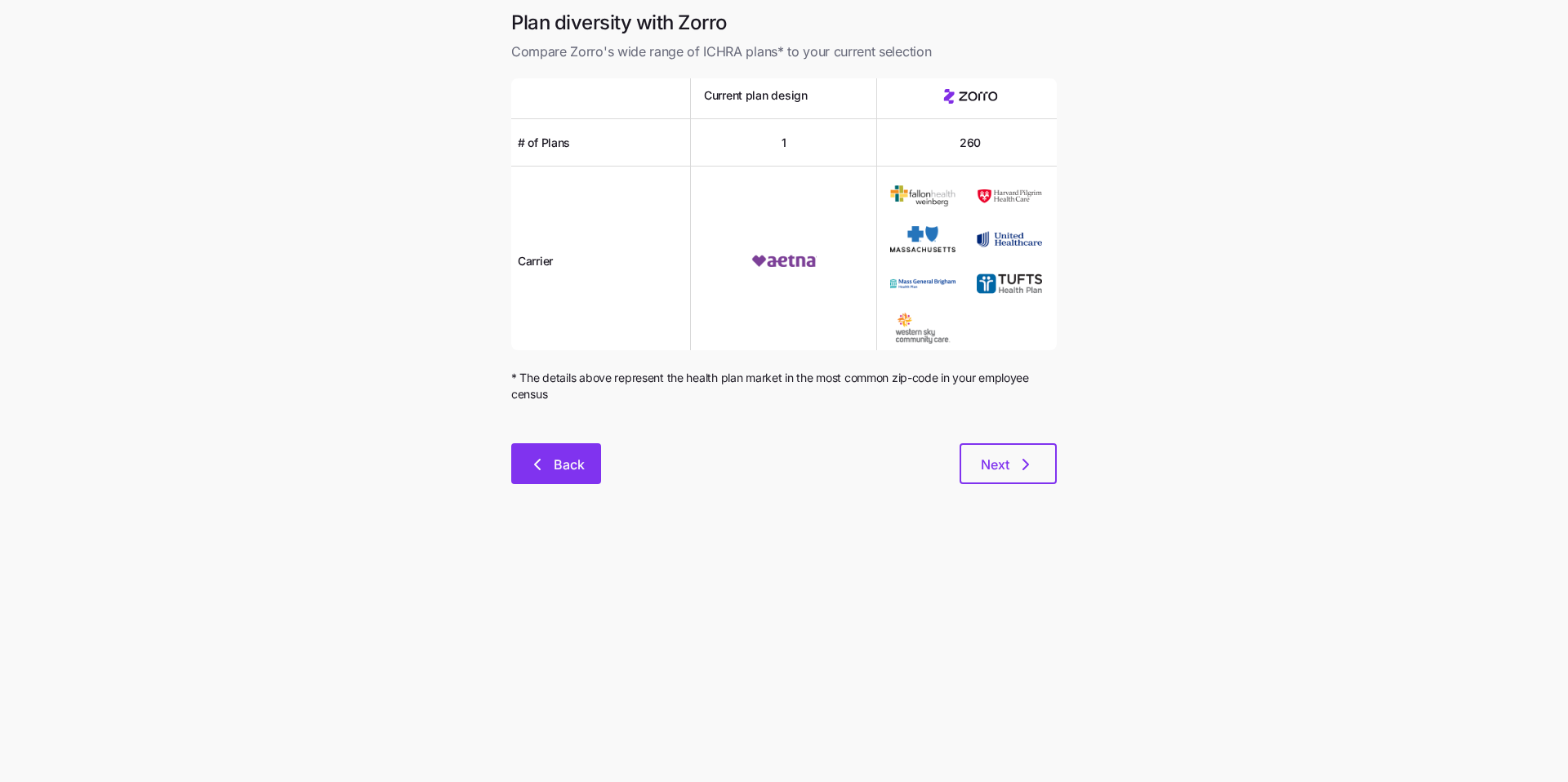 click on "Back" at bounding box center [556, 464] 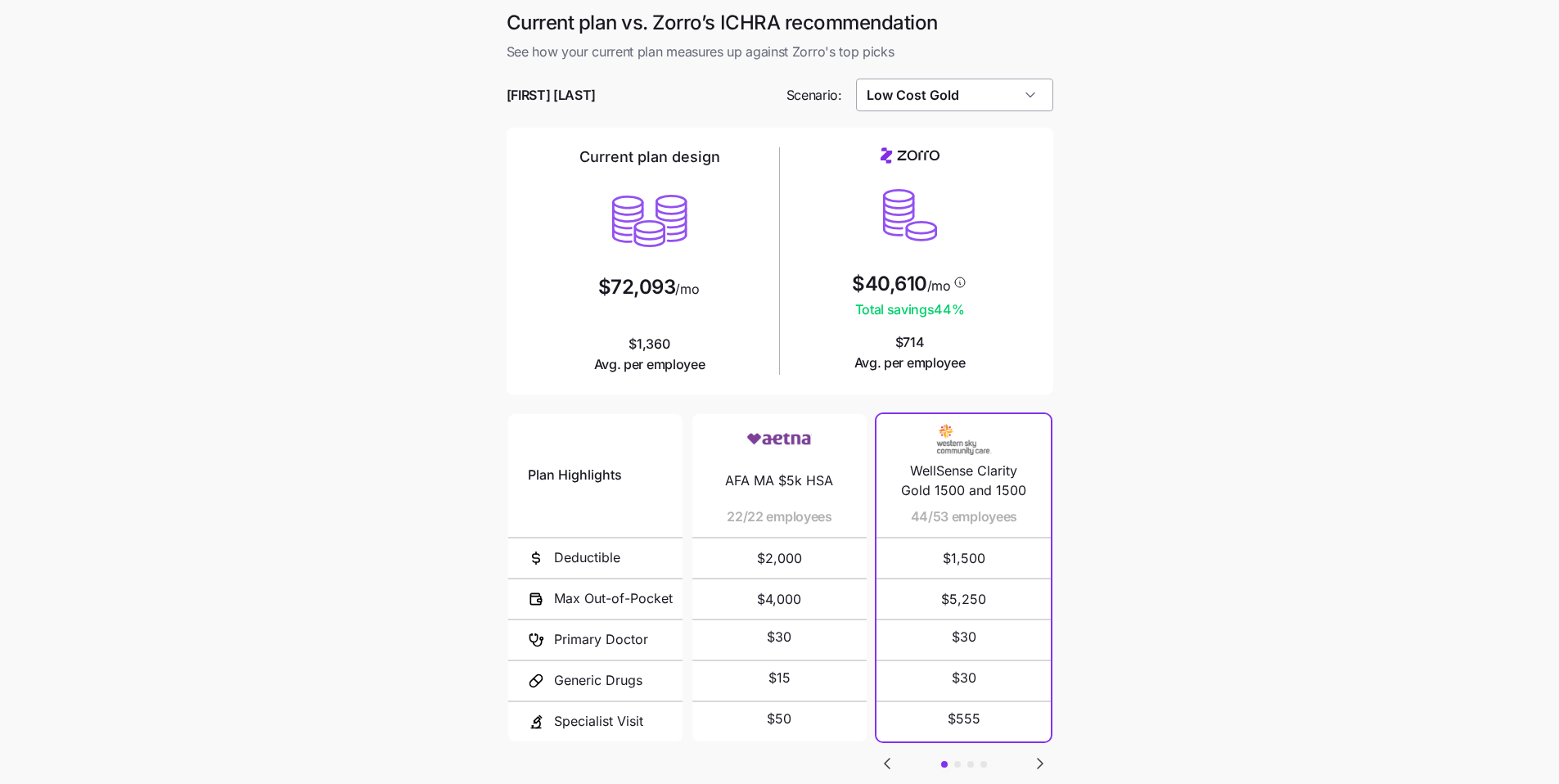 click on "Low Cost Gold" at bounding box center (954, 95) 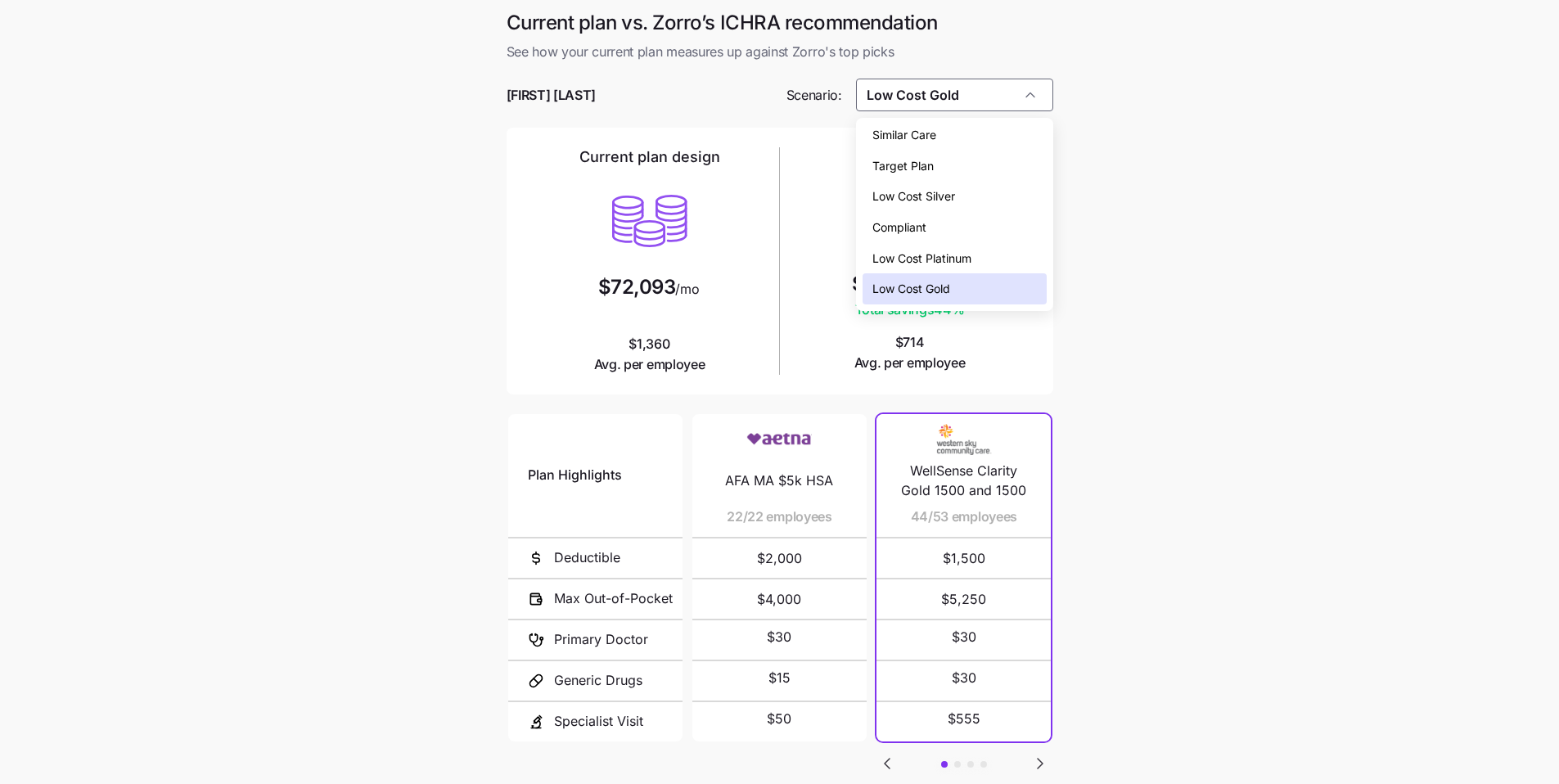 click on "Target Plan" at bounding box center (954, 166) 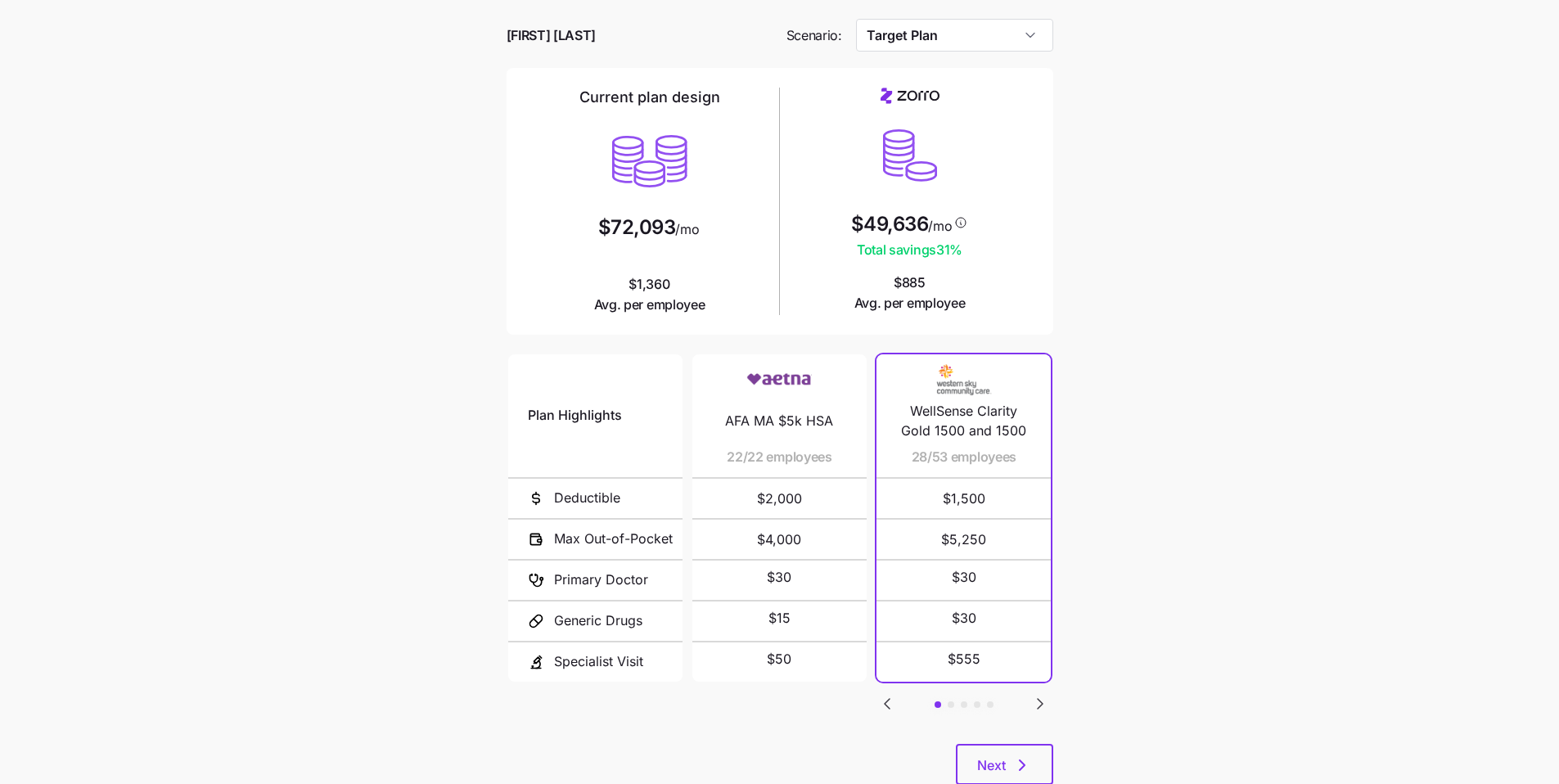 scroll, scrollTop: 0, scrollLeft: 0, axis: both 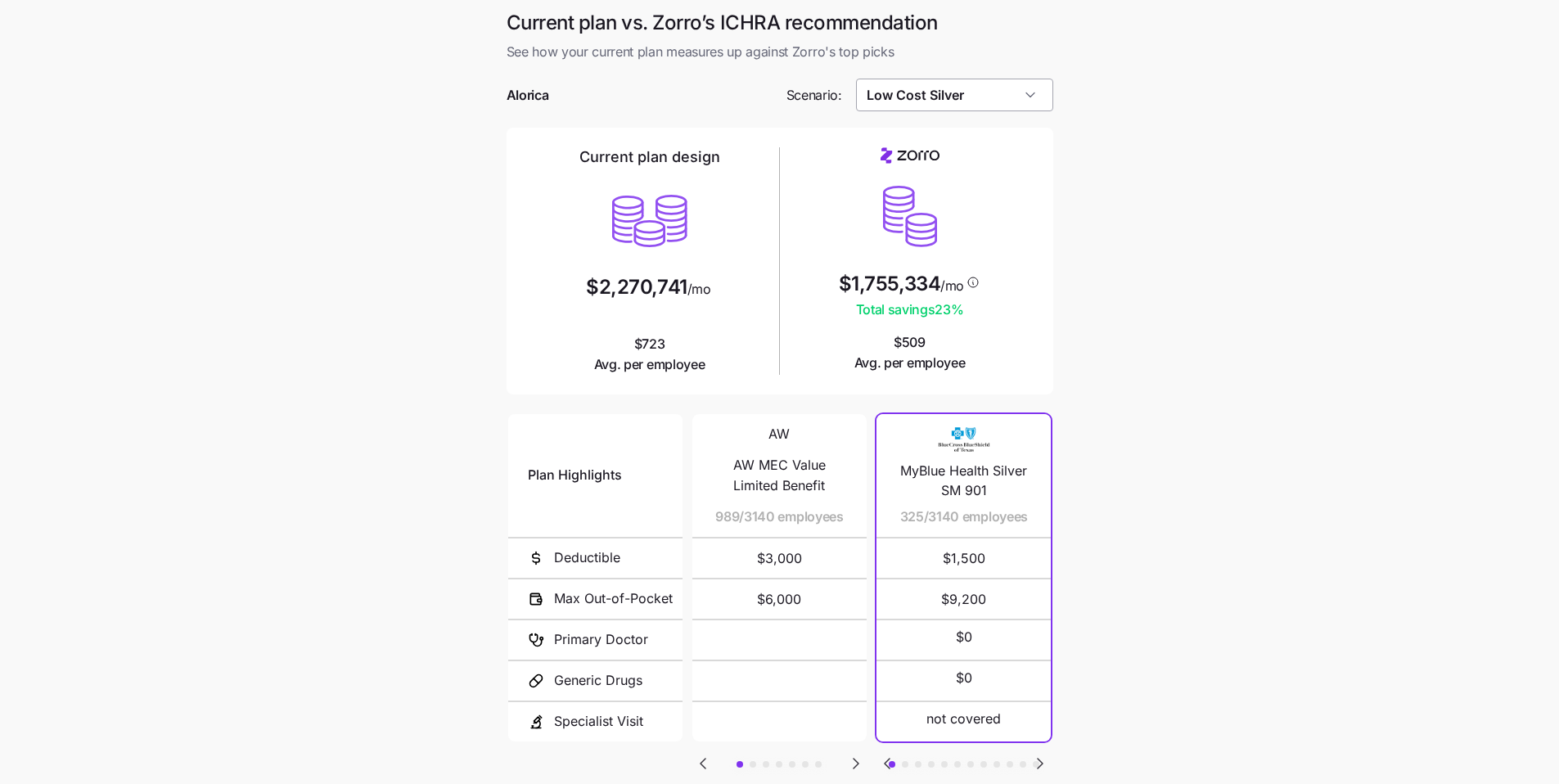 click on "Low Cost Silver" at bounding box center [954, 95] 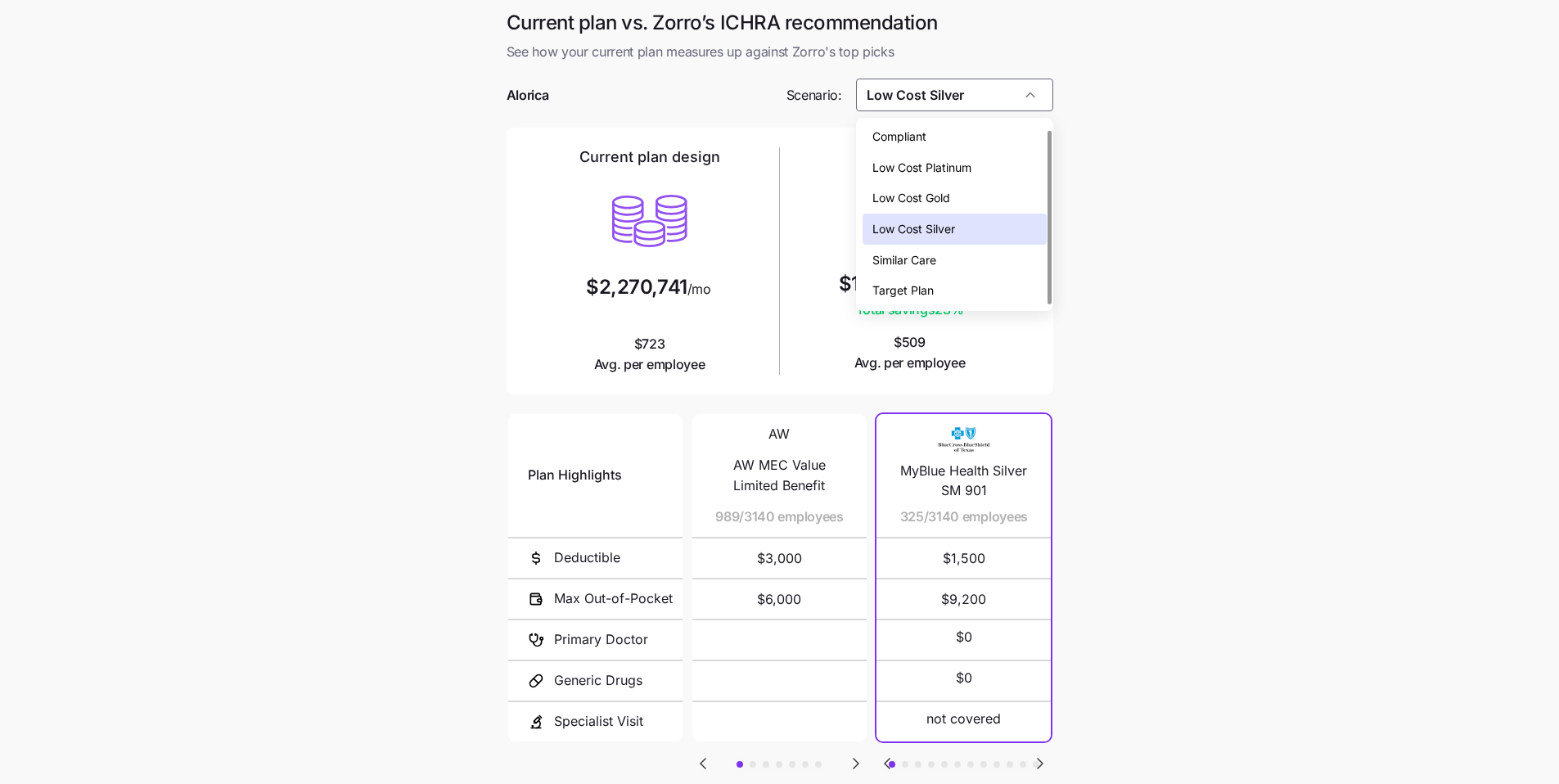 scroll, scrollTop: 5, scrollLeft: 0, axis: vertical 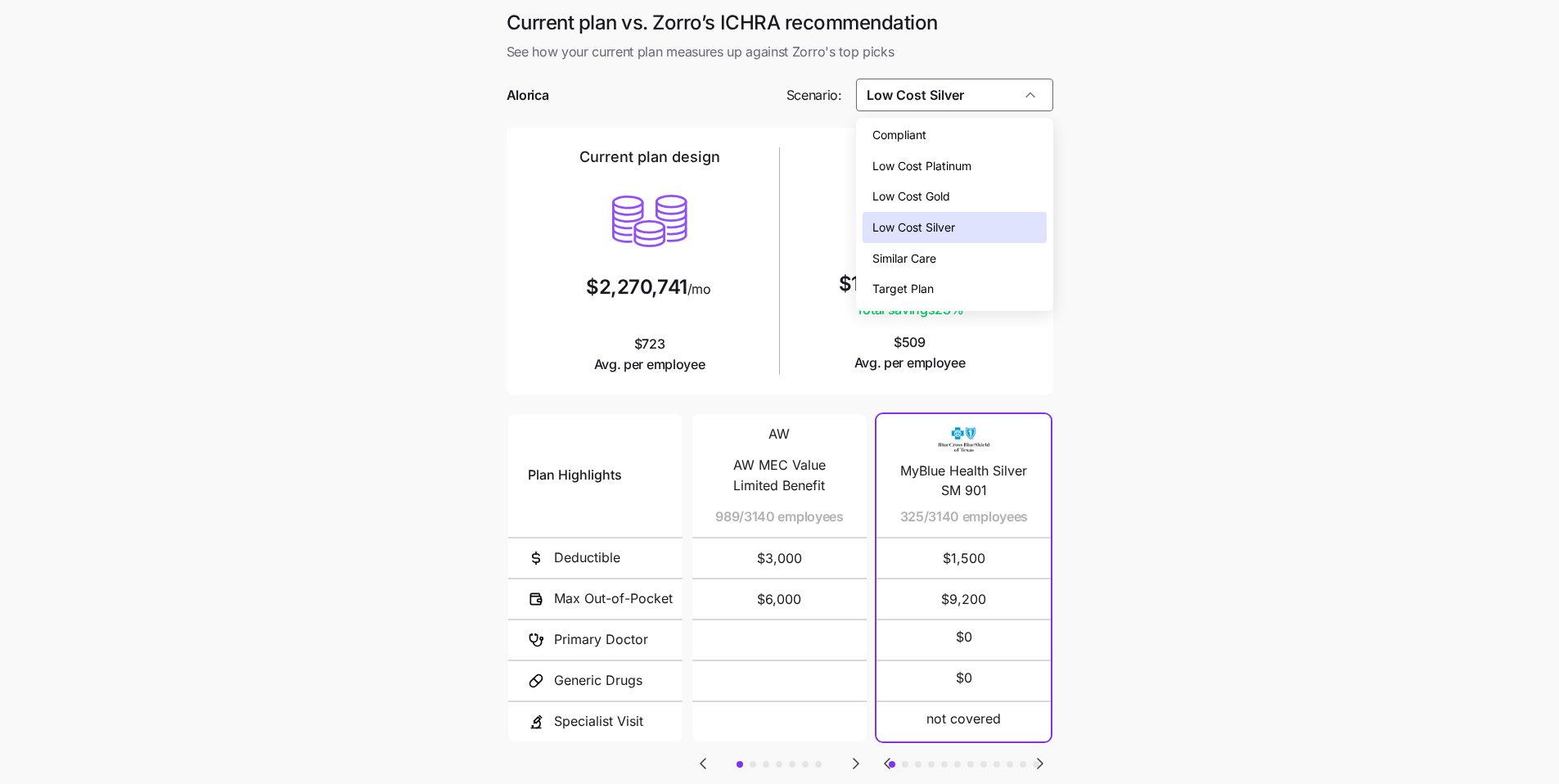 click on "Current plan vs. [PERSON]'s ICHRA recommendation See how your current plan measures up against [PERSON]'s top picks Alorica Scenario: Low Cost Silver Current plan design $2,270,741 /mo $723 Avg. per employee $1,755,334 /mo Total savings  23 % $509 Avg. per employee Plan Highlights Deductible Max Out-of-Pocket Primary Doctor Generic Drugs Specialist Visit AW AW MEC Value Limited Benefit 989/3140 employees $3,000 $6,000 HPI HPI $7750 HDHP with HSA 954/3140 employees $7,750 $7,750 HPI HPI Health Select HDHP with HSA 726/3140 employees $2,000 $5,250 HPI HPI Health Choice PPO 382/3140 employees $3,000 $6,000 BCBS BCBS Health Choice PPO 50/3140 employees $3,000 $6,000 AW BCBS Health Select HDHP with HSA 37/3140 employees $3,000 $3,000 AW AW MEC Enhanced Limited Benefit 2/3140 employees $3,000 $6,000 MyBlue Health Silver SM  901 325/3140 employees $1,500 $9,200 $0 $0 not covered Silver 201 HSA 308/3140 employees $5,800 $5,800 not covered not covered not covered Blue ACA StandardHealth Silver with Health Choice $5,000 $0" at bounding box center (779, 447) 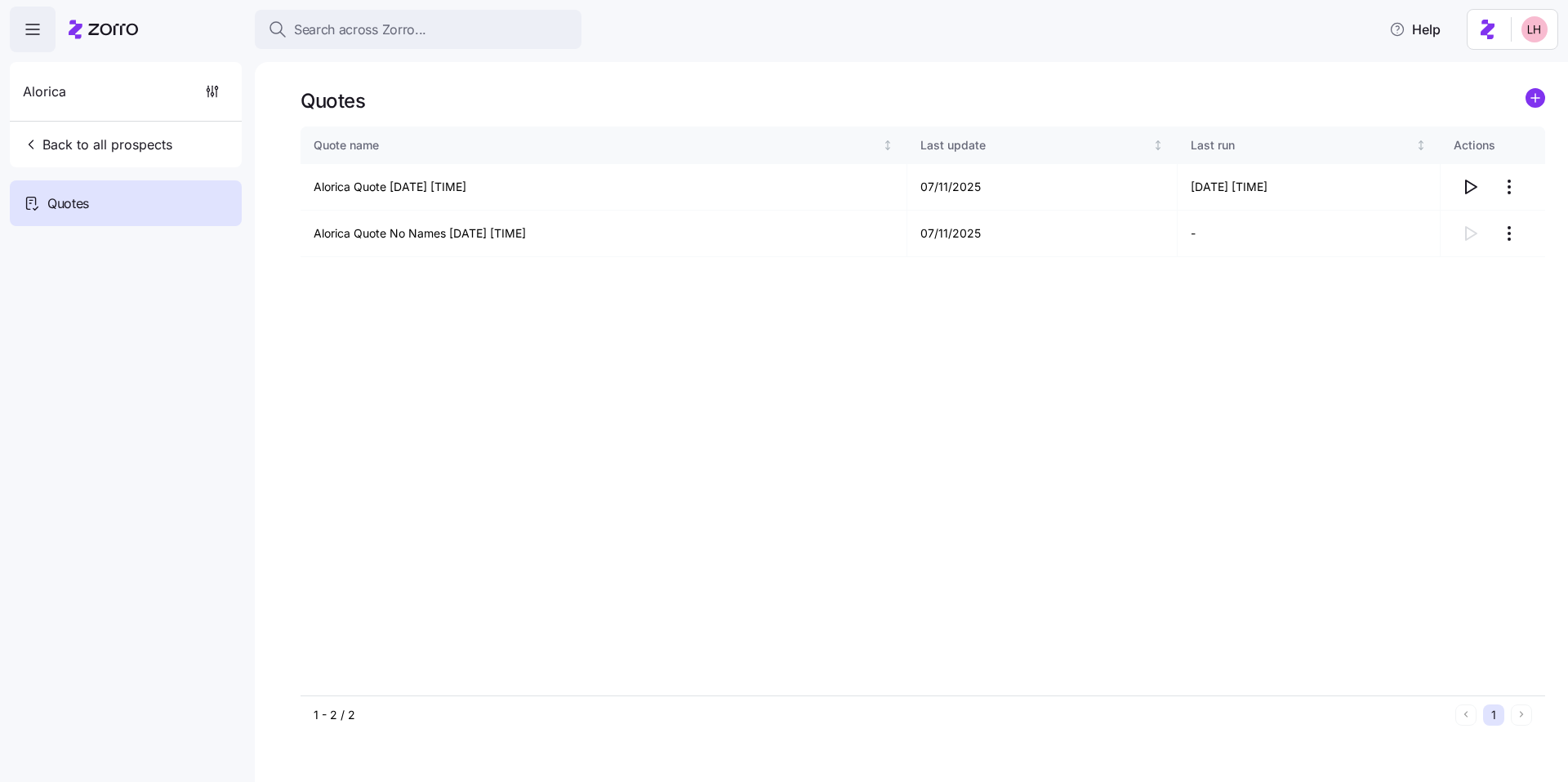 scroll, scrollTop: 0, scrollLeft: 0, axis: both 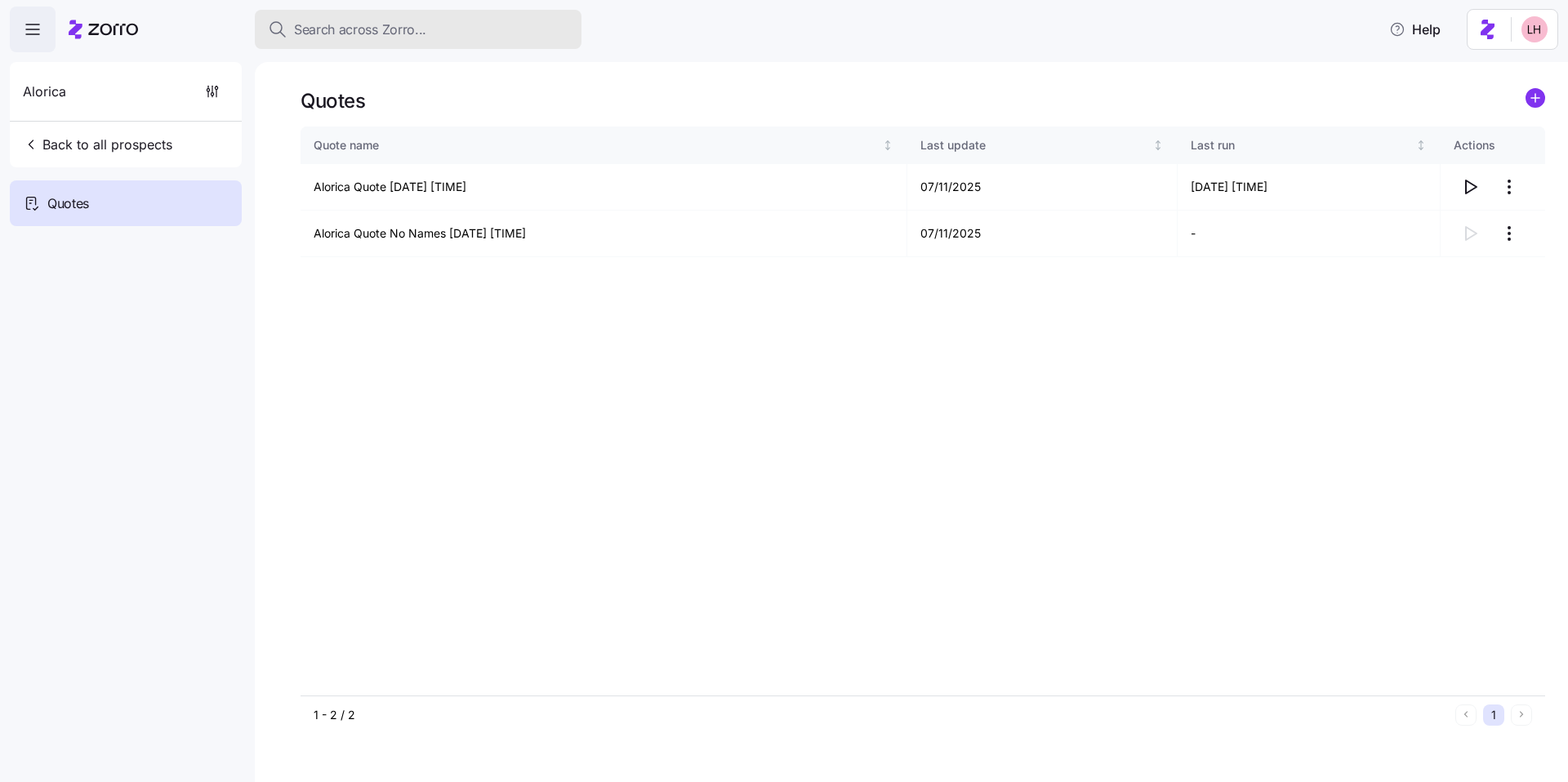 click on "Search across Zorro..." at bounding box center [418, 29] 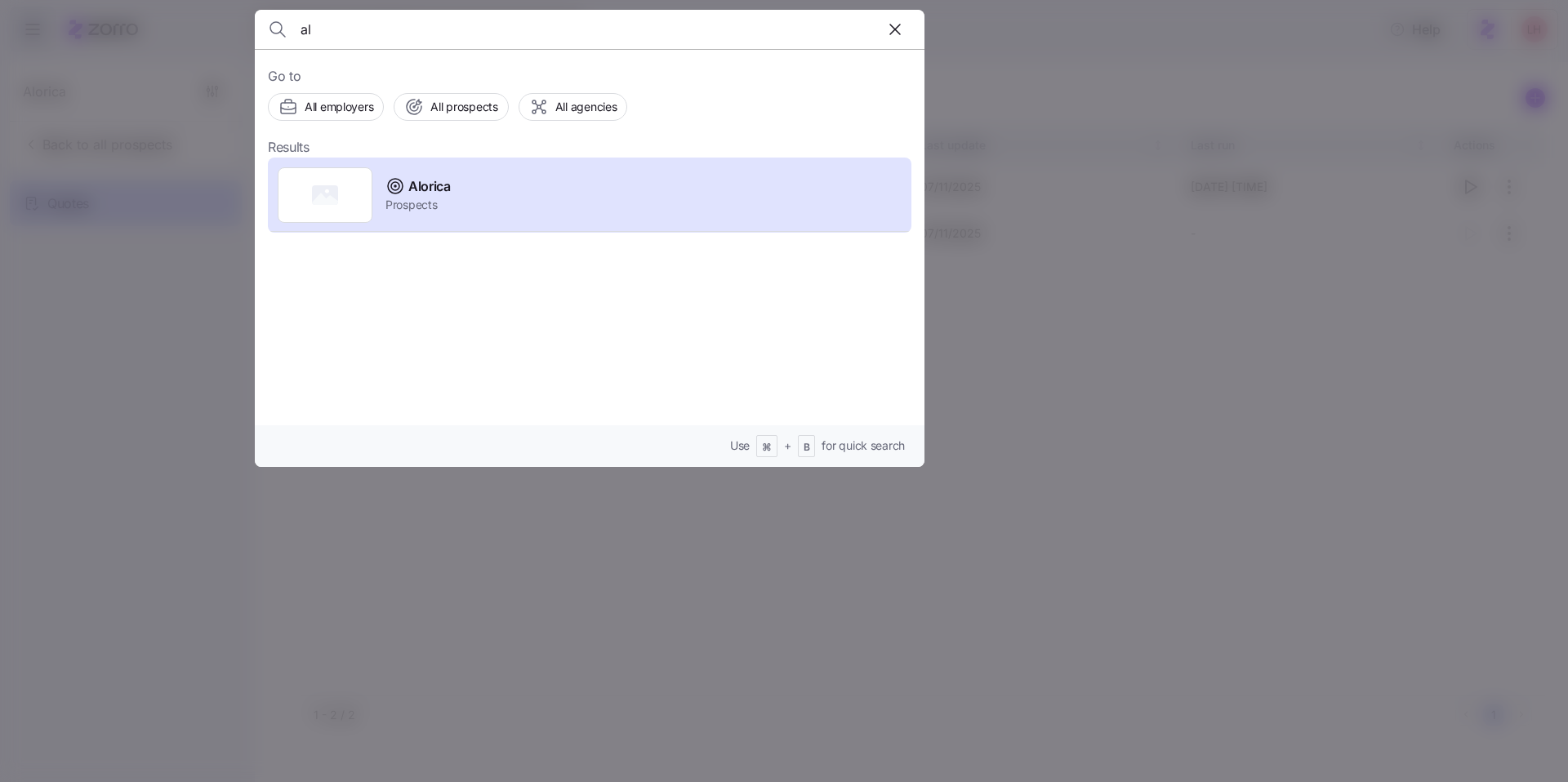 type on "a" 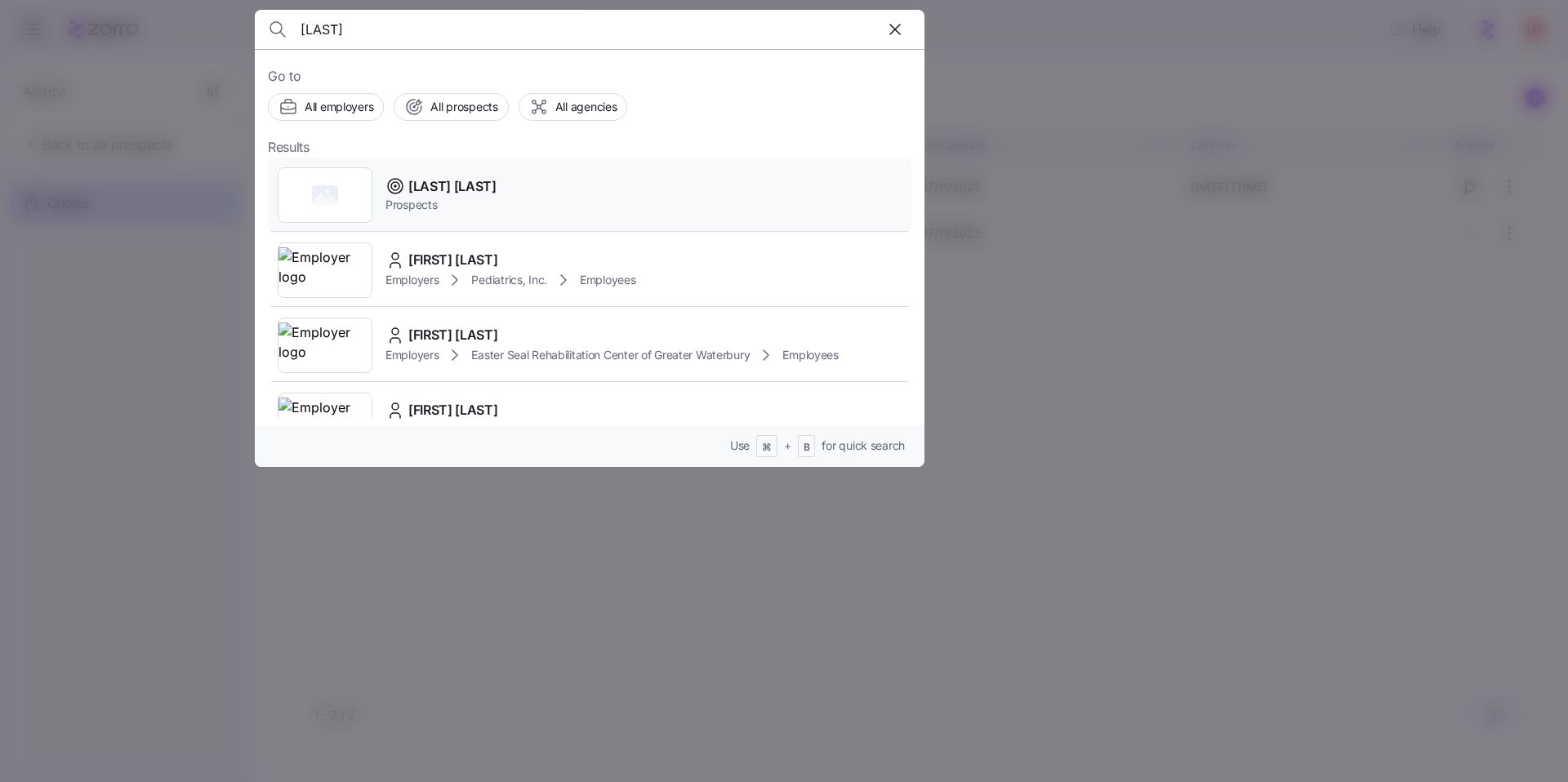 type on "[LAST]" 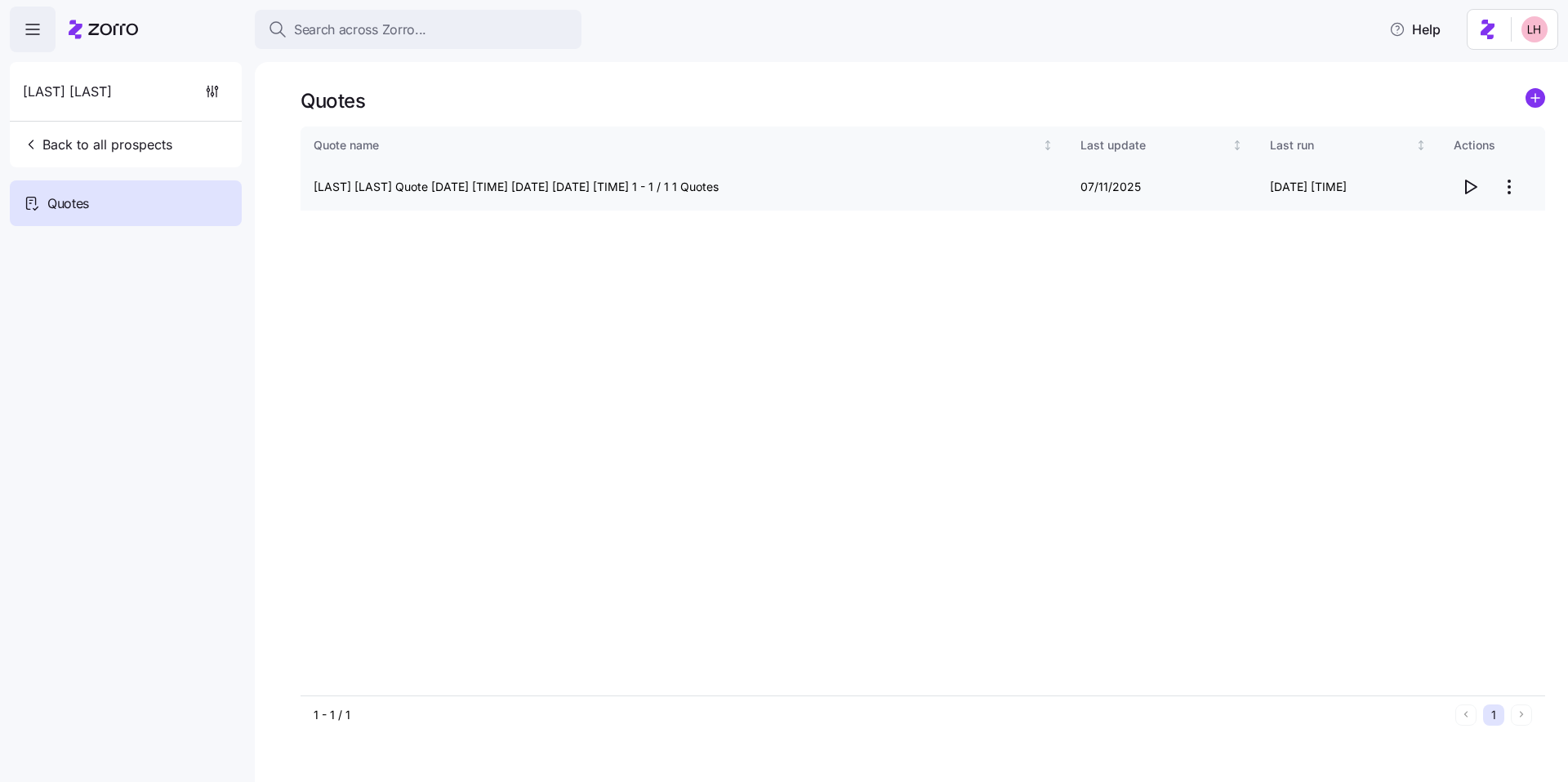 click on "Search across Zorro... Help [LAST] [LAST] Back to all prospects Quotes Quotes Quote name Last update Last run Actions [LAST] [LAST] Quote [DATE] [TIME] [DATE] [DATE] [TIME] 1 - 1 / 1 1 Quotes" at bounding box center (784, 386) 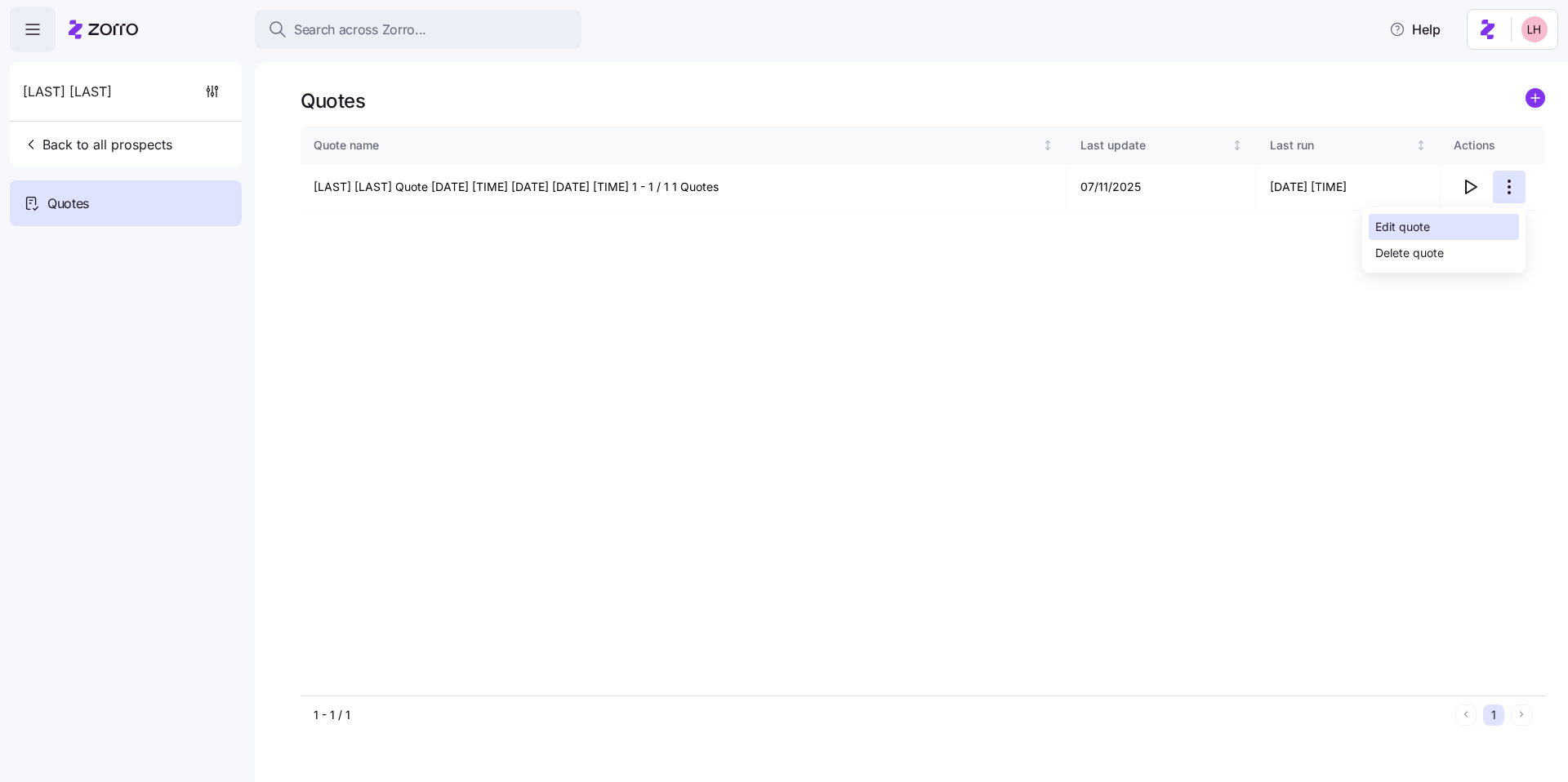 click on "Edit quote" at bounding box center (1444, 227) 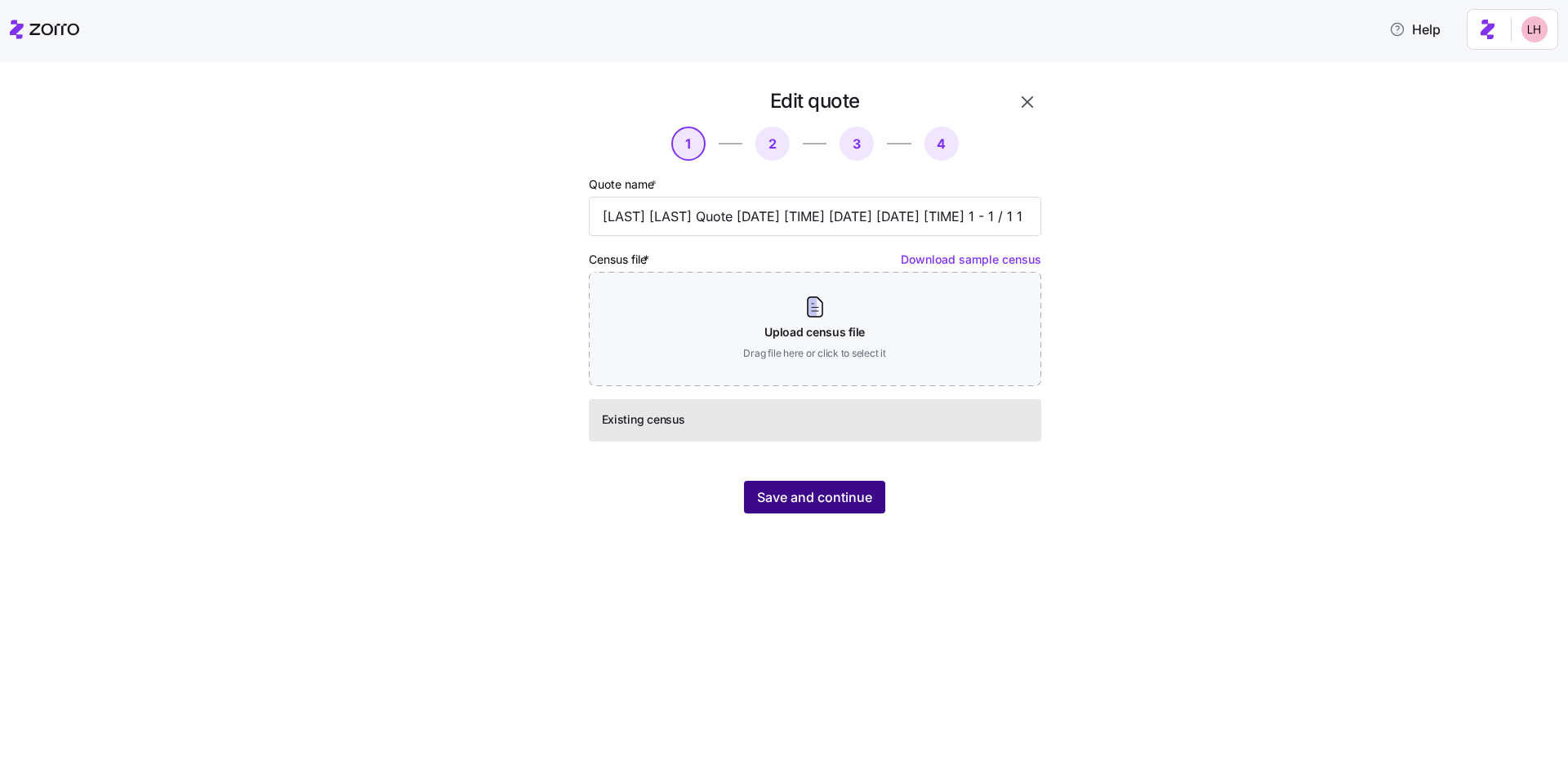click on "Save and continue" at bounding box center [814, 497] 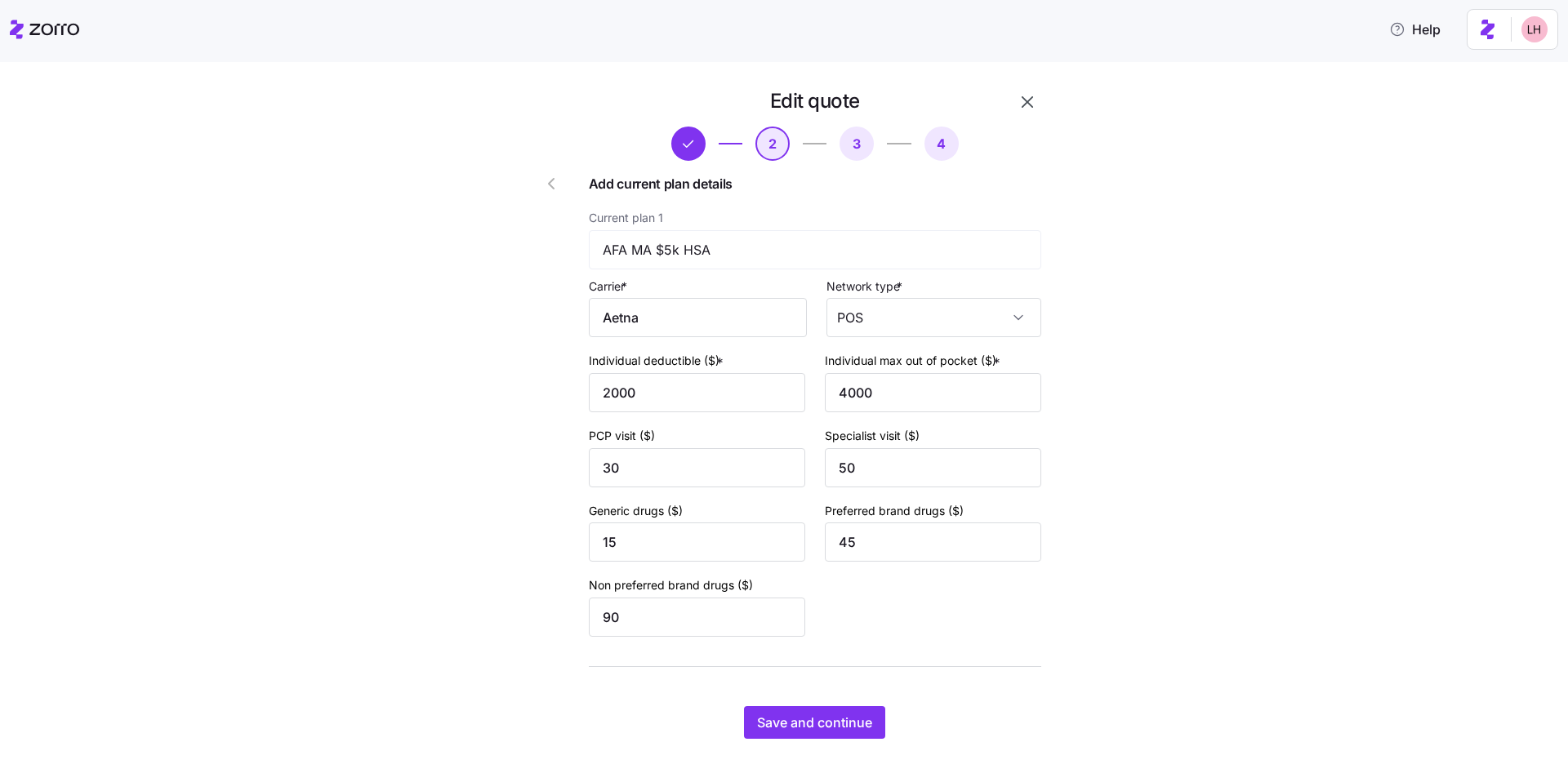 scroll, scrollTop: 16, scrollLeft: 0, axis: vertical 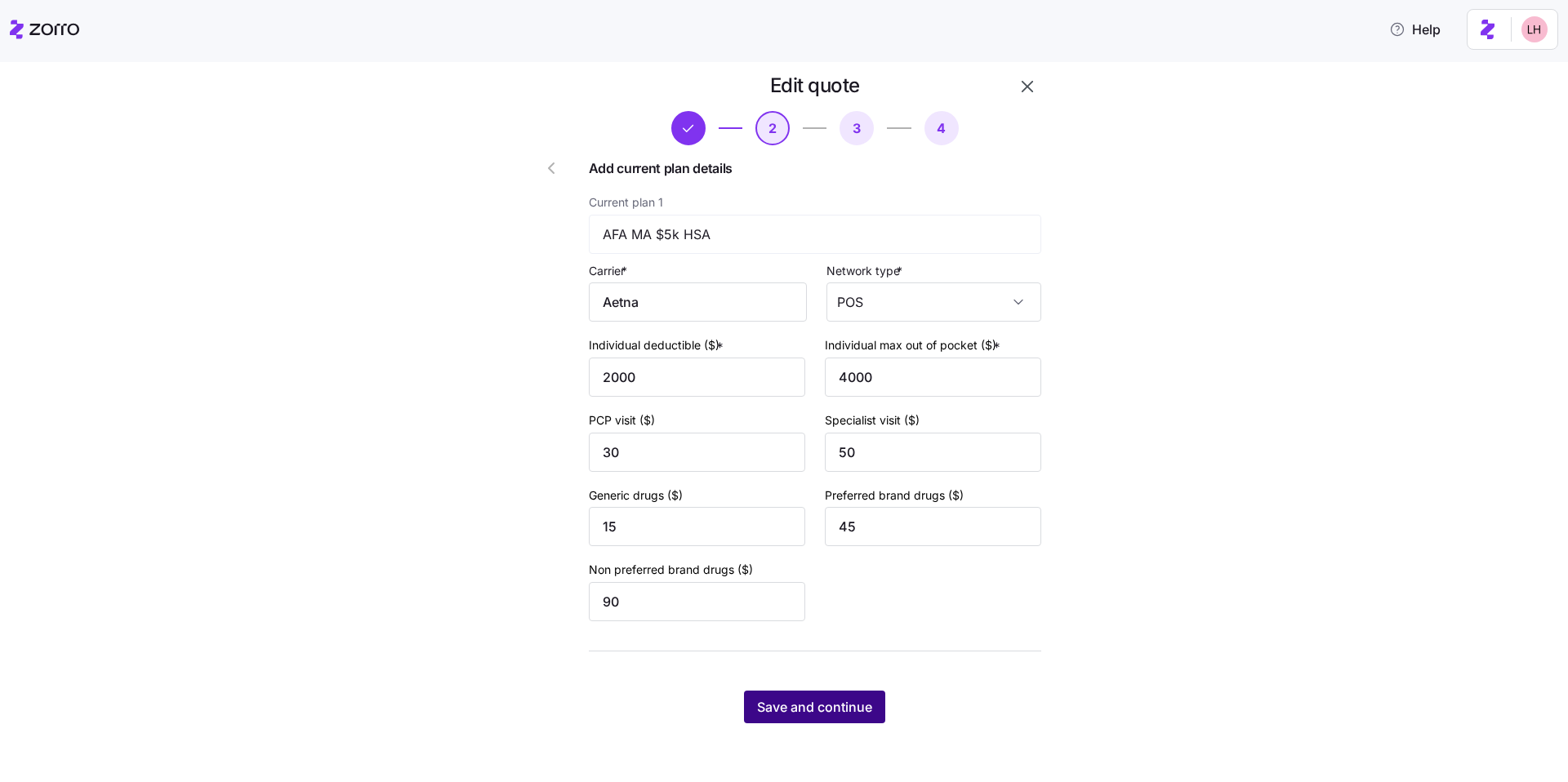 click on "Save and continue" at bounding box center (814, 707) 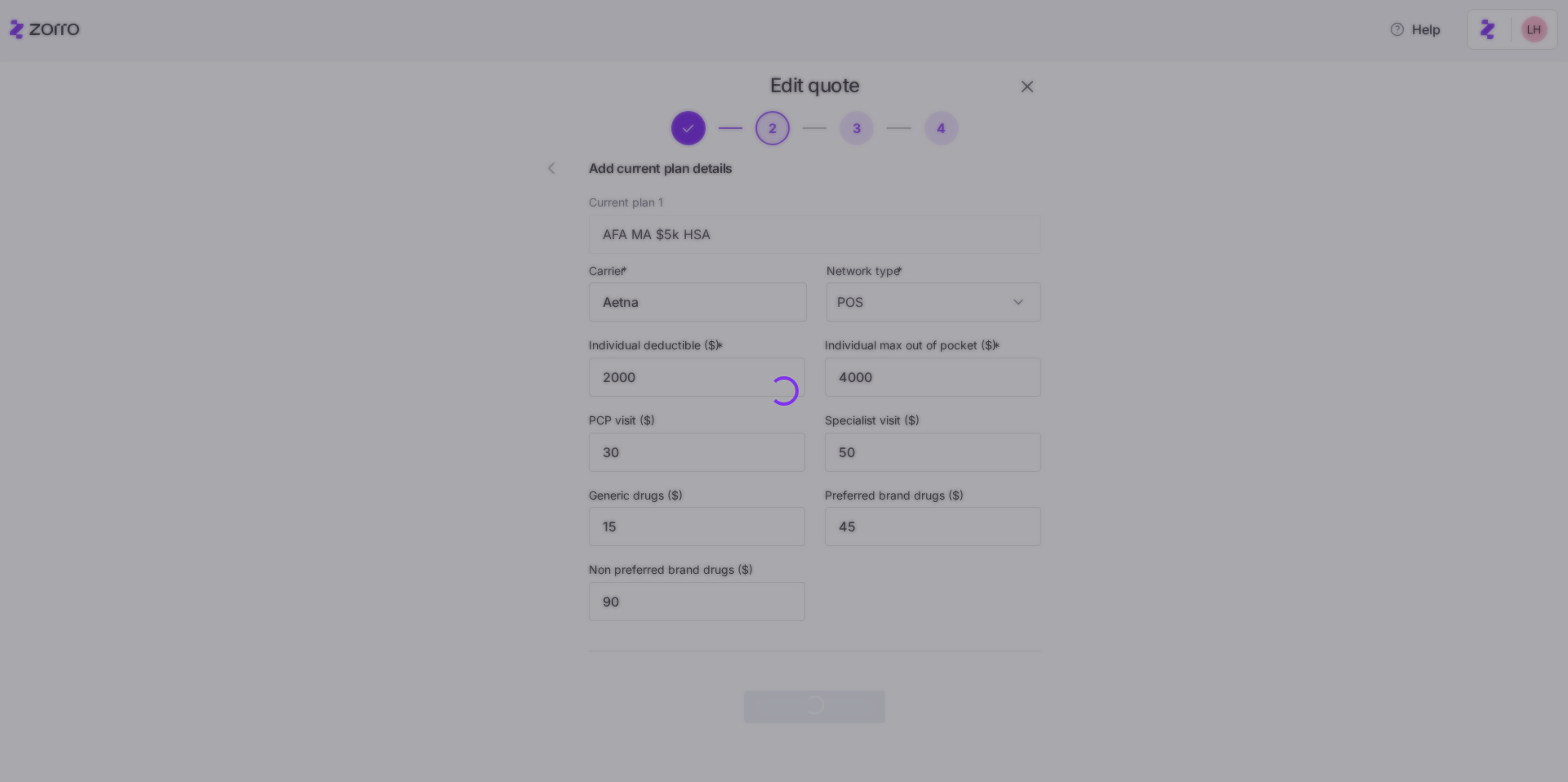 scroll, scrollTop: 0, scrollLeft: 0, axis: both 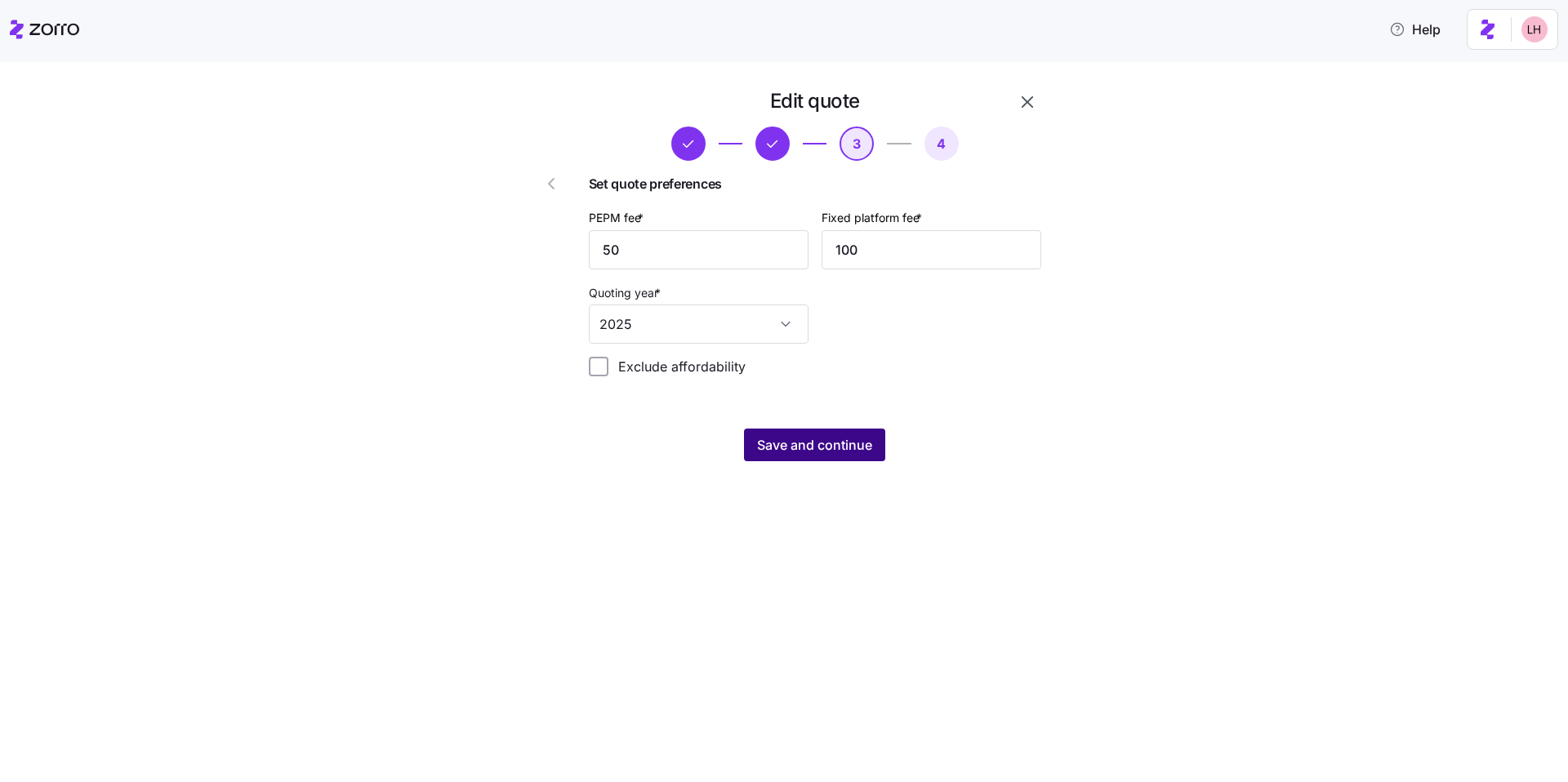 click on "Save and continue" at bounding box center [814, 445] 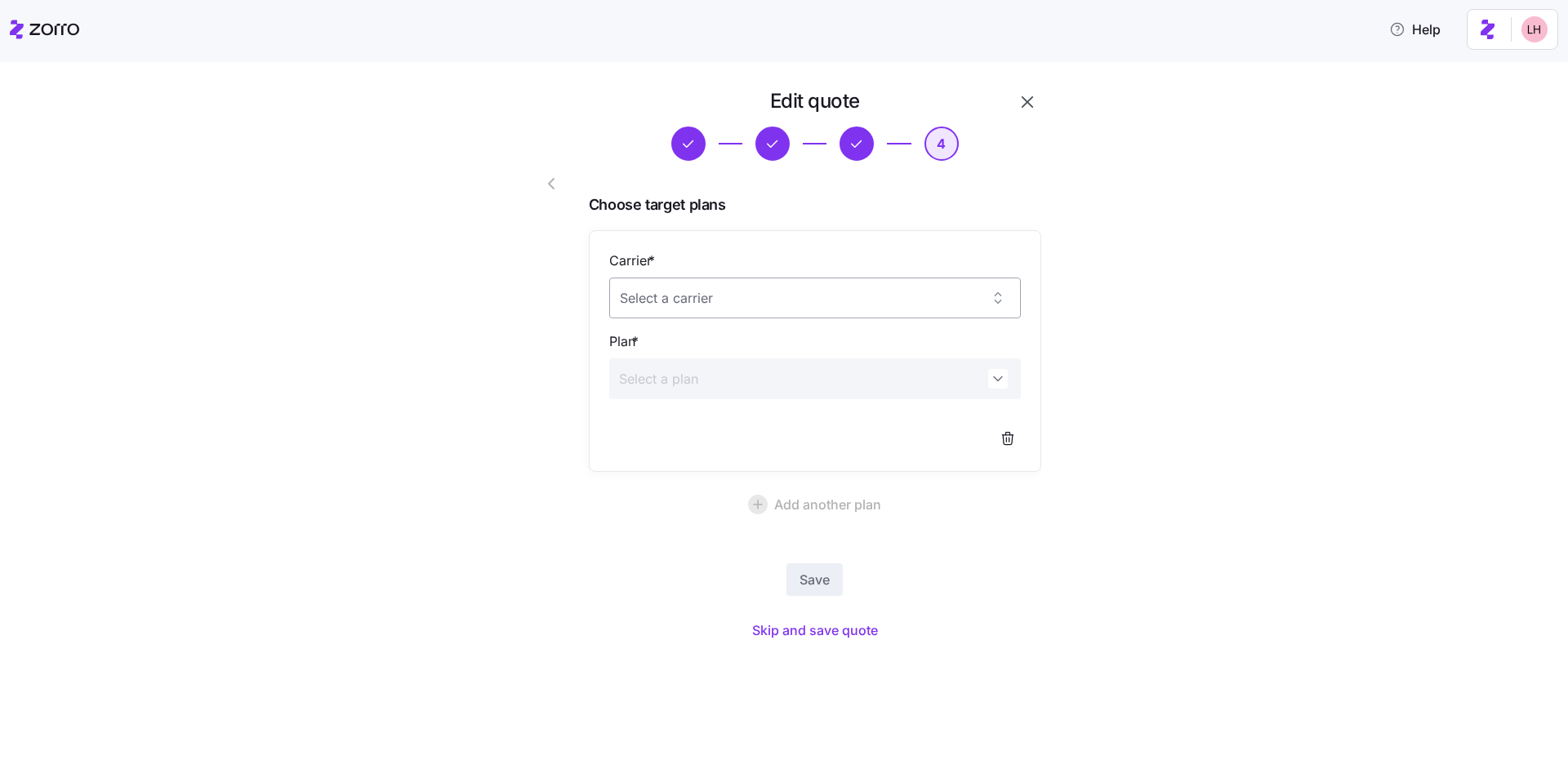 click on "Carrier  *" at bounding box center [815, 298] 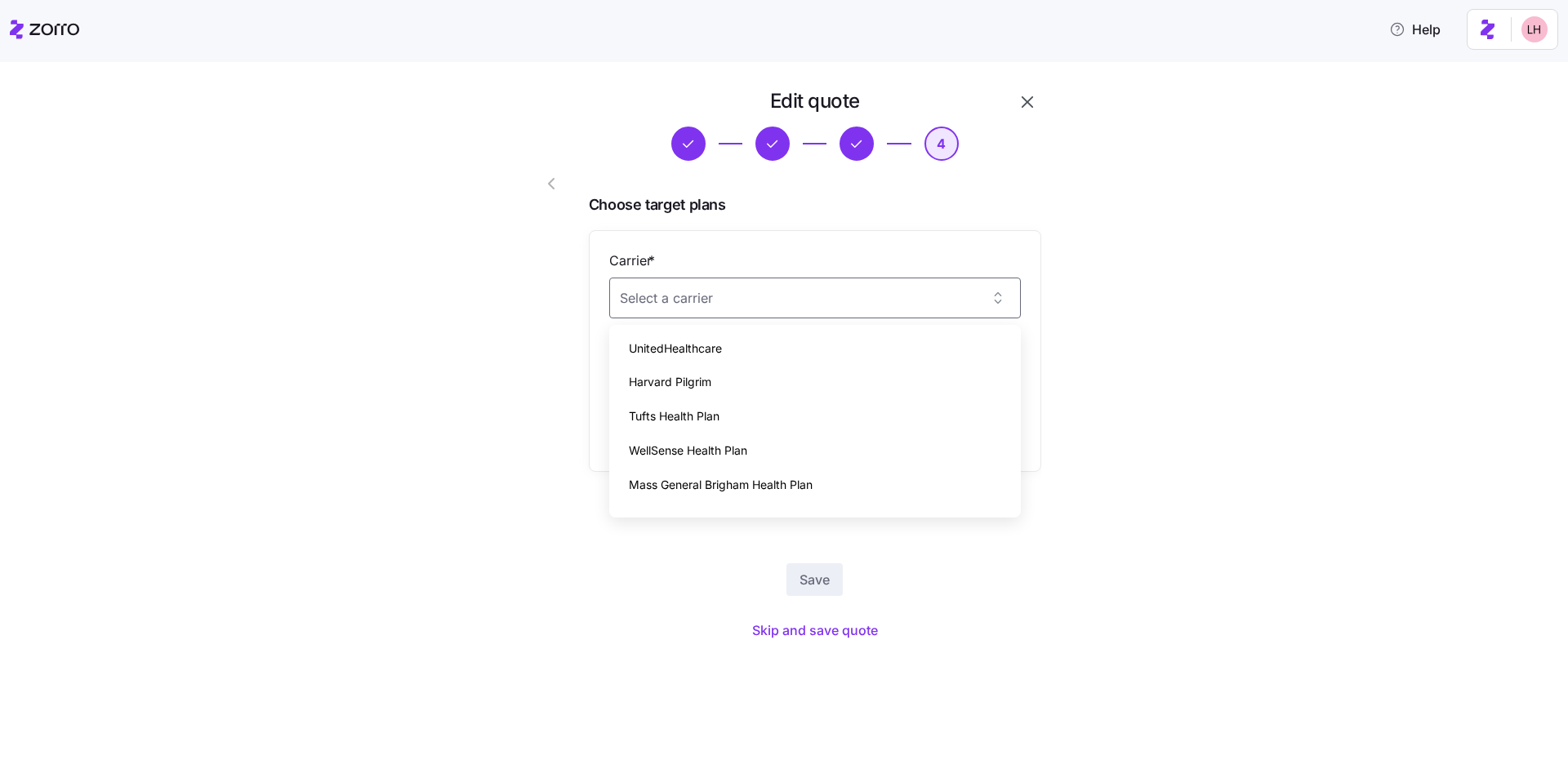click on "Edit quote 4 Choose target plans Carrier * Plan * Add another plan Save Skip and save quote" at bounding box center [795, 376] 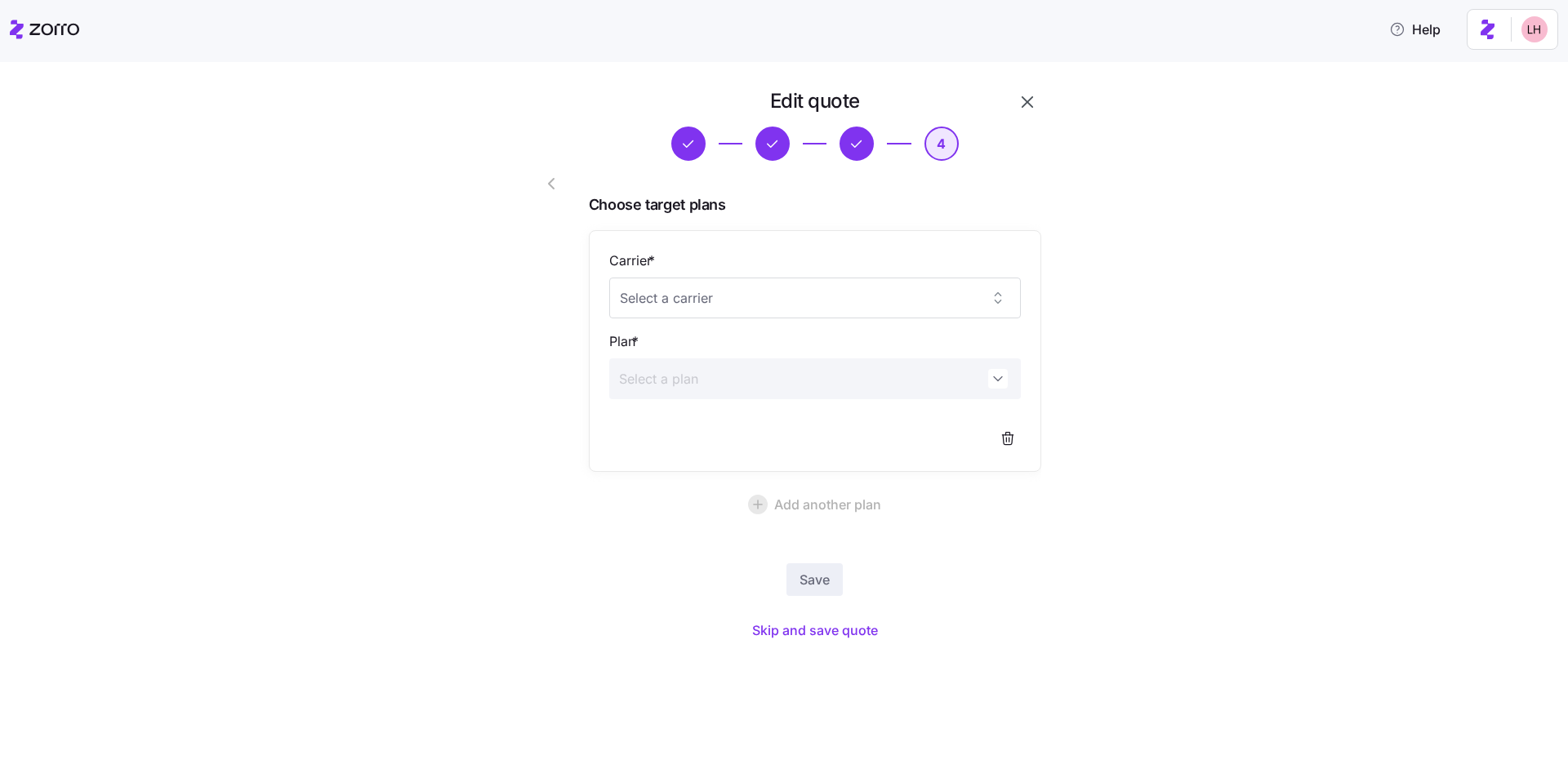 click on "Carrier * Plan *" at bounding box center (815, 351) 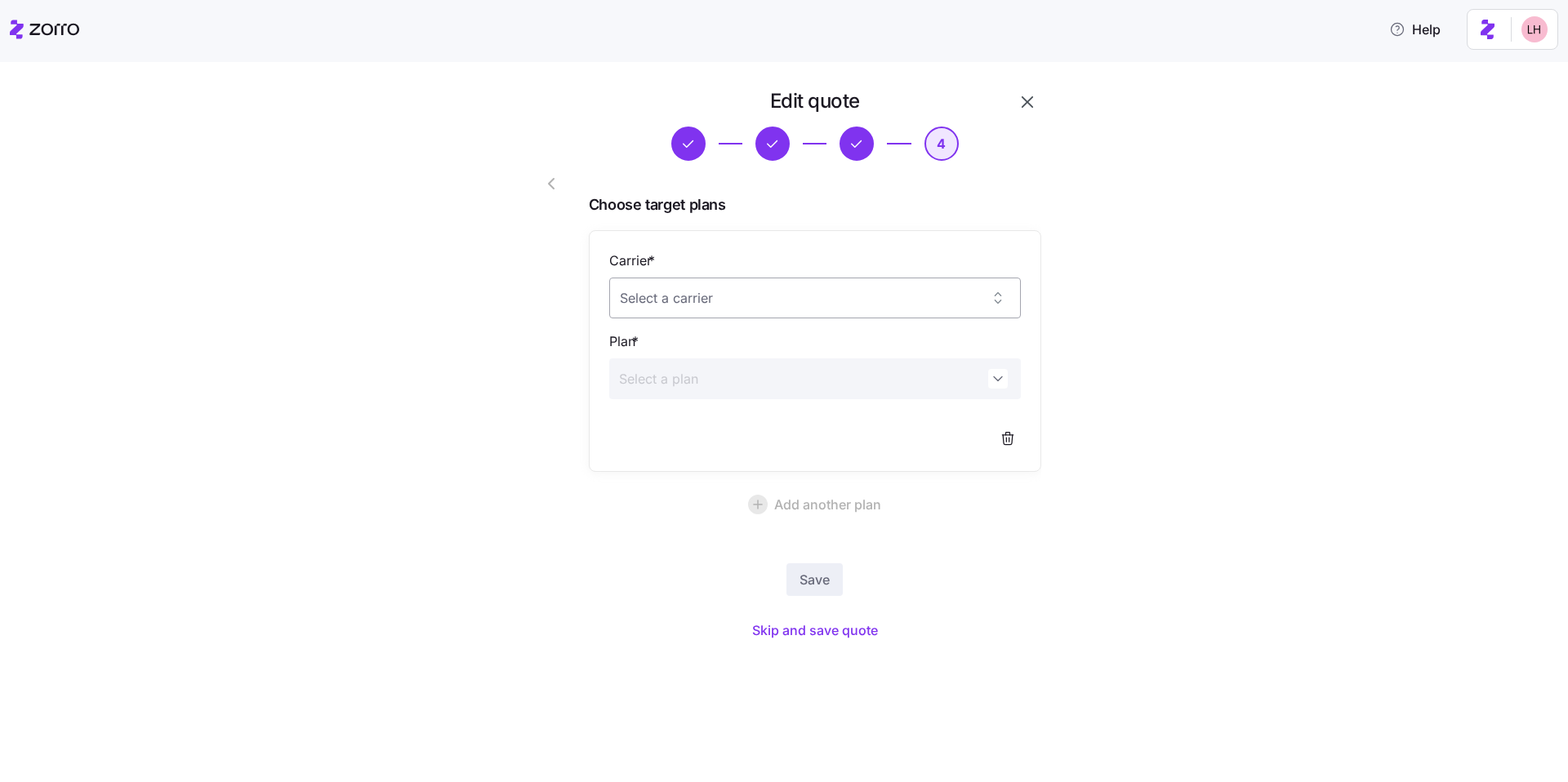 click on "Carrier  *" at bounding box center (815, 298) 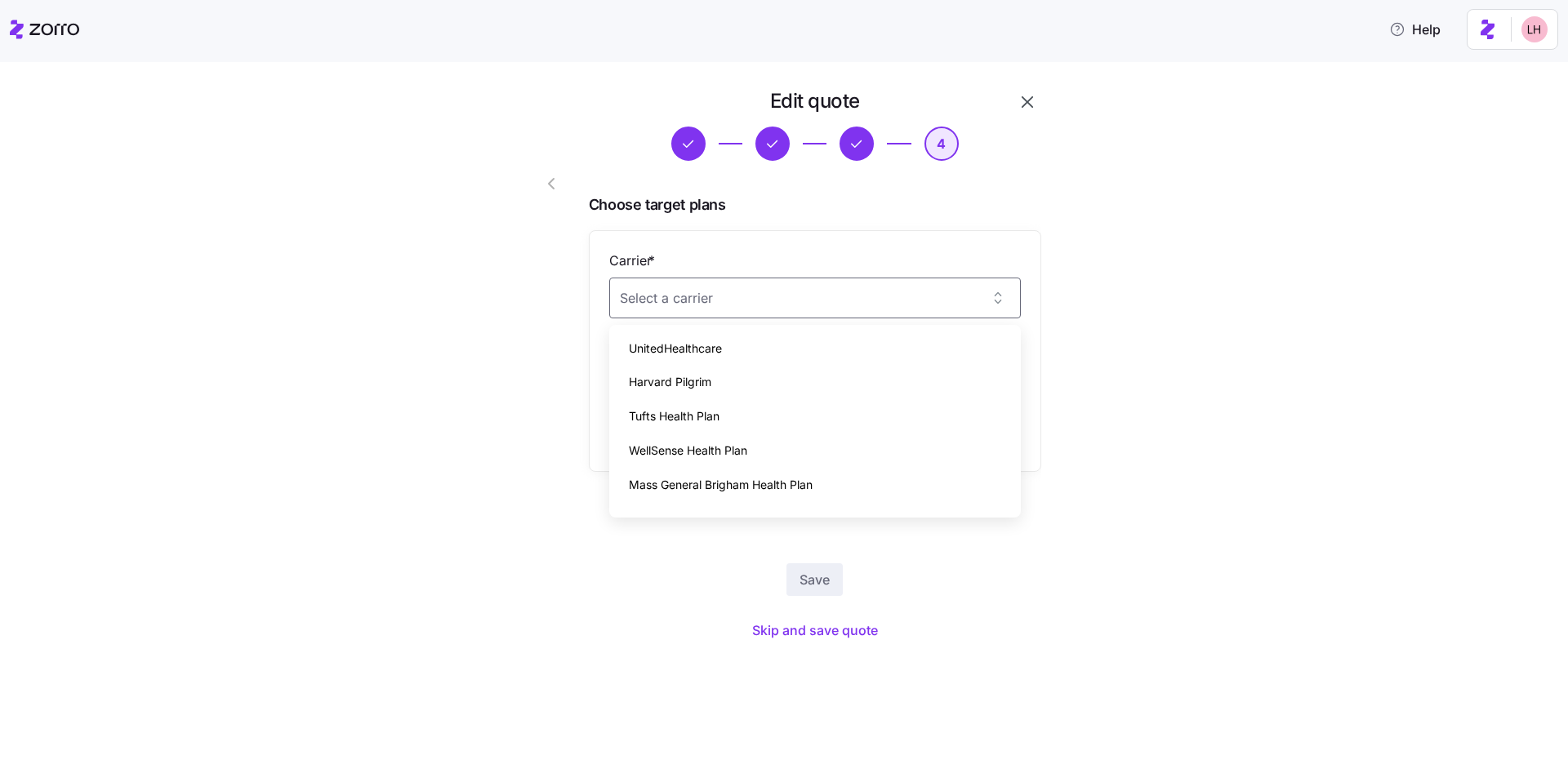 click on "WellSense Health Plan" at bounding box center (815, 451) 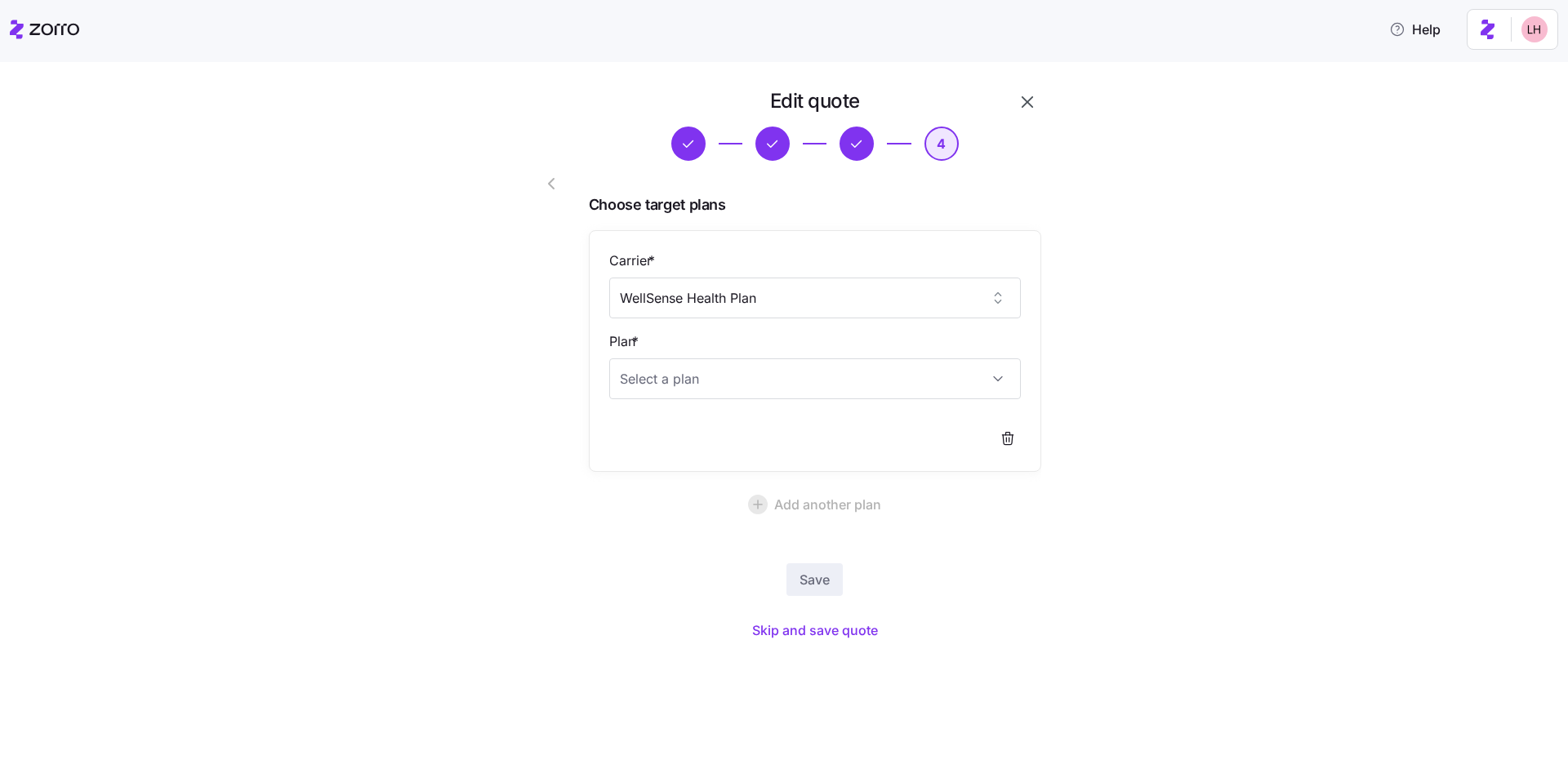 click on "Carrier  * WellSense Health Plan Plan  *" at bounding box center (815, 351) 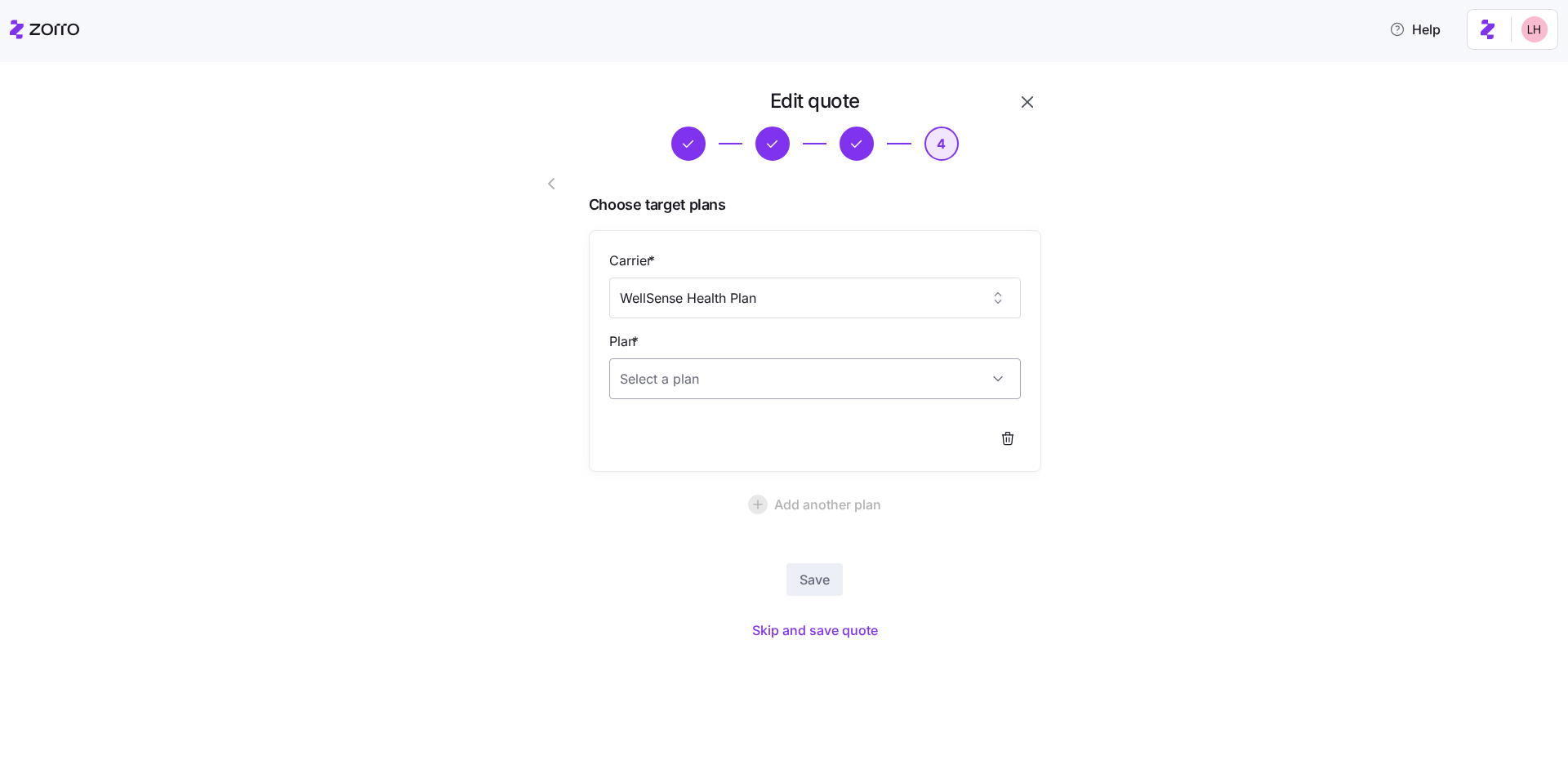 click on "Plan  *" at bounding box center (815, 379) 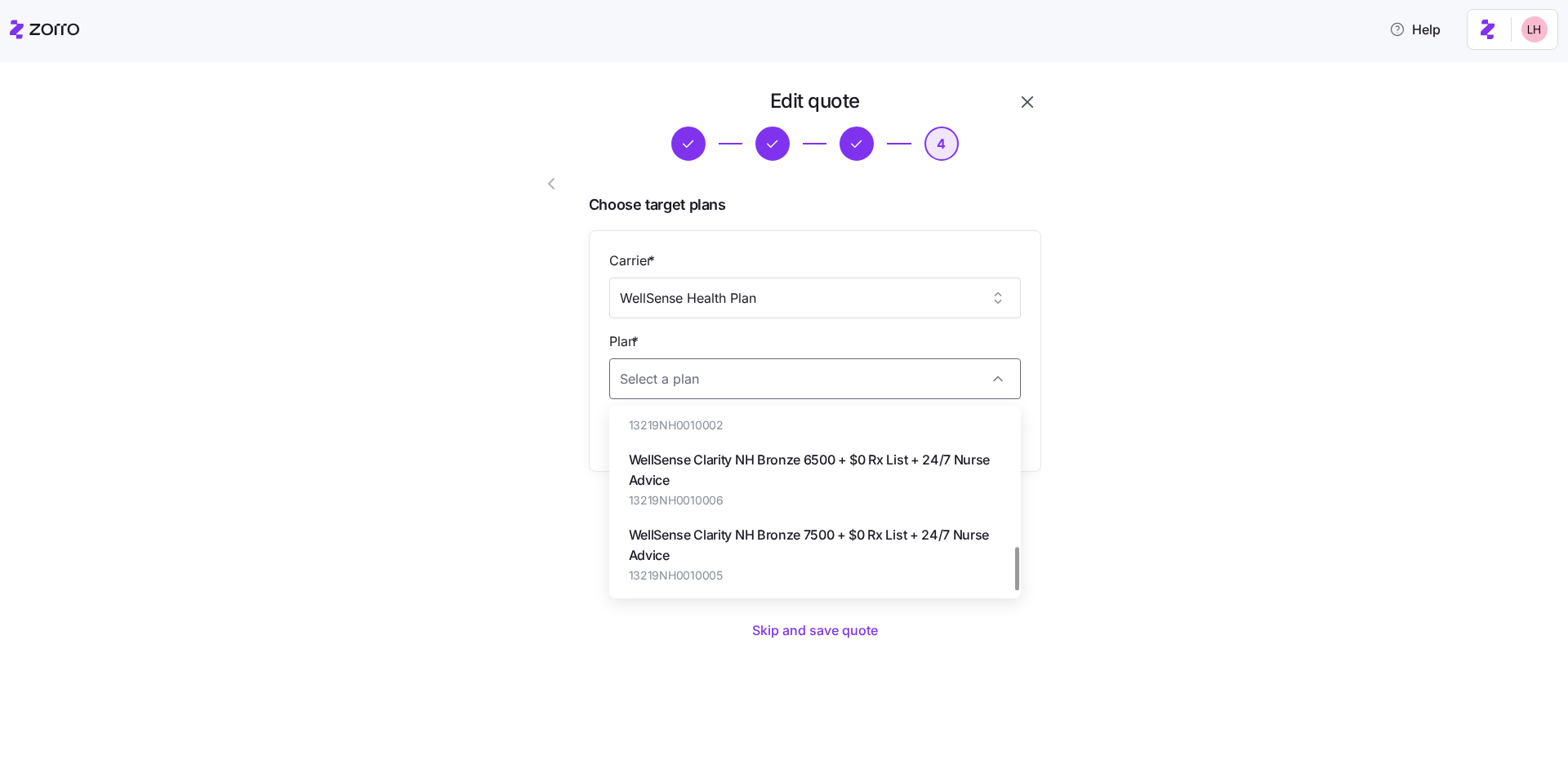 scroll, scrollTop: 0, scrollLeft: 0, axis: both 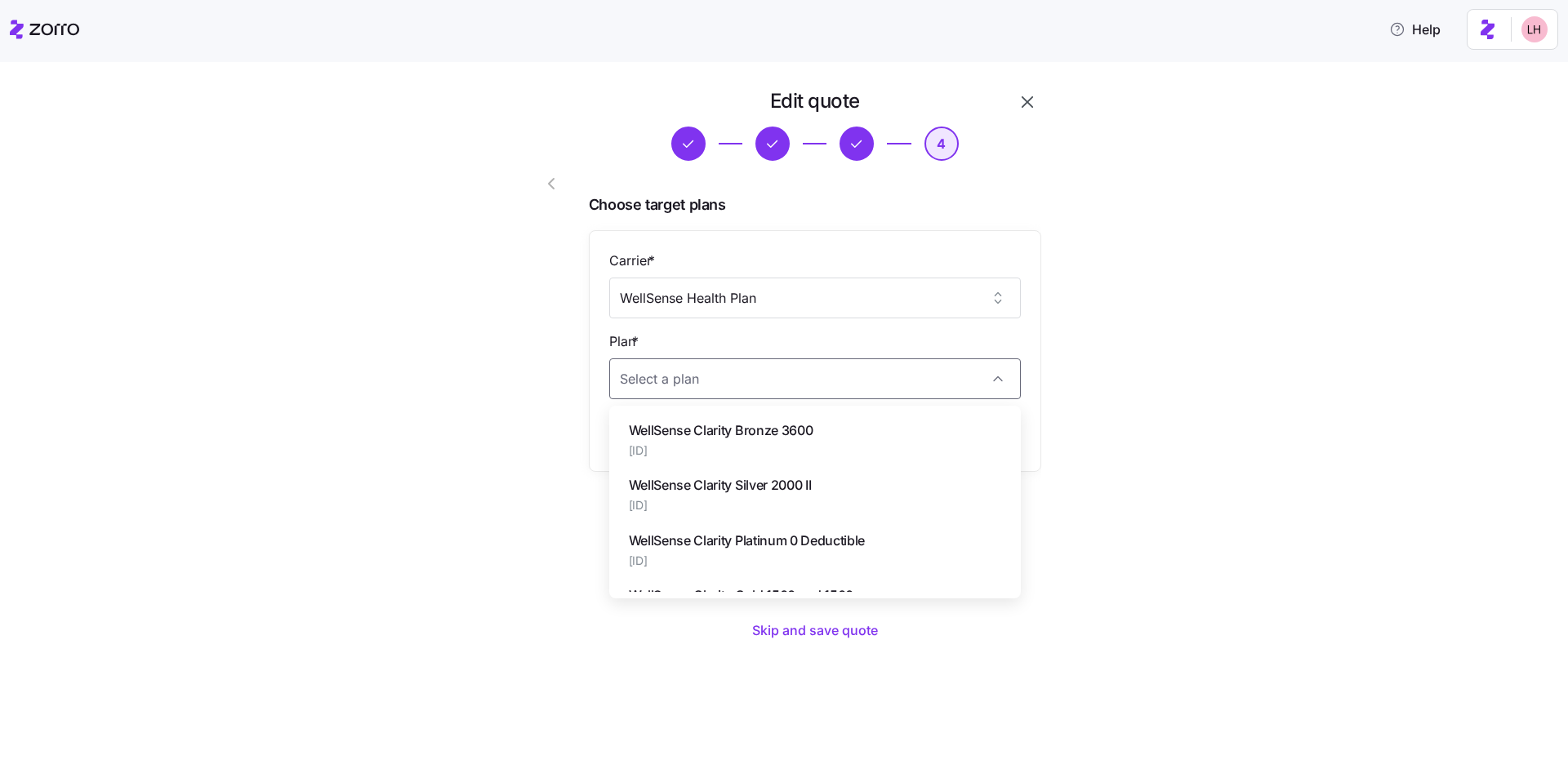 click on "WellSense Clarity Bronze 3600 [ID]" at bounding box center [815, 439] 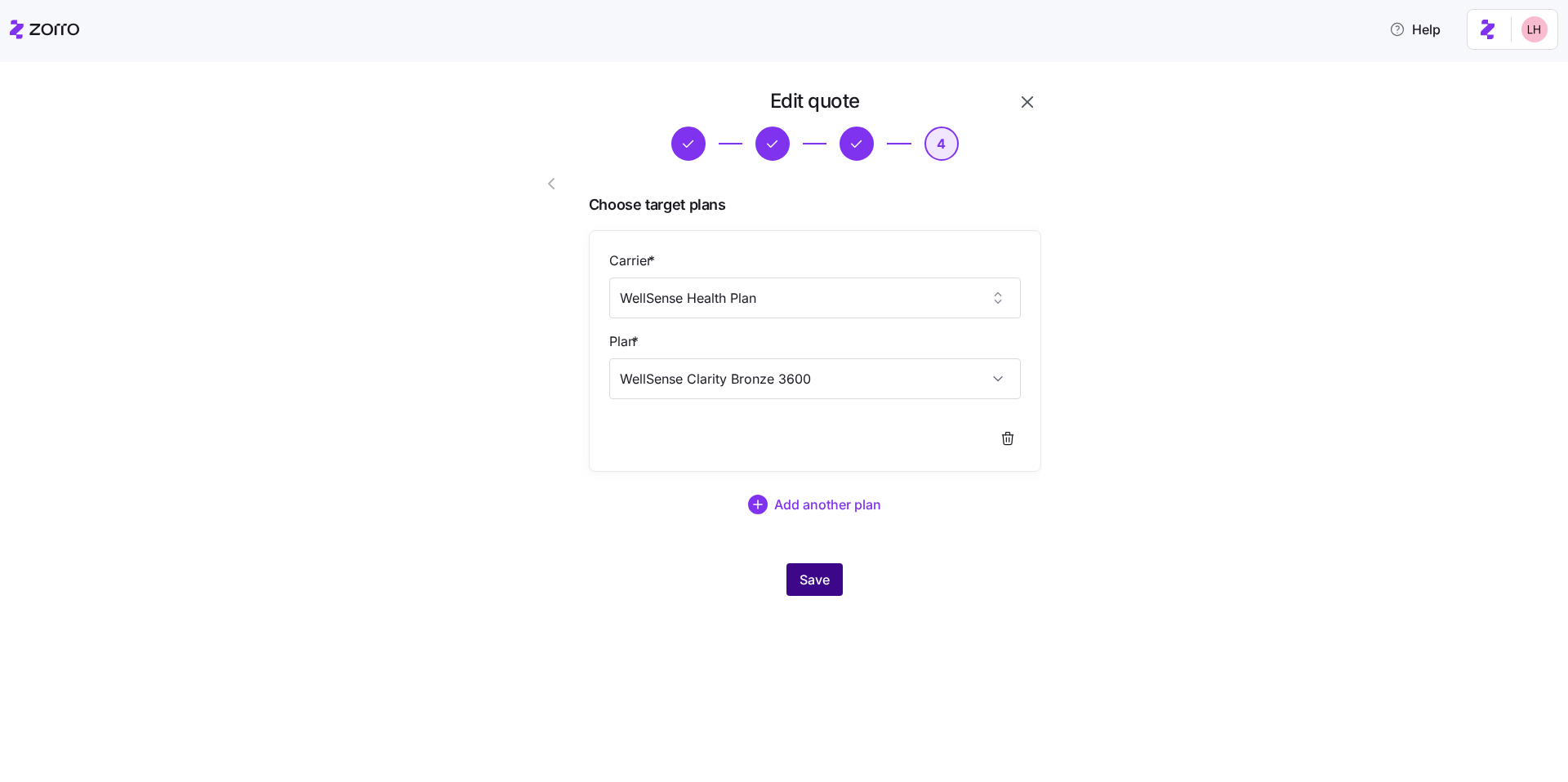 click on "Save" at bounding box center (814, 580) 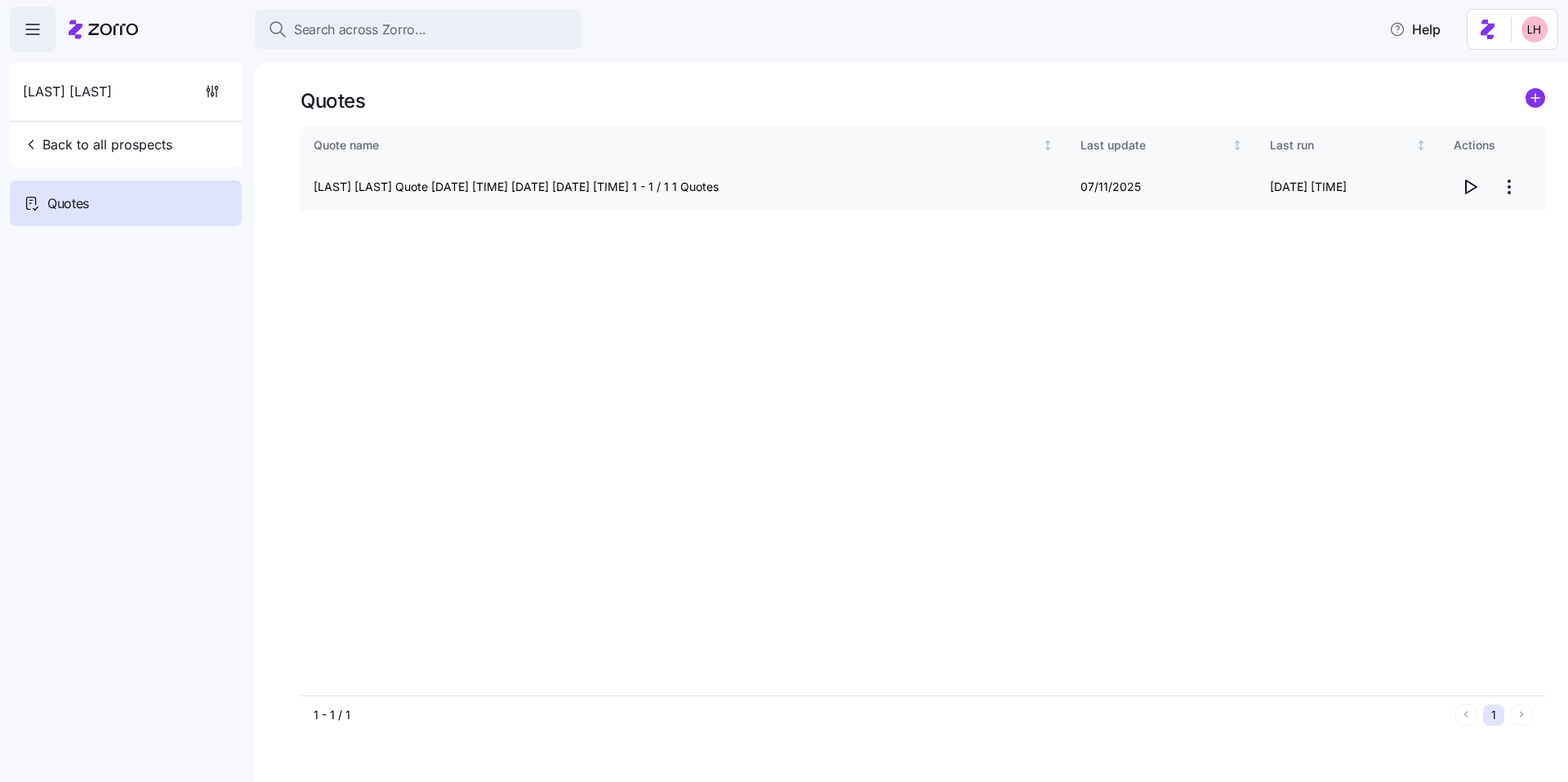 click 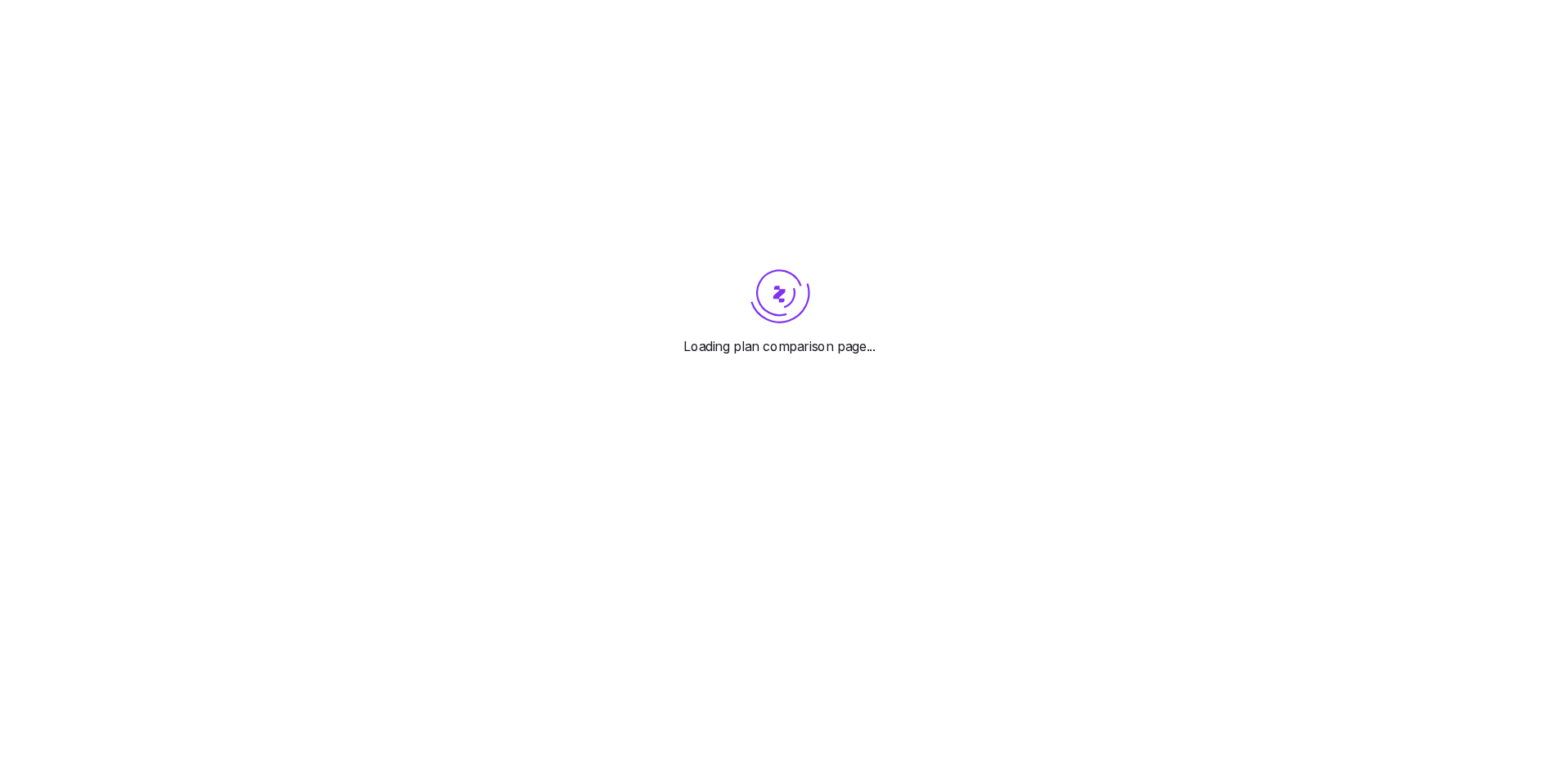 scroll, scrollTop: 0, scrollLeft: 0, axis: both 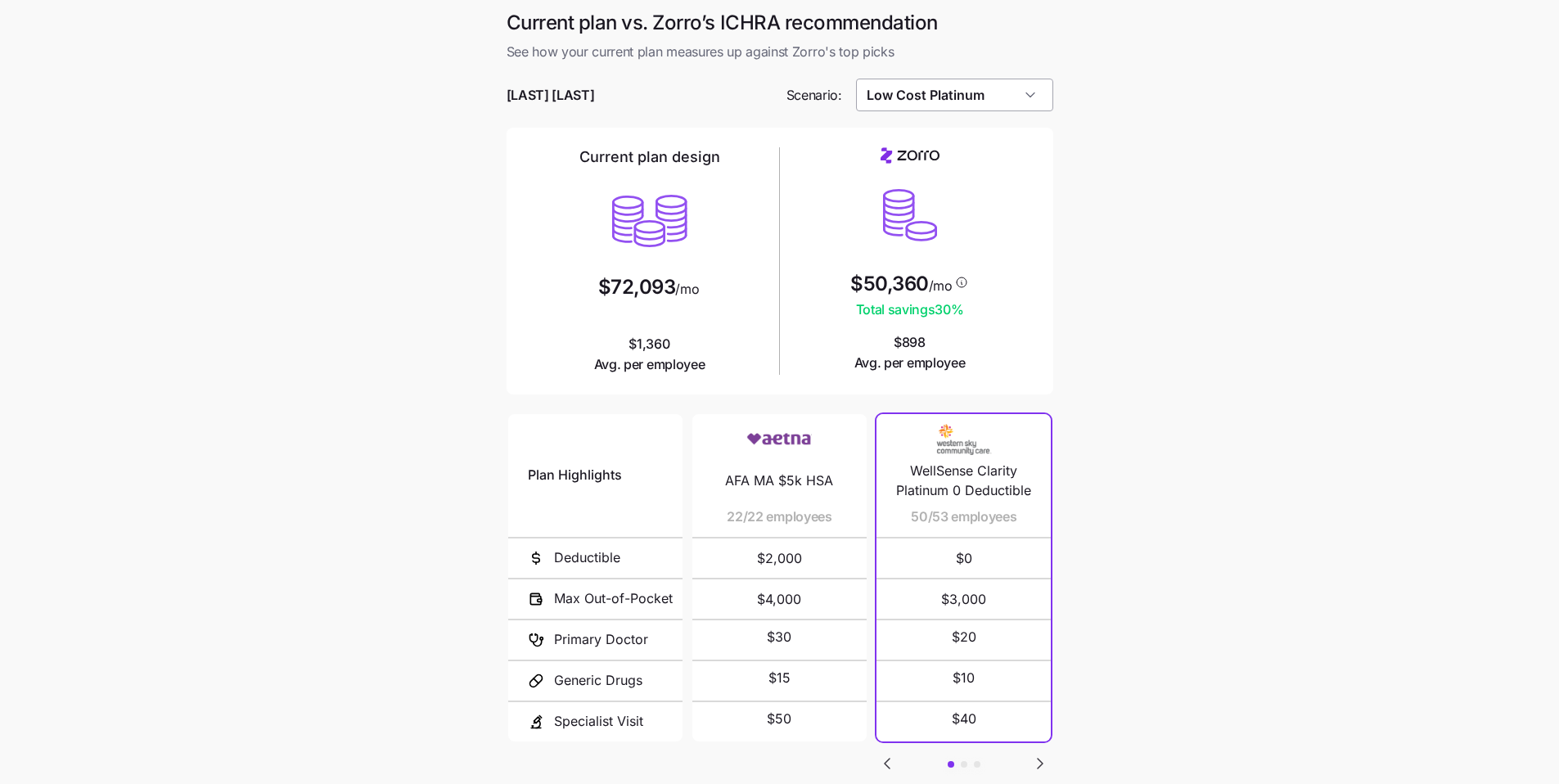 click on "Low Cost Platinum" at bounding box center (954, 95) 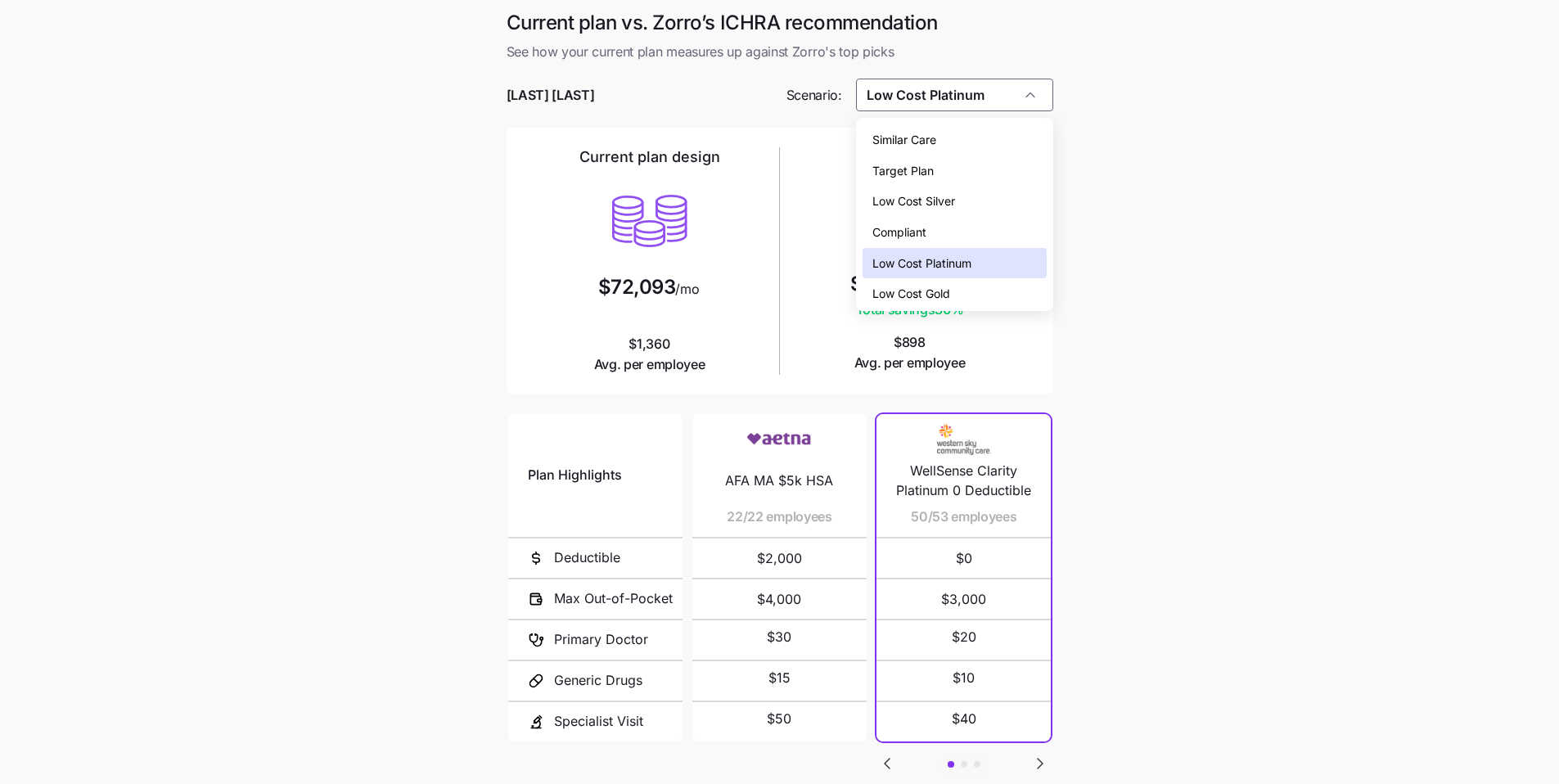click on "Target Plan" at bounding box center (954, 171) 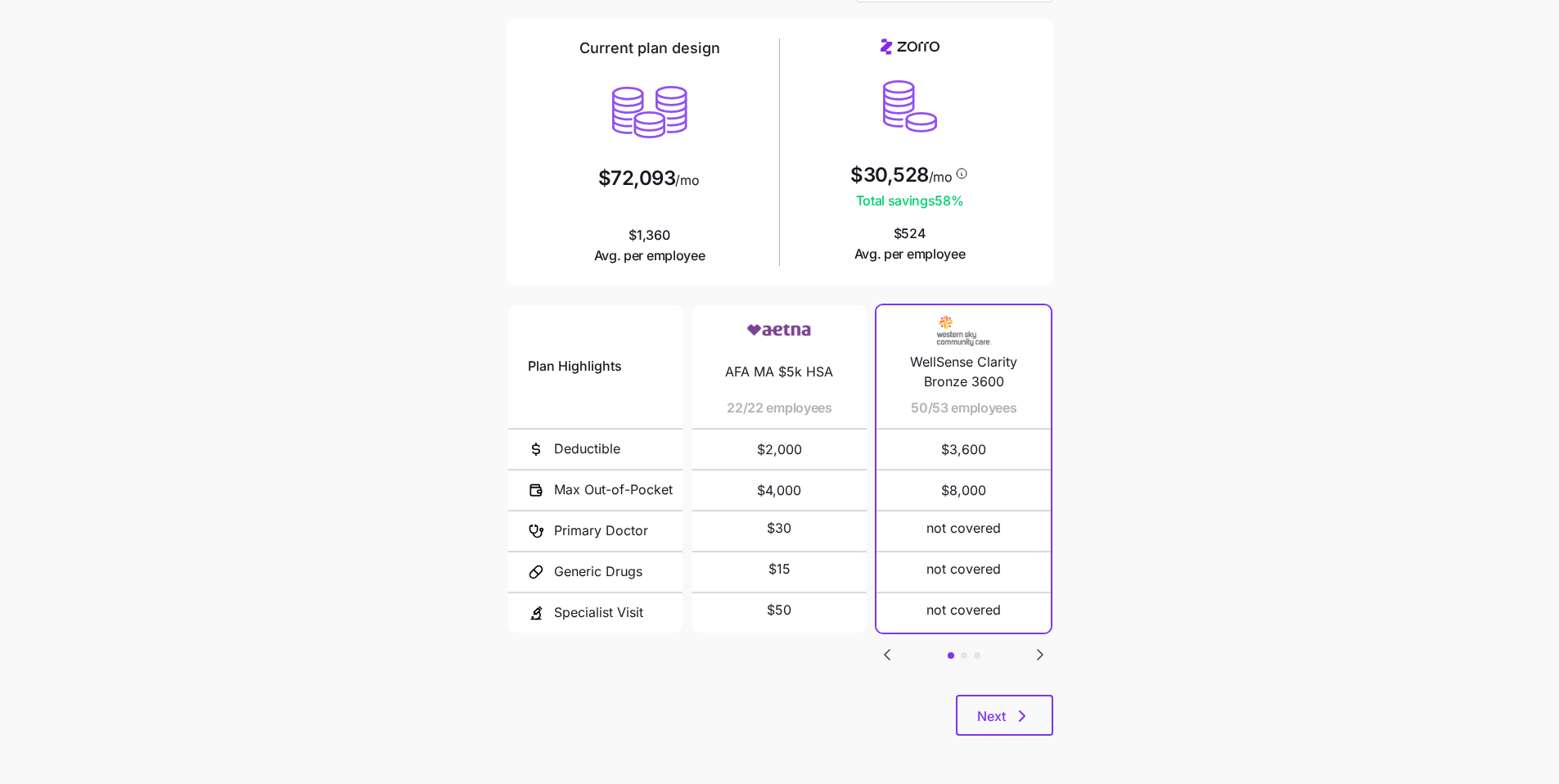 scroll, scrollTop: 110, scrollLeft: 0, axis: vertical 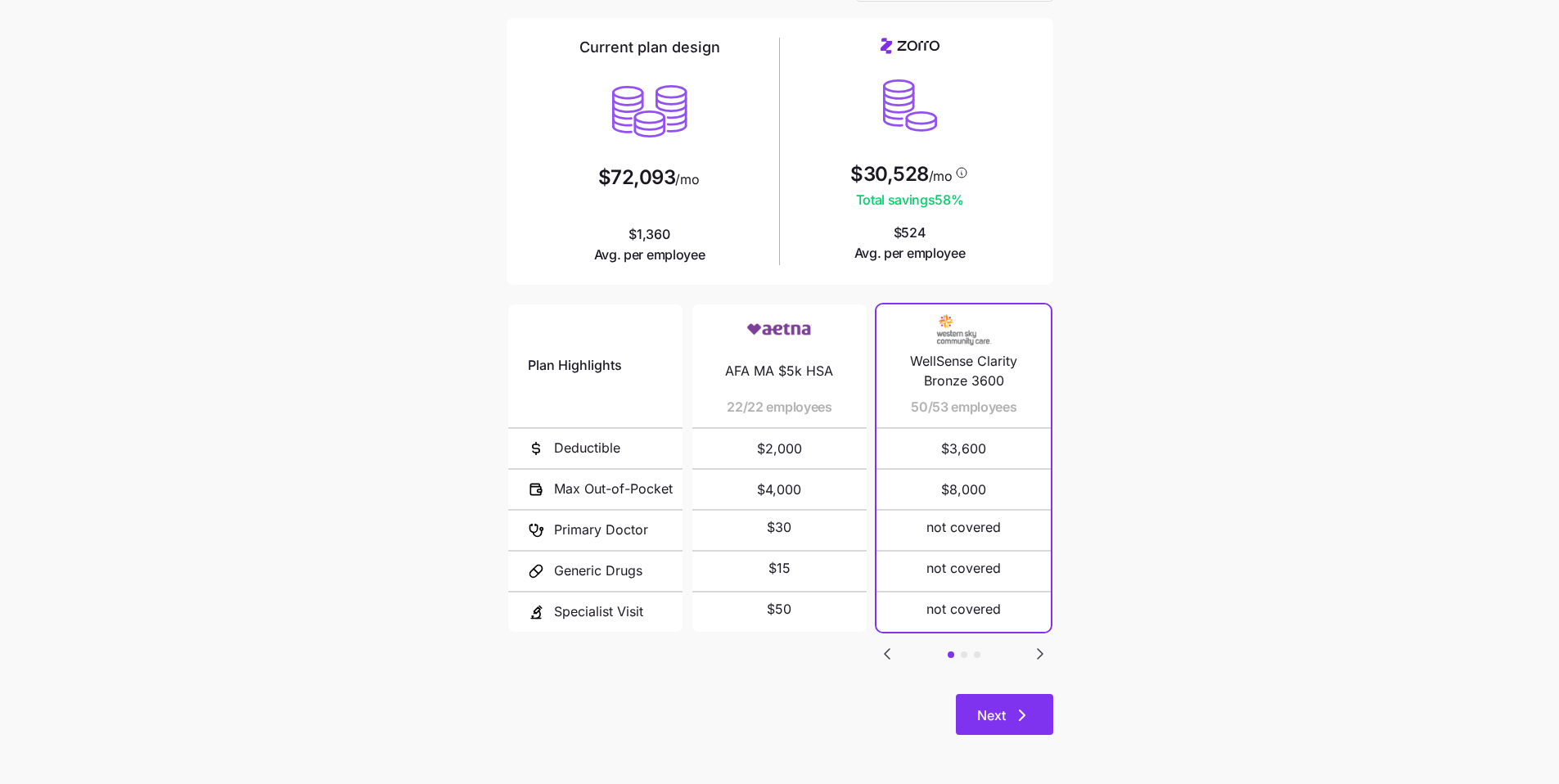 click on "Next" at bounding box center [991, 715] 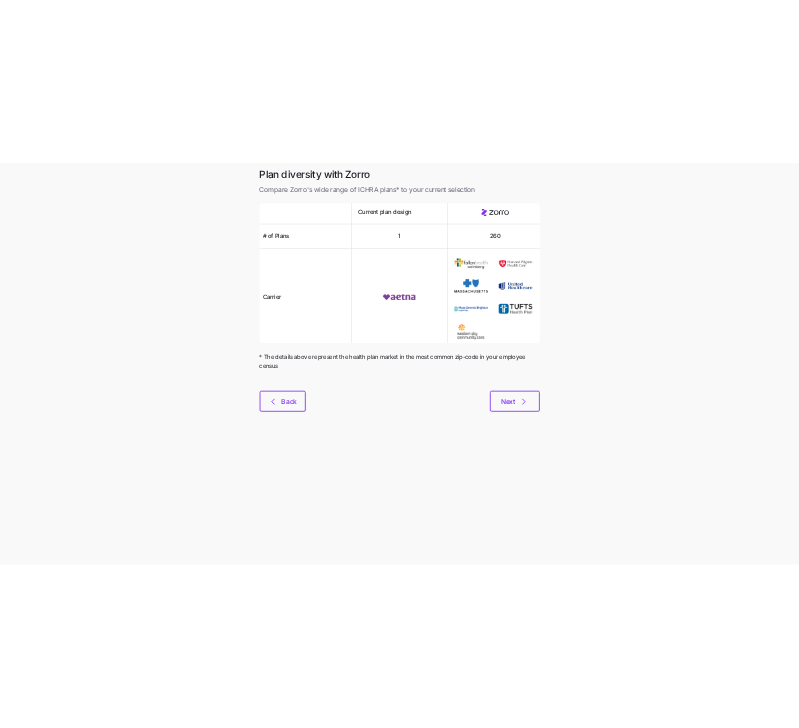 scroll, scrollTop: 0, scrollLeft: 0, axis: both 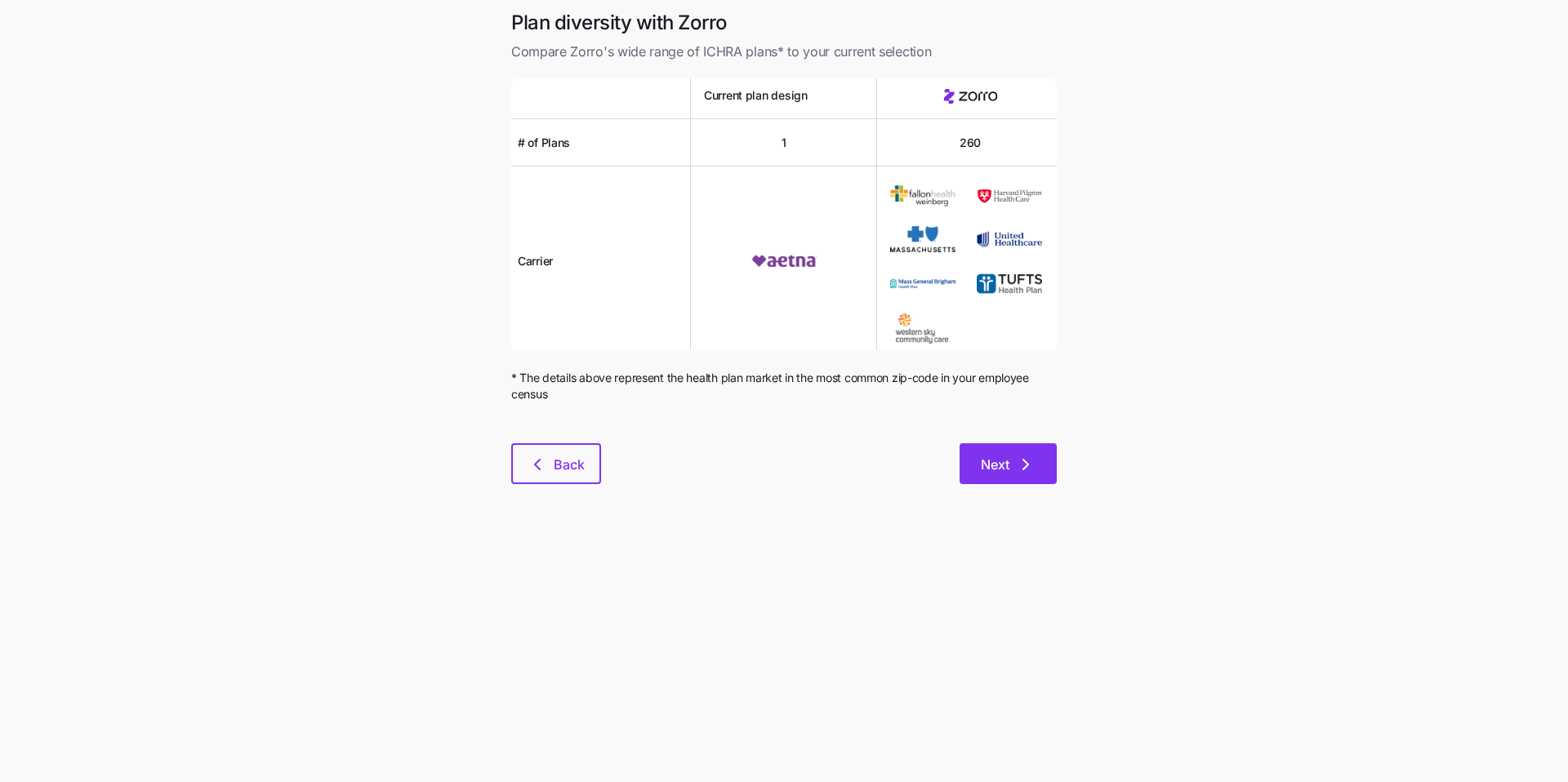 click on "Next" at bounding box center (1008, 464) 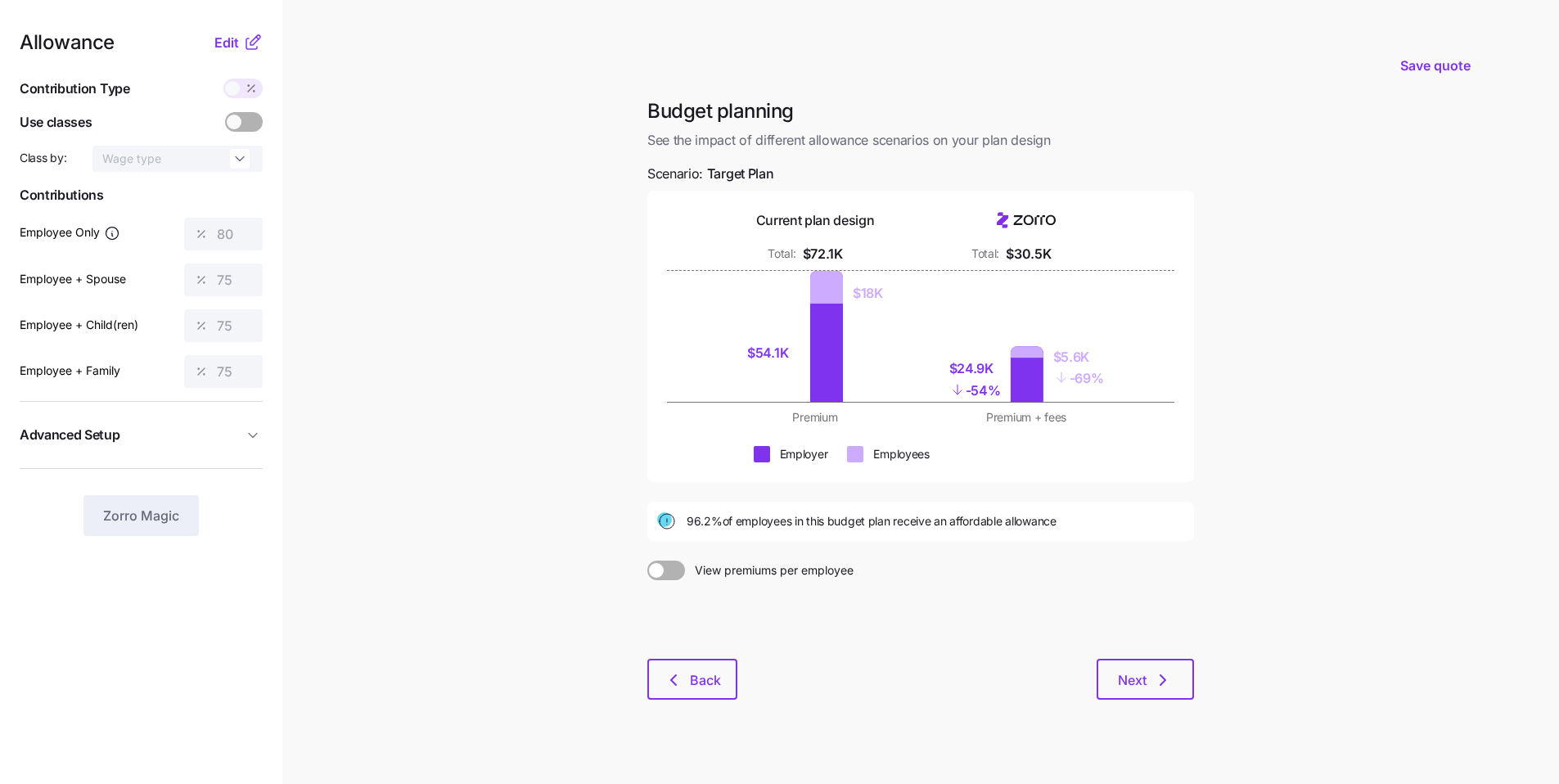 click at bounding box center [253, 122] 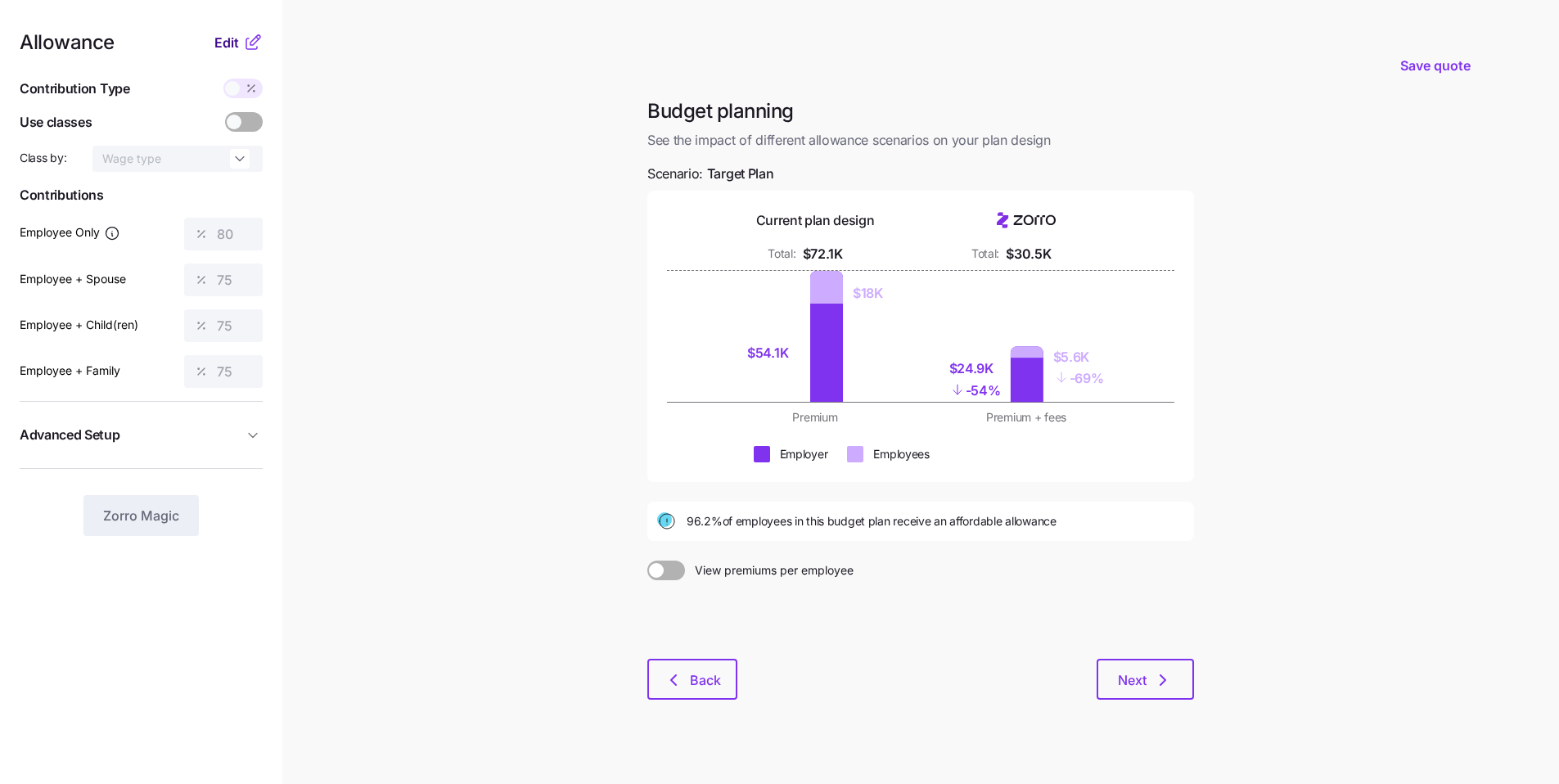 click on "Edit" at bounding box center [227, 43] 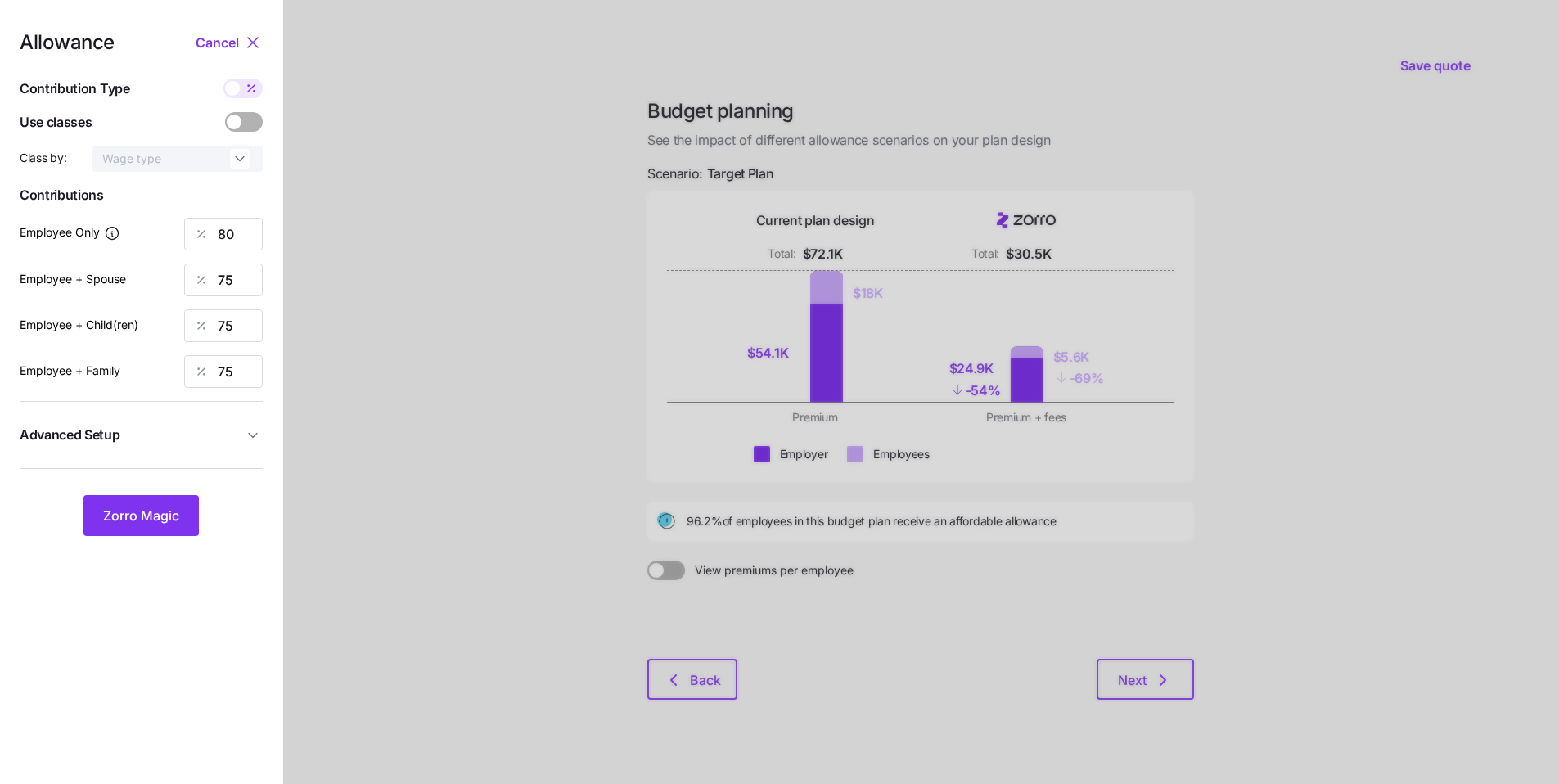 click at bounding box center [253, 122] 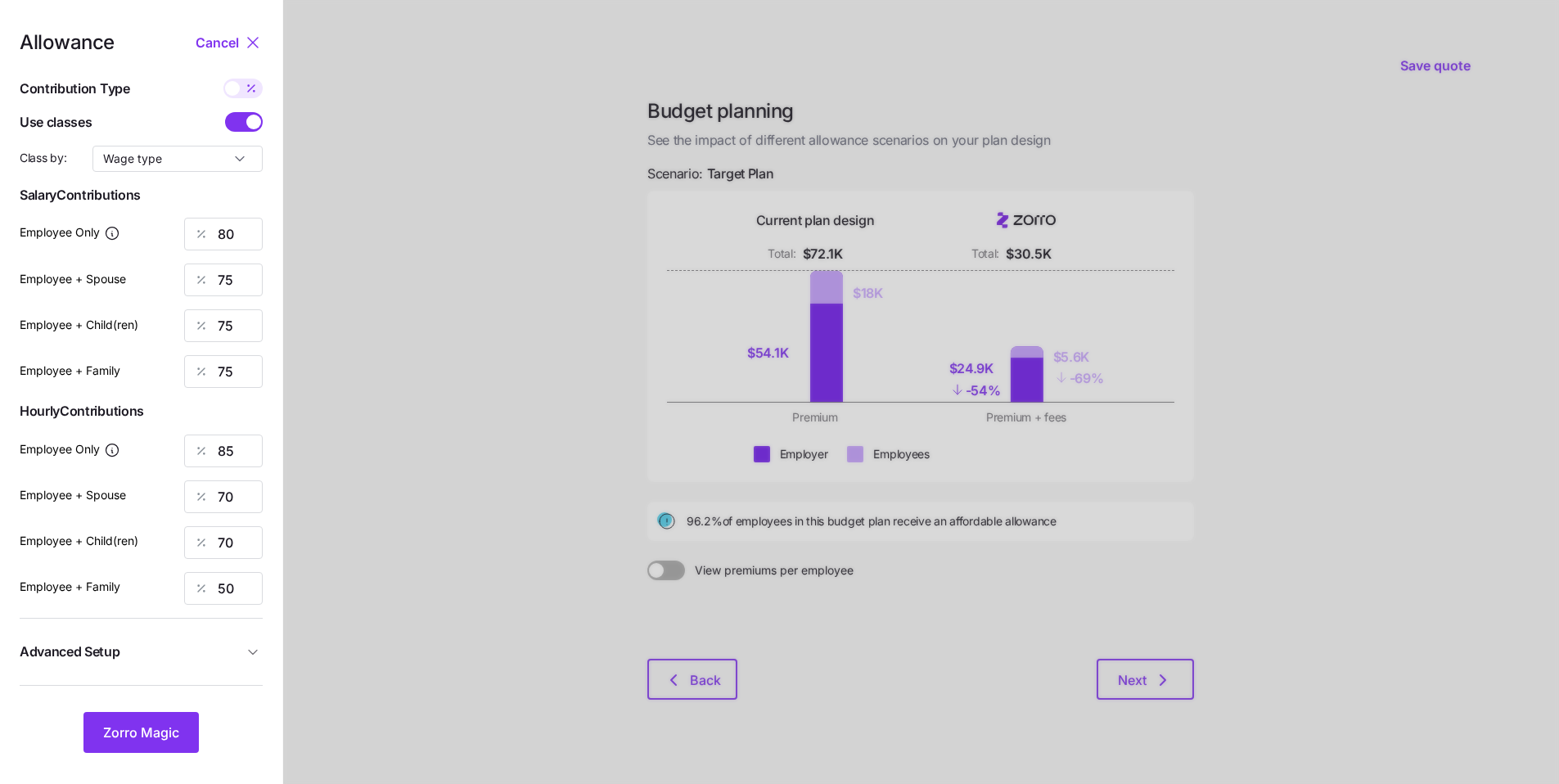 click at bounding box center (254, 122) 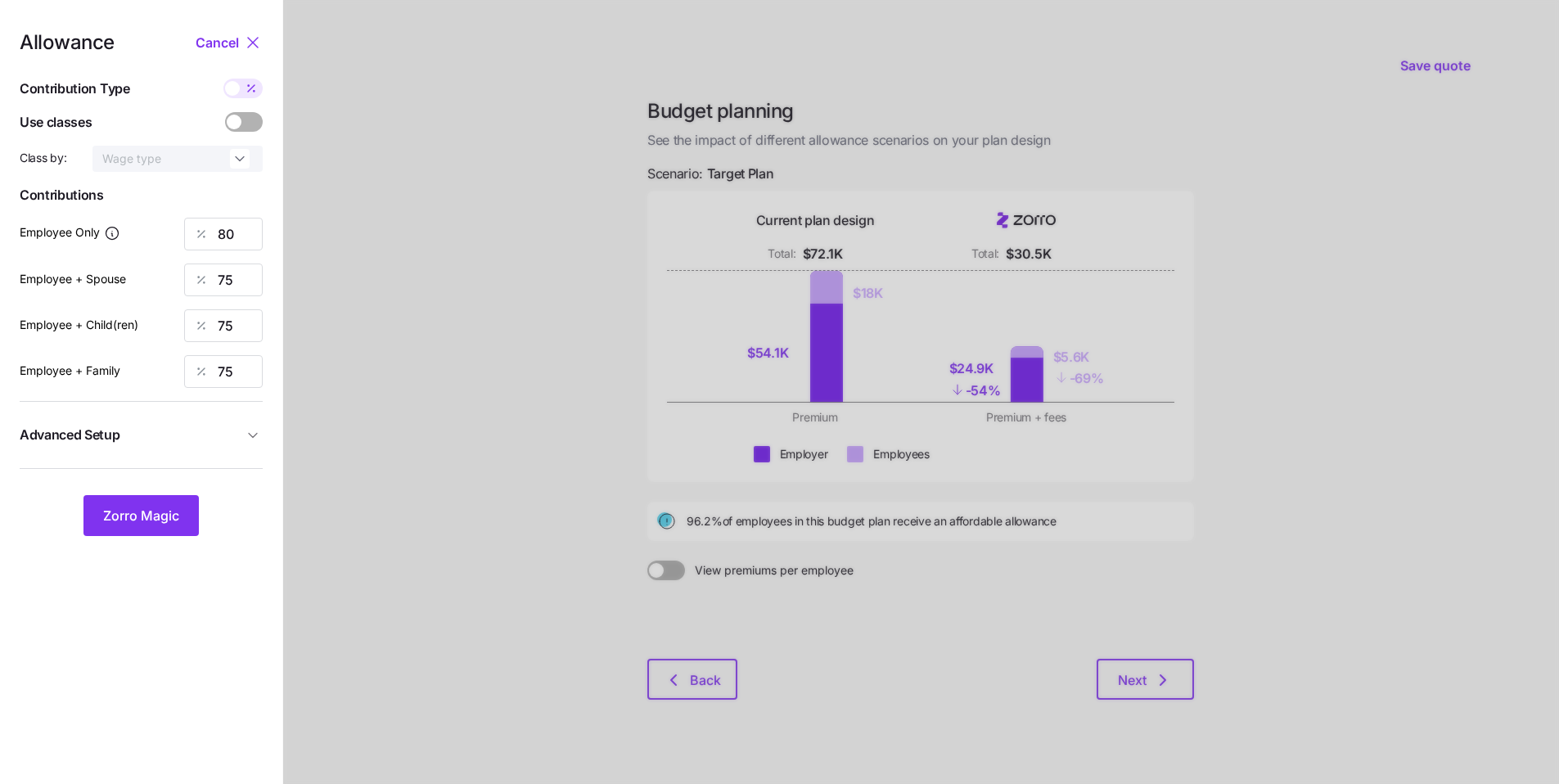 click at bounding box center [251, 88] 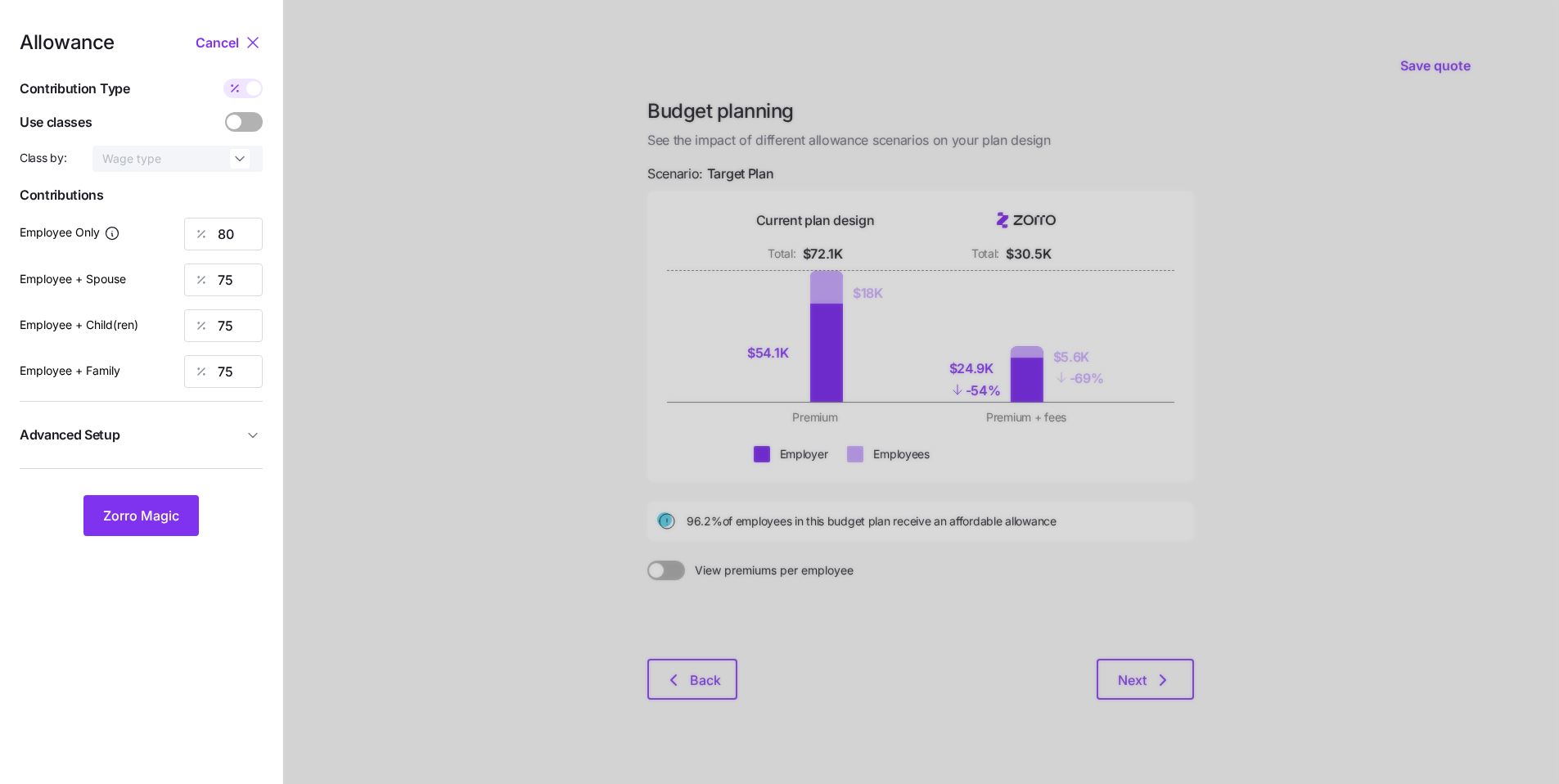 type on "392" 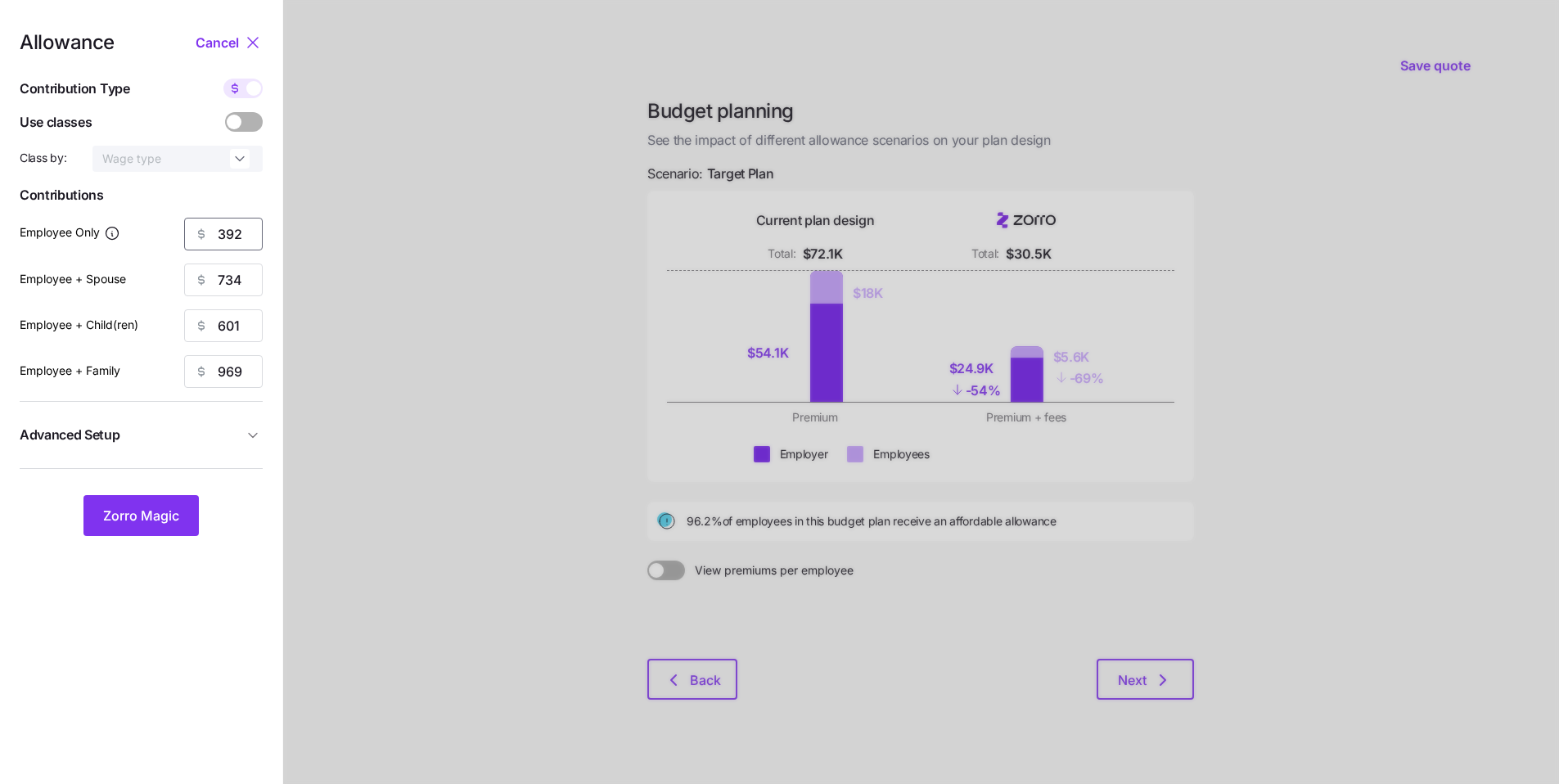 drag, startPoint x: 234, startPoint y: 241, endPoint x: 159, endPoint y: 241, distance: 75 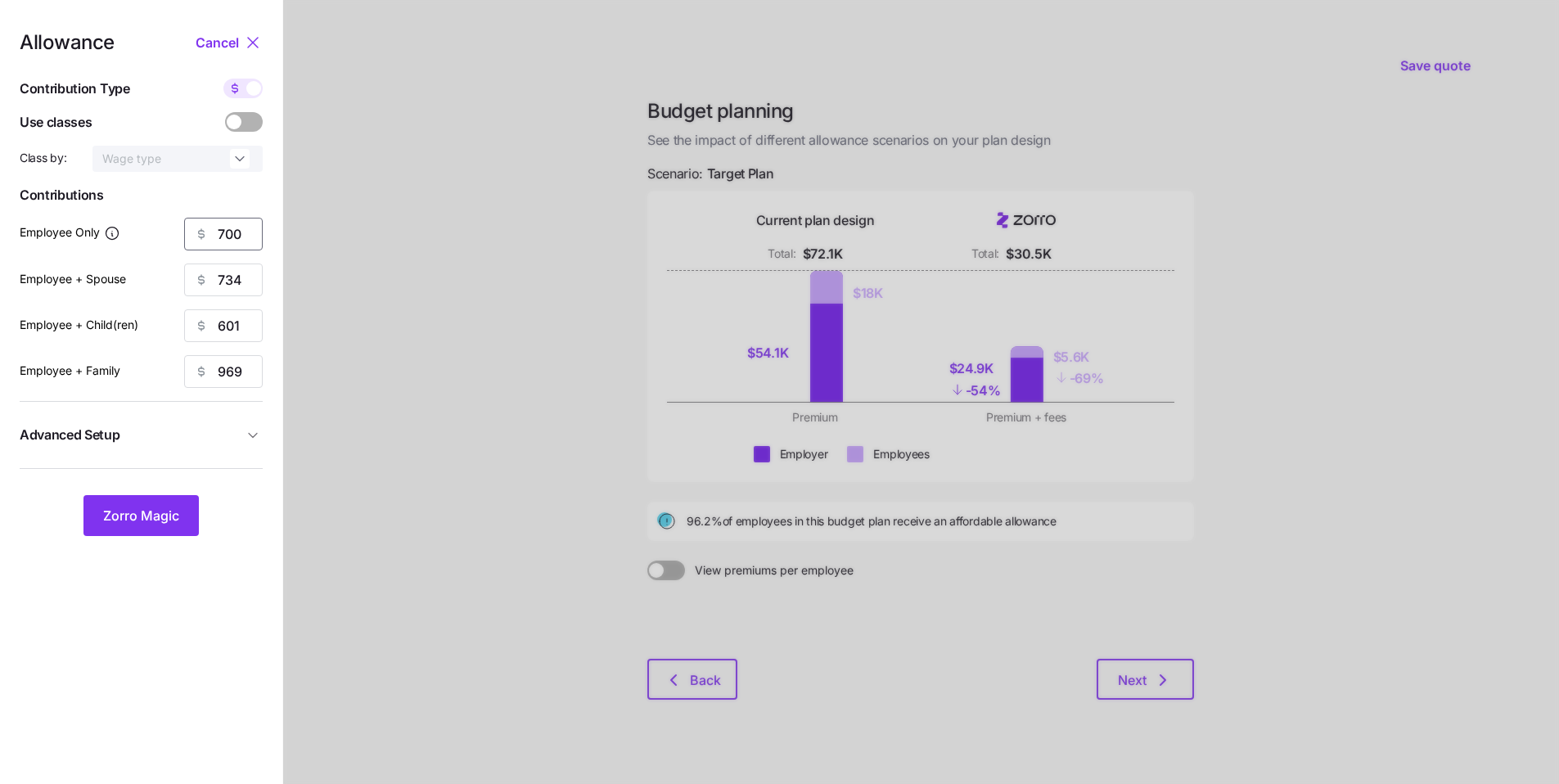 type on "700" 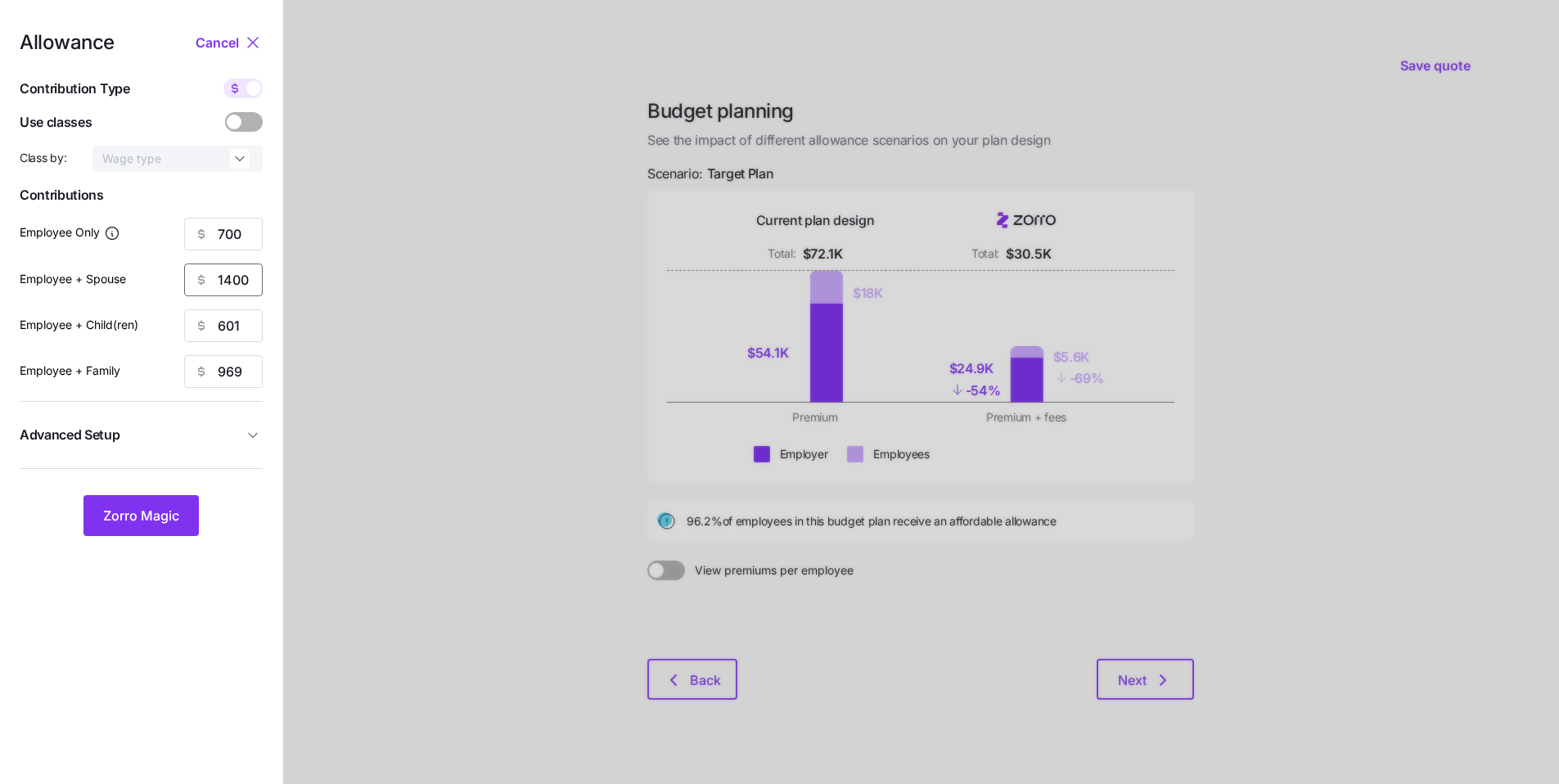 type on "1400" 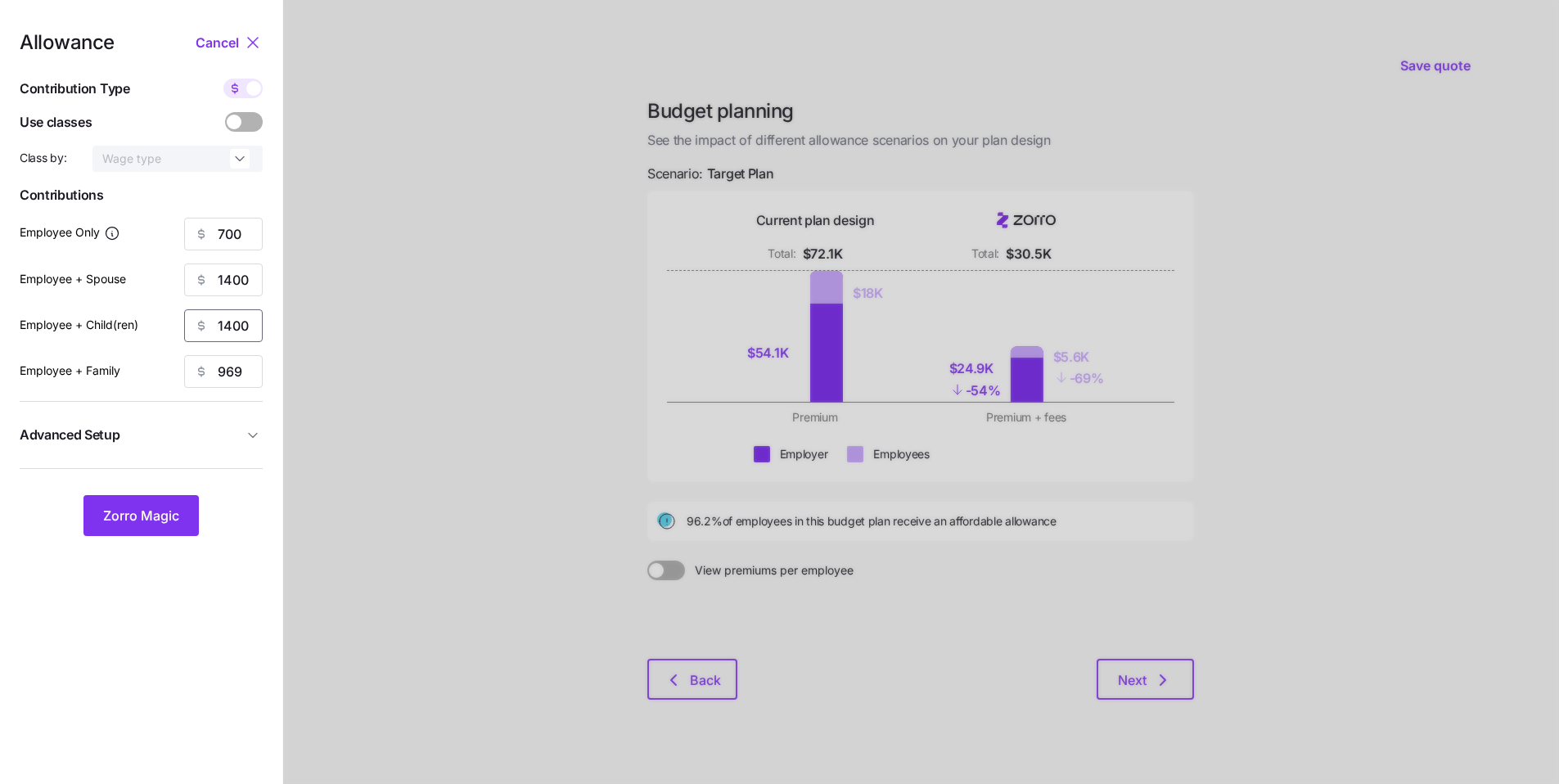 type on "1400" 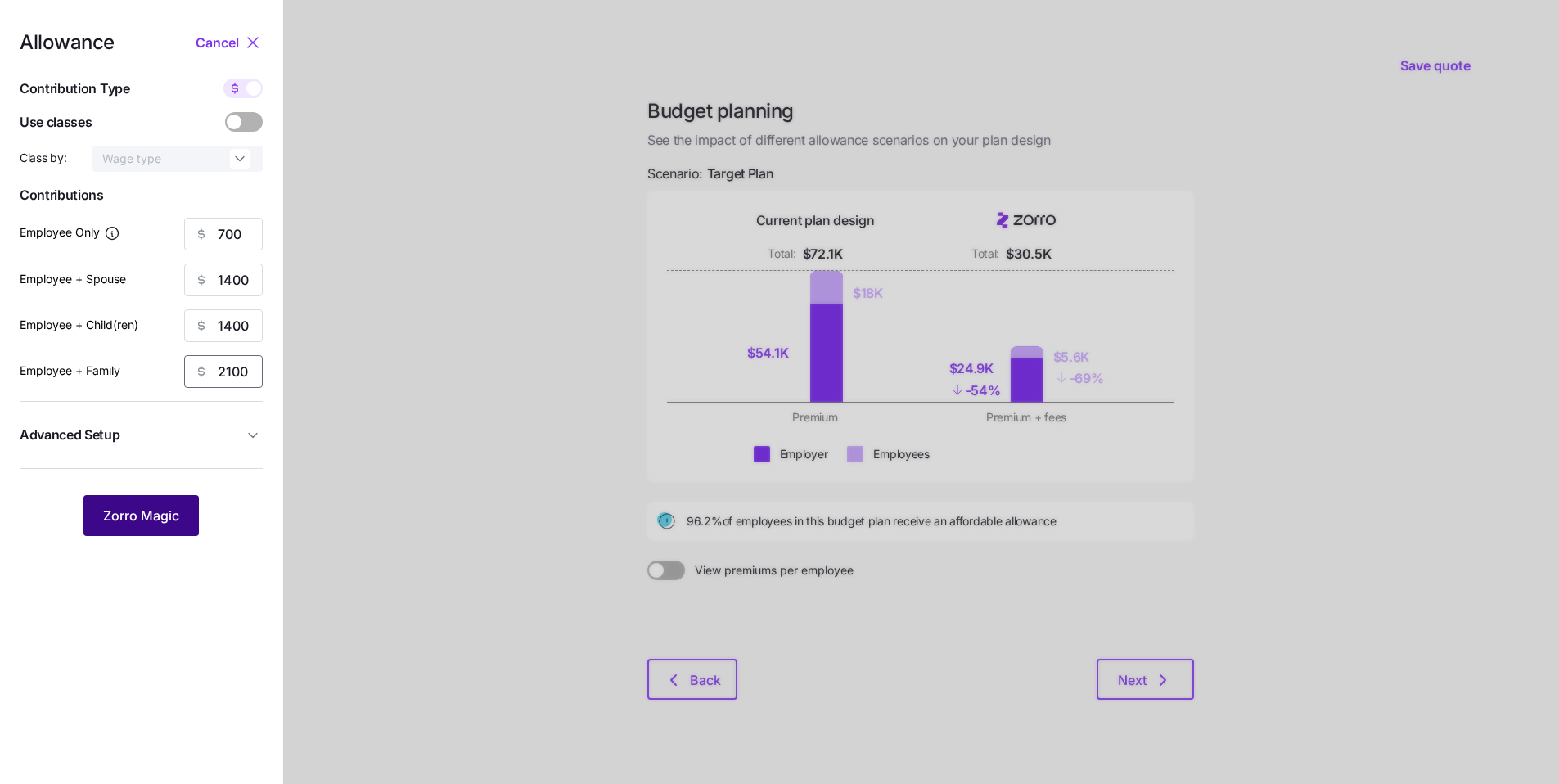 type on "2100" 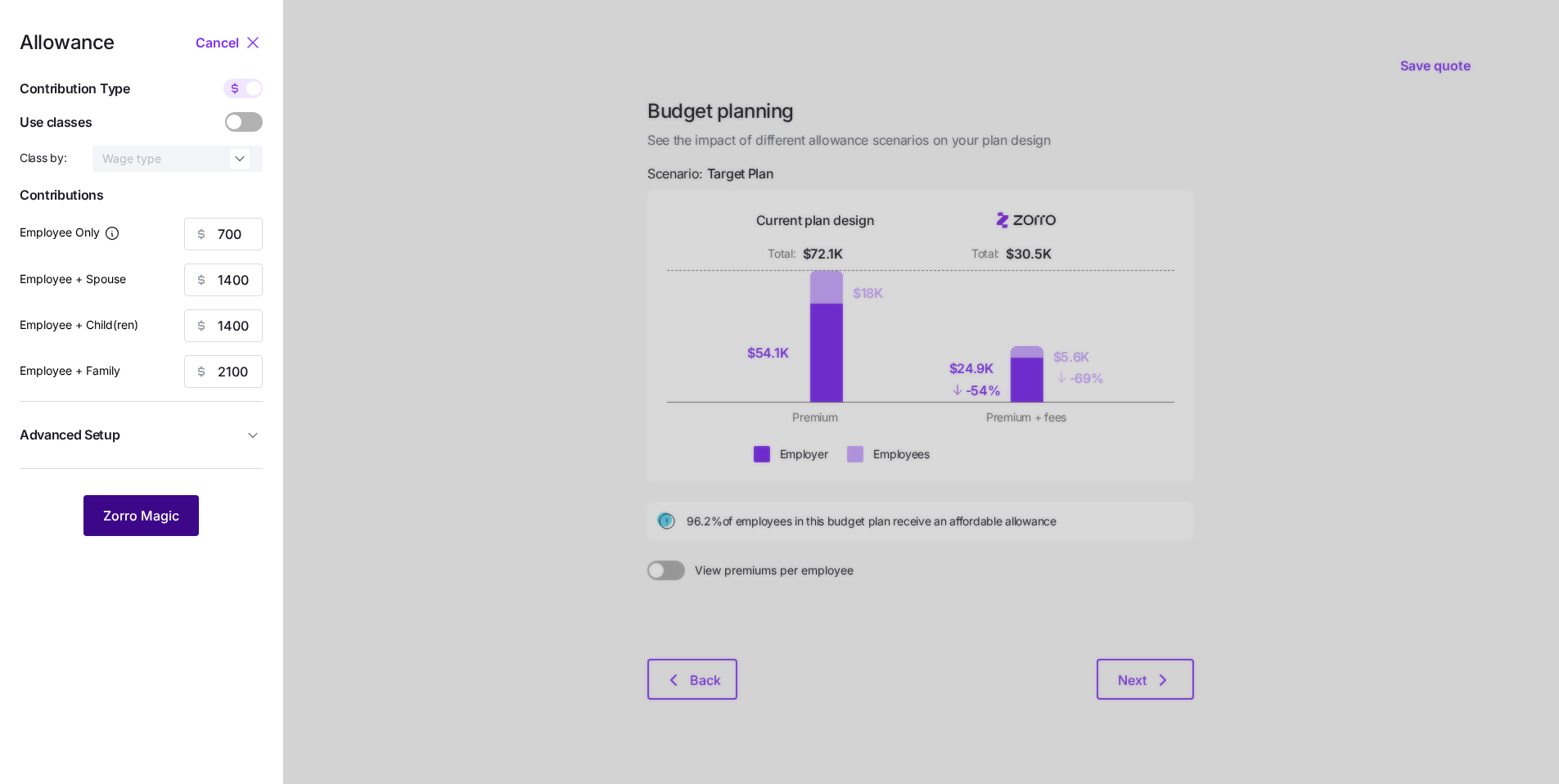 click on "Zorro Magic" at bounding box center (141, 516) 